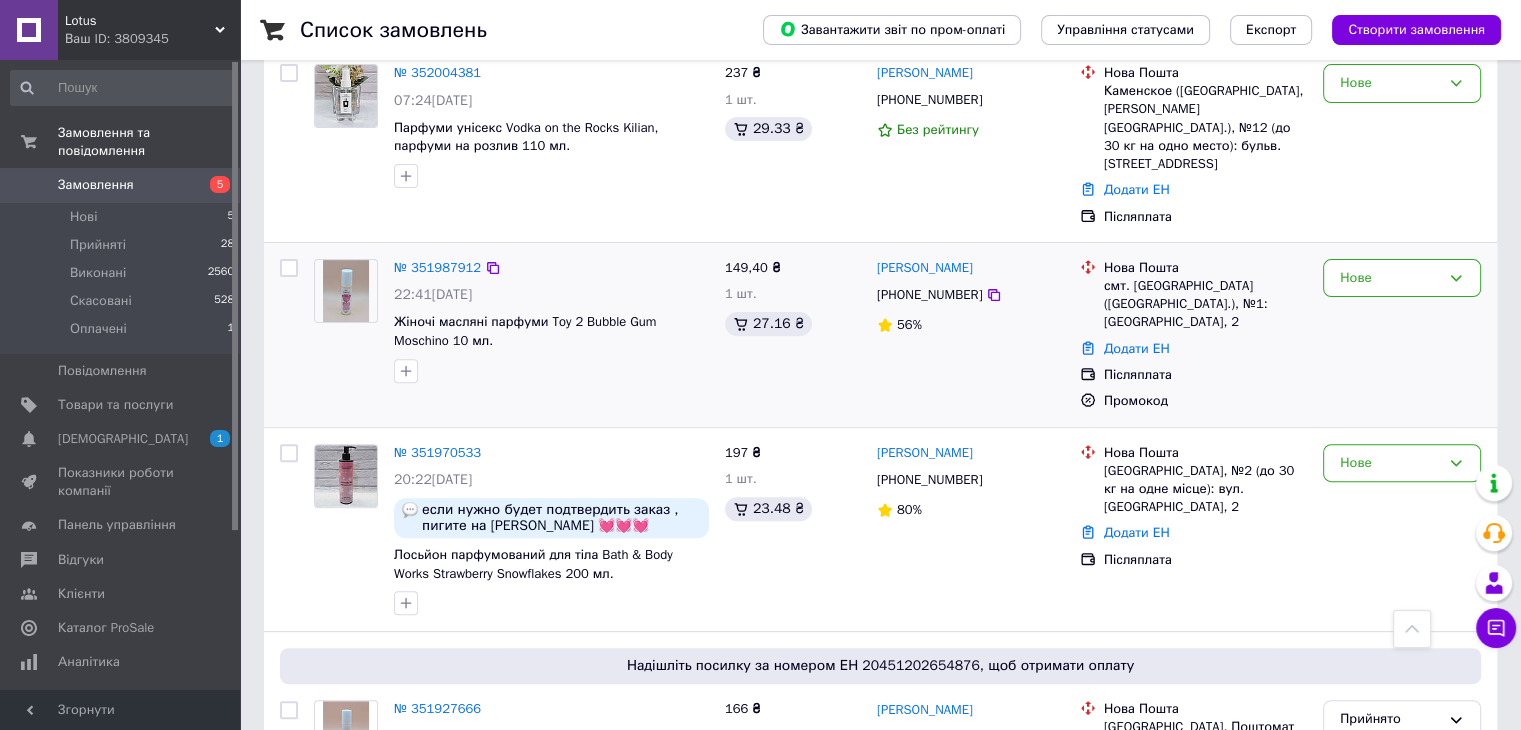 scroll, scrollTop: 700, scrollLeft: 0, axis: vertical 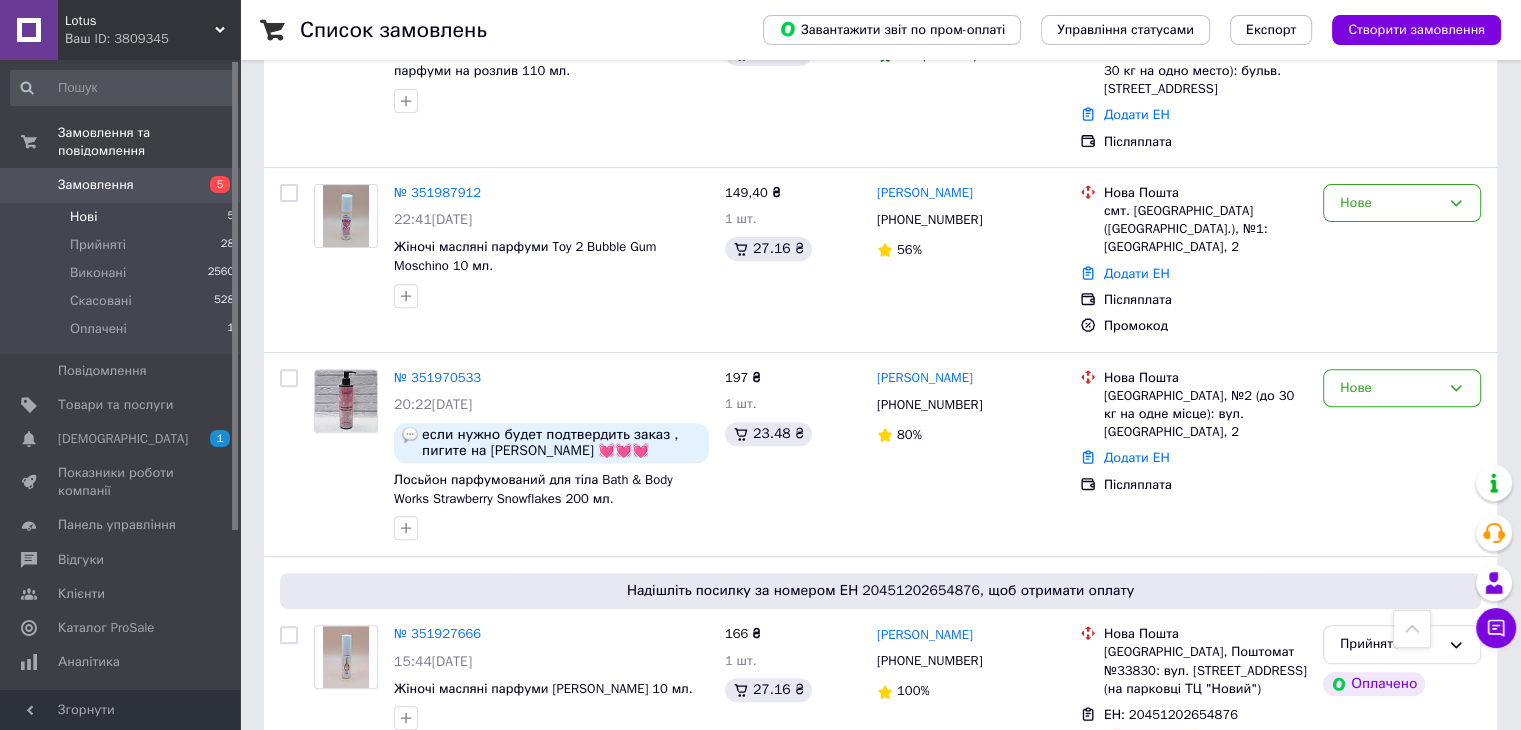 click on "Нові 5" at bounding box center (123, 217) 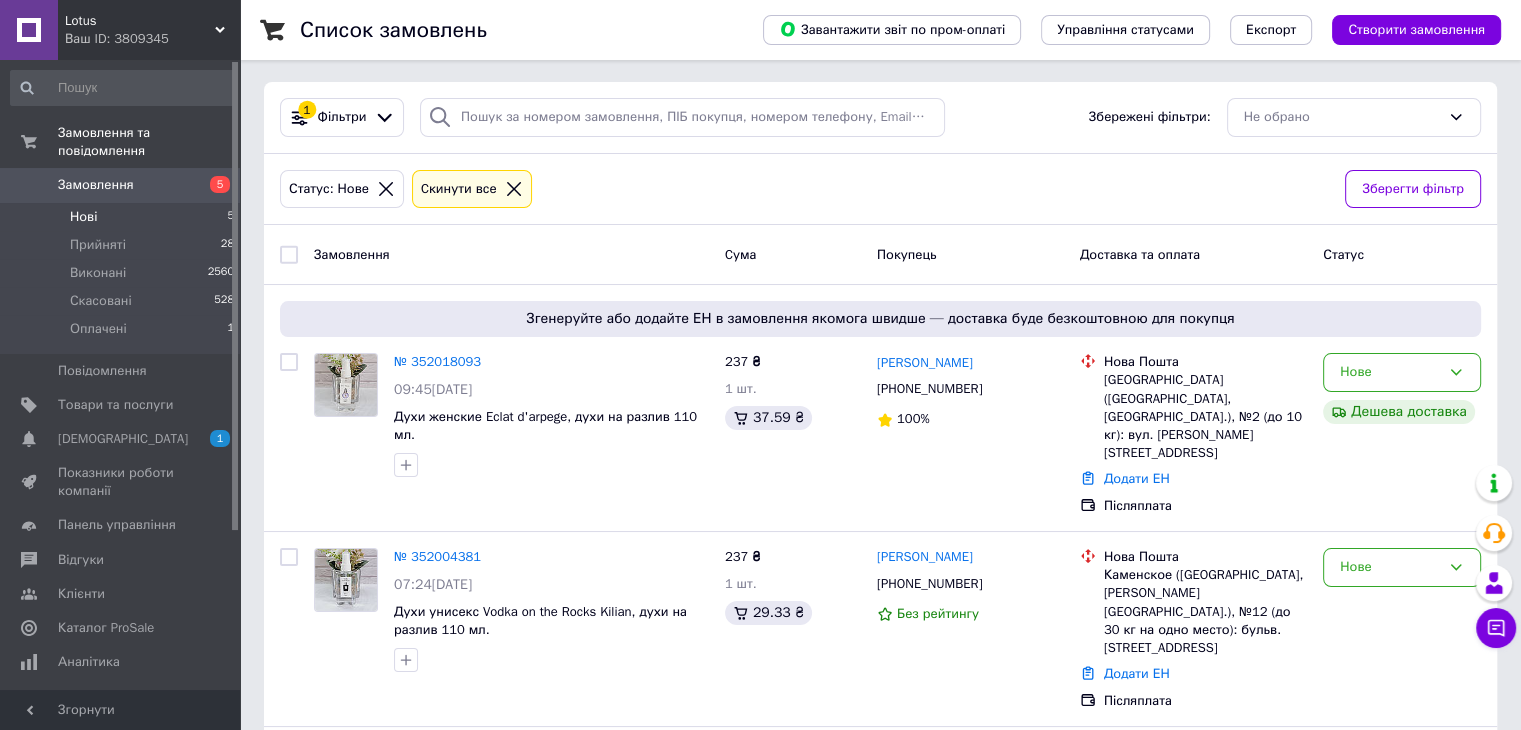 scroll, scrollTop: 0, scrollLeft: 0, axis: both 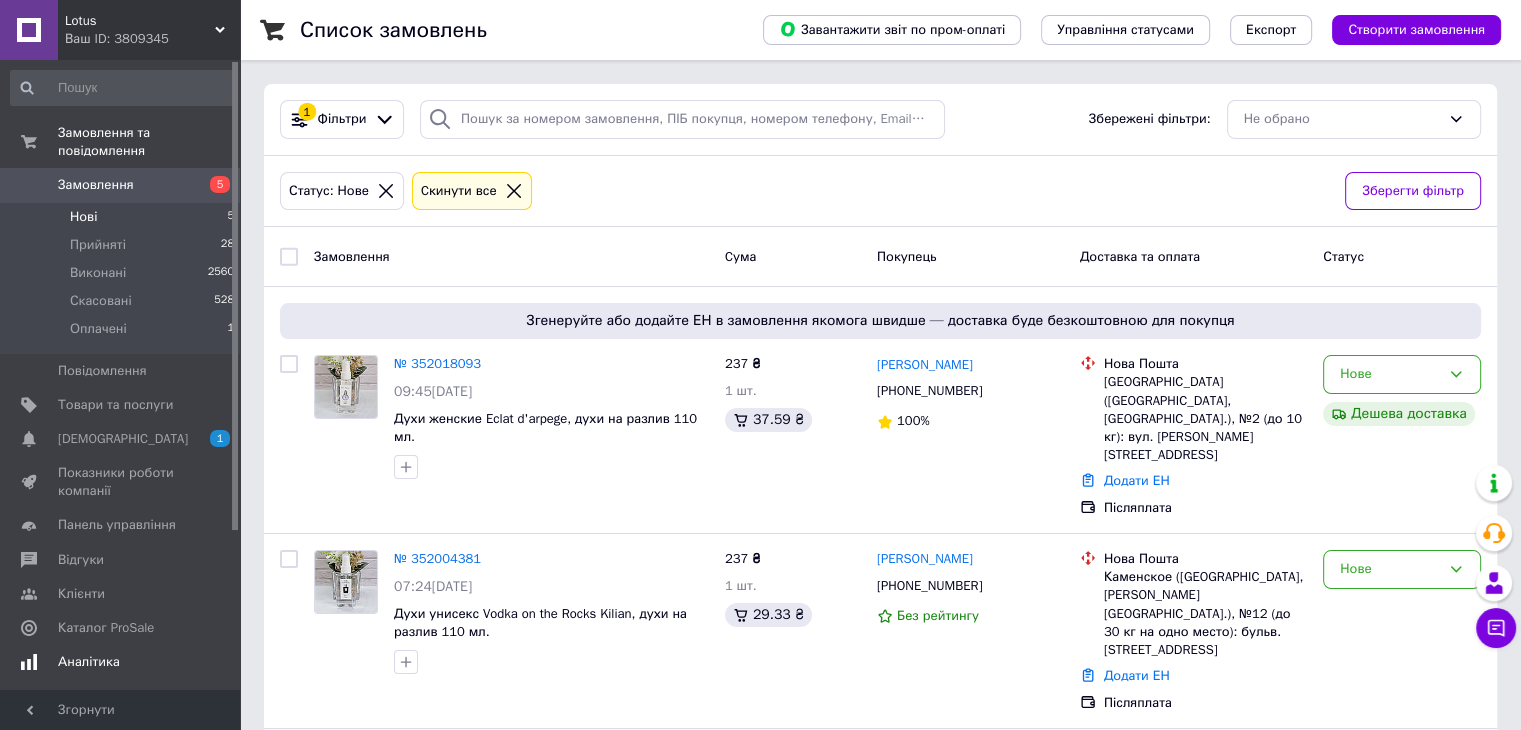 click on "Аналітика" at bounding box center (89, 662) 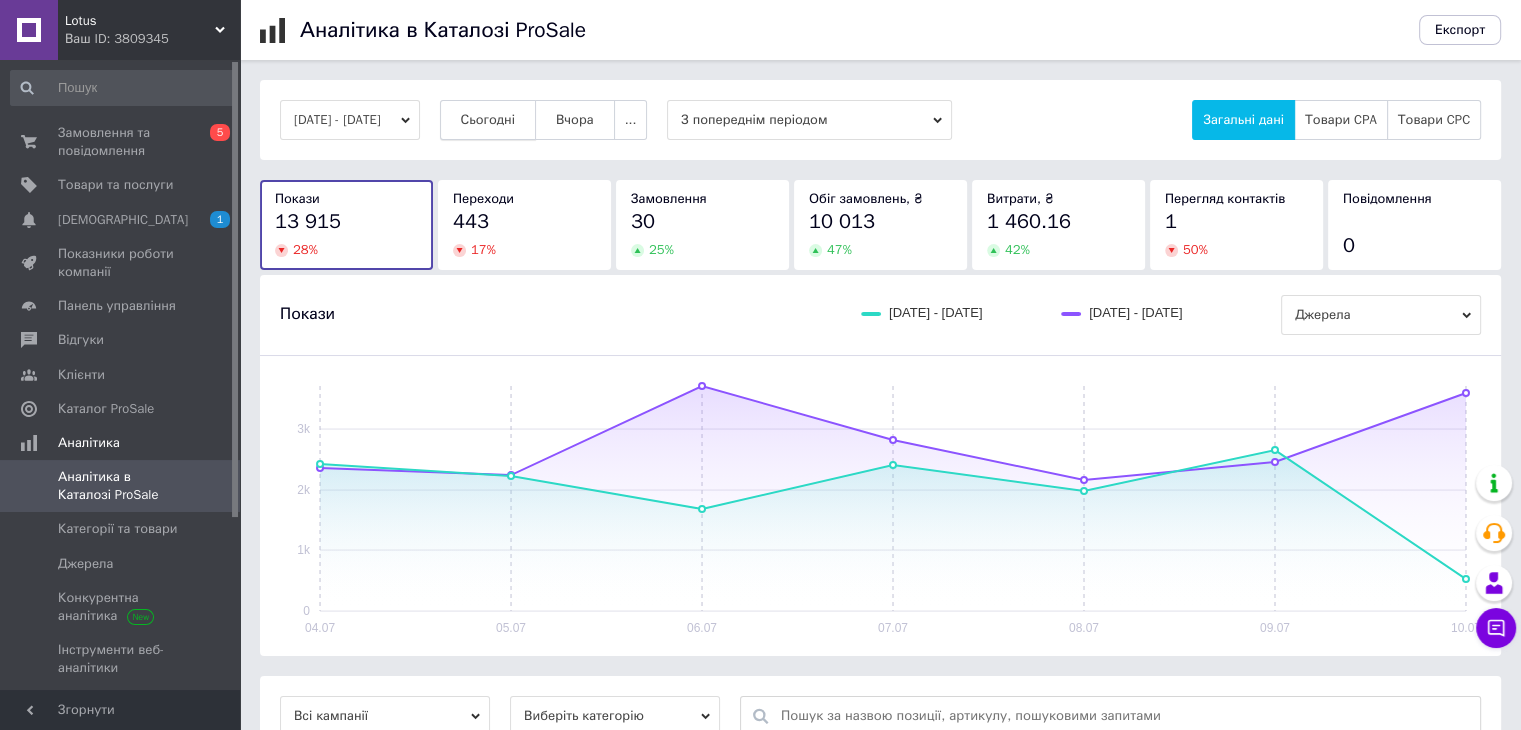 click on "Сьогодні" at bounding box center [488, 120] 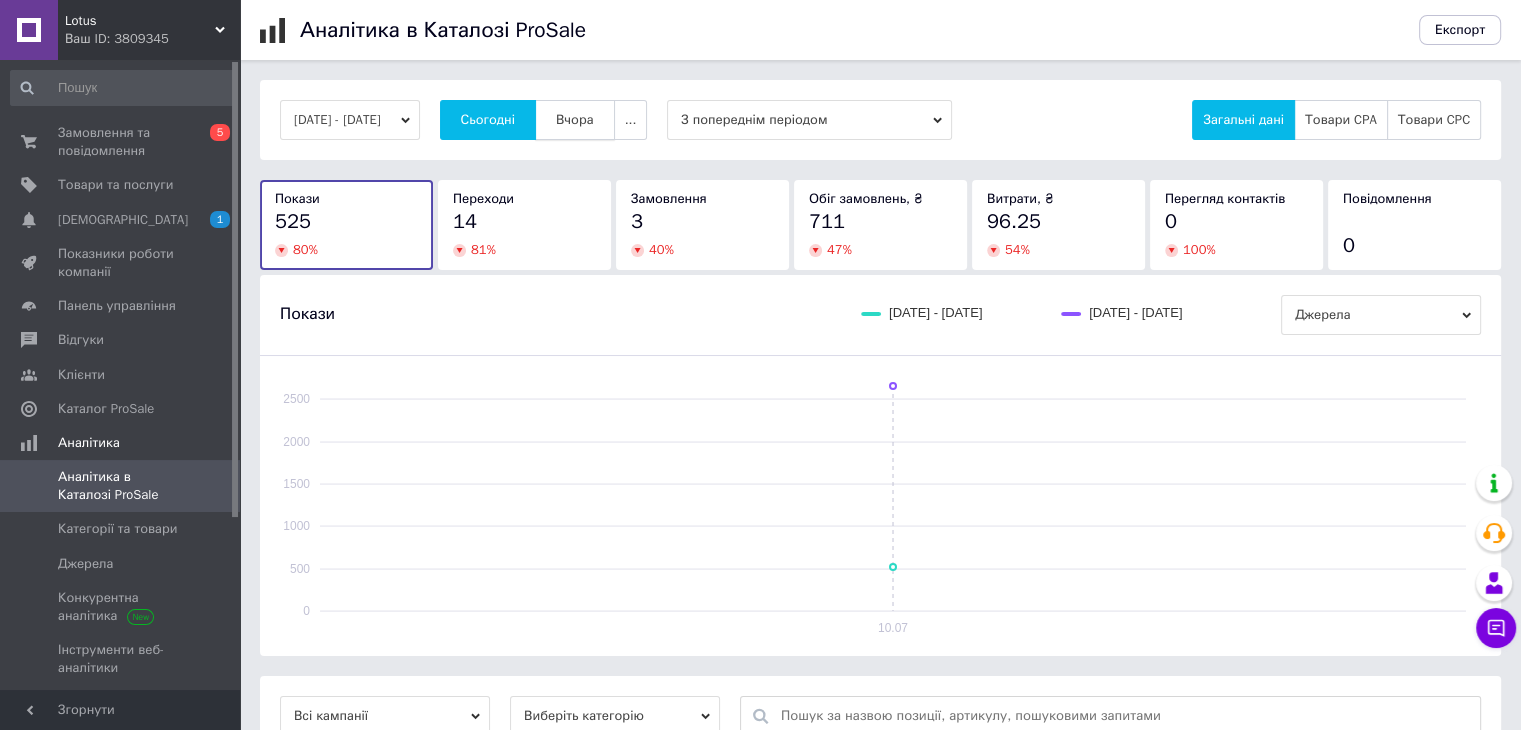 click on "Вчора" at bounding box center (575, 120) 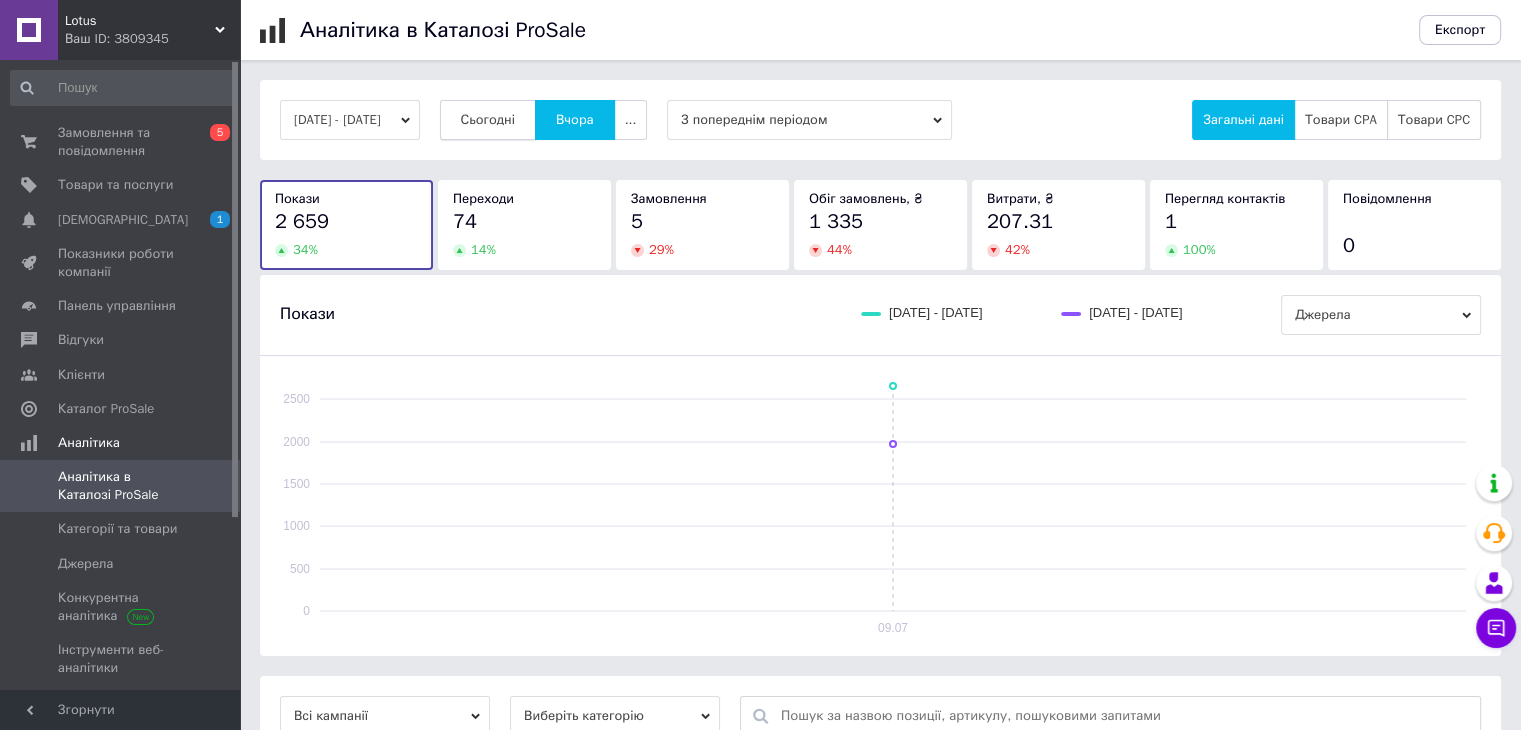 click on "Сьогодні" at bounding box center (488, 120) 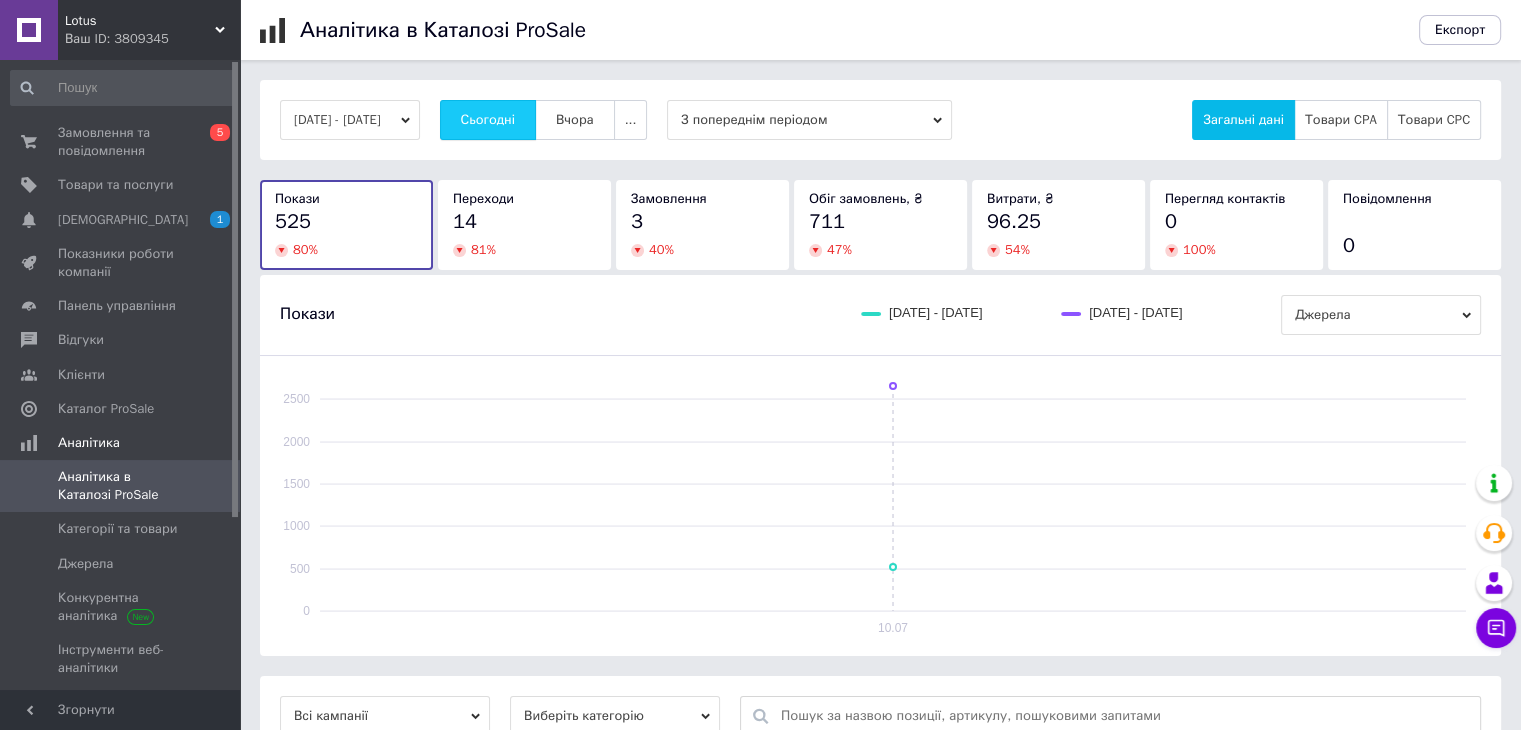 click on "Сьогодні" at bounding box center [488, 120] 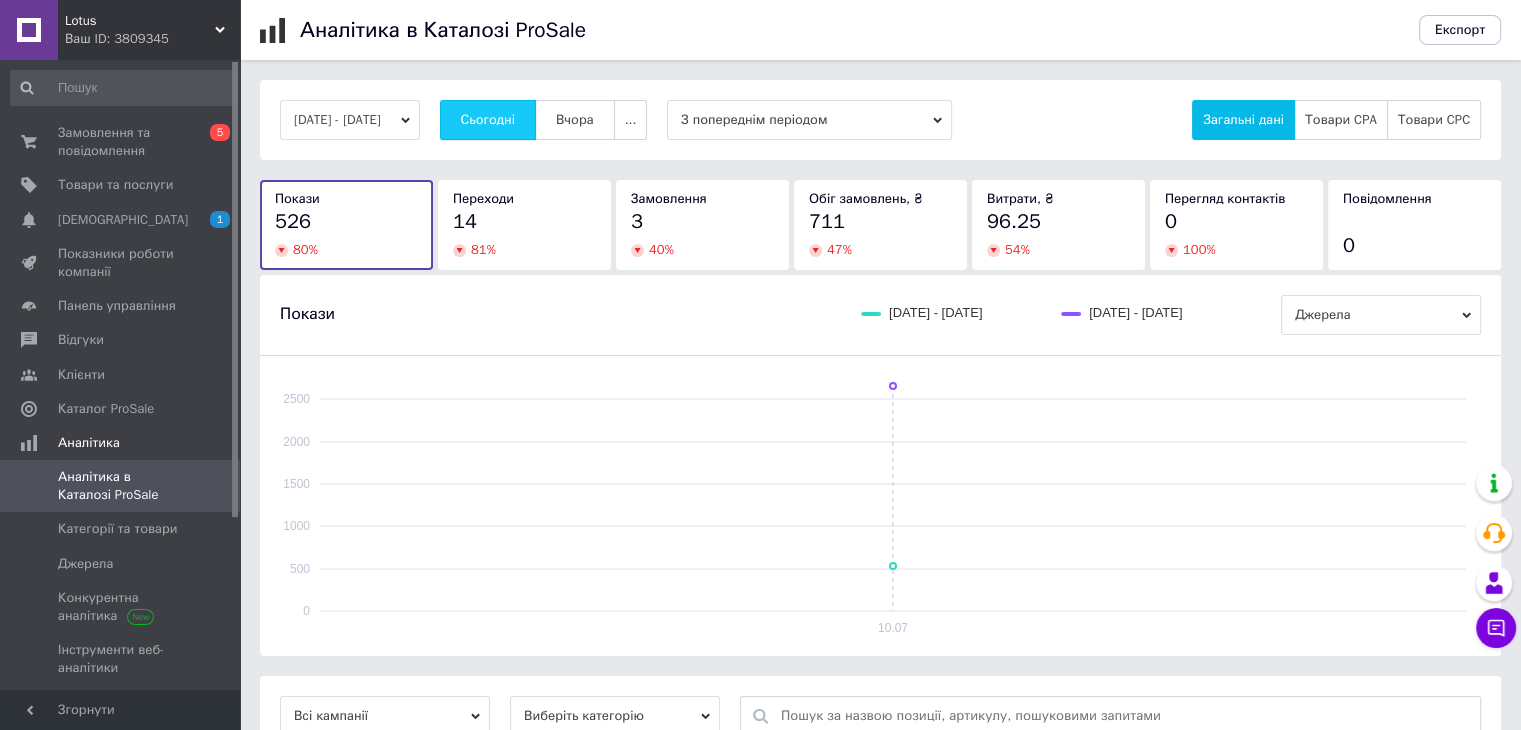 click on "Сьогодні" at bounding box center [488, 120] 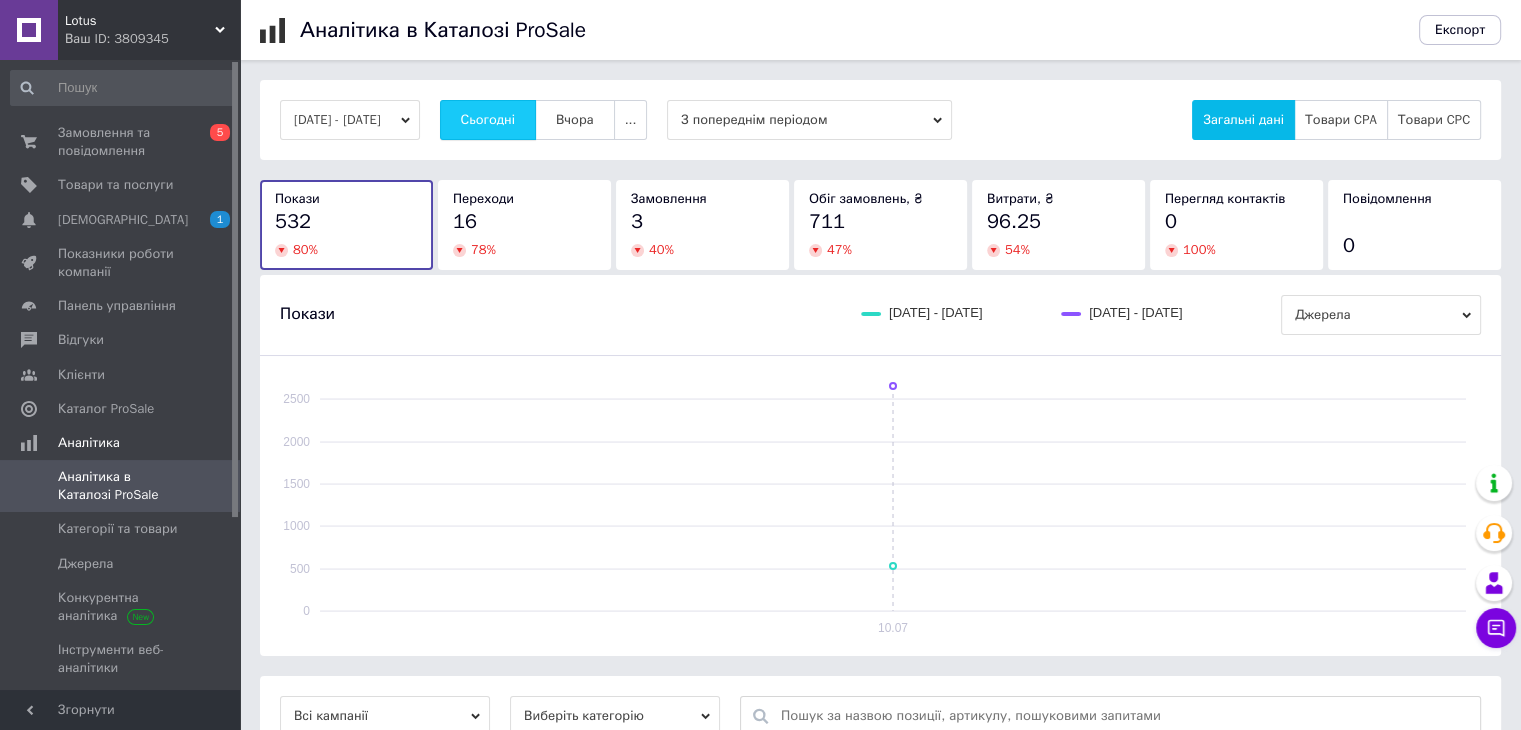 click on "Сьогодні" at bounding box center (488, 120) 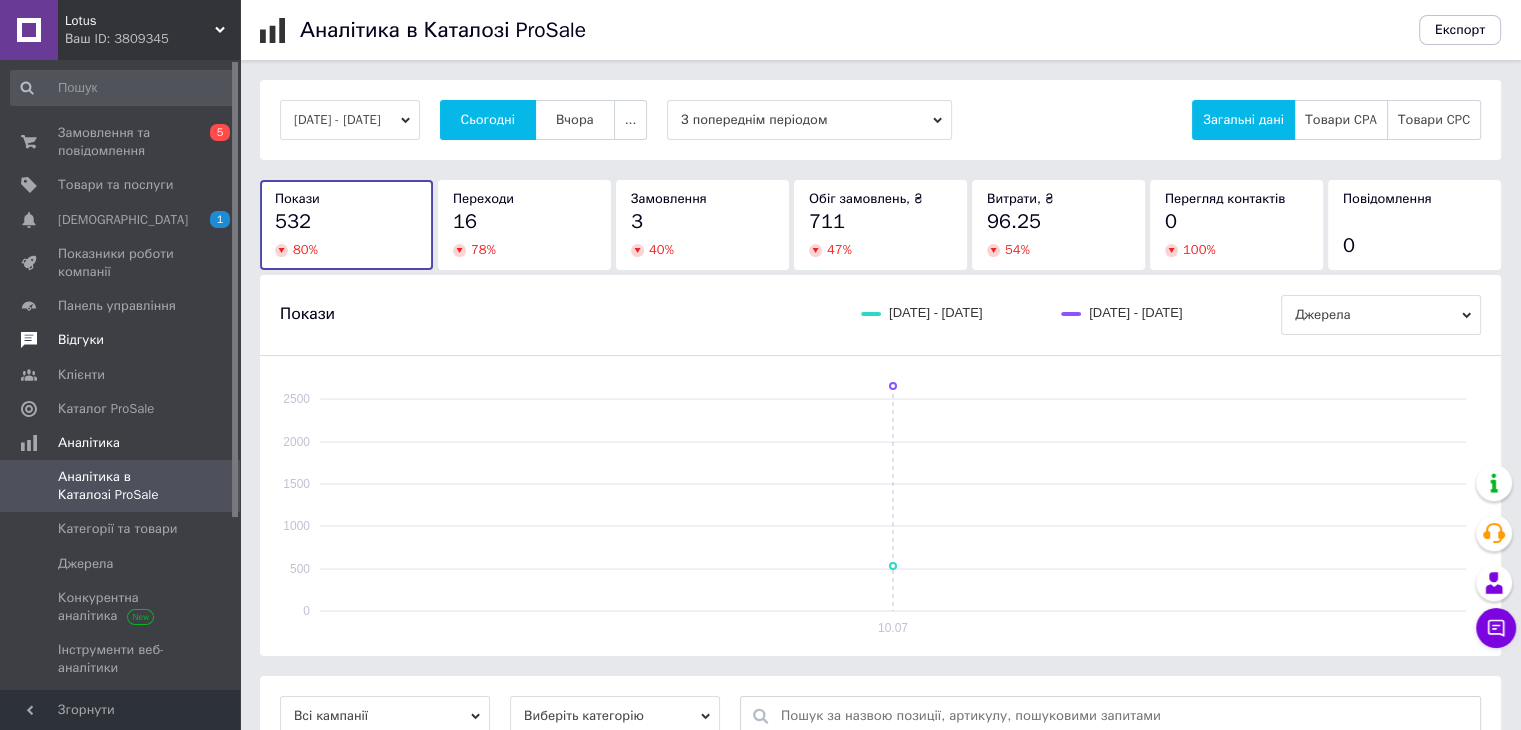 click on "Відгуки" at bounding box center (81, 340) 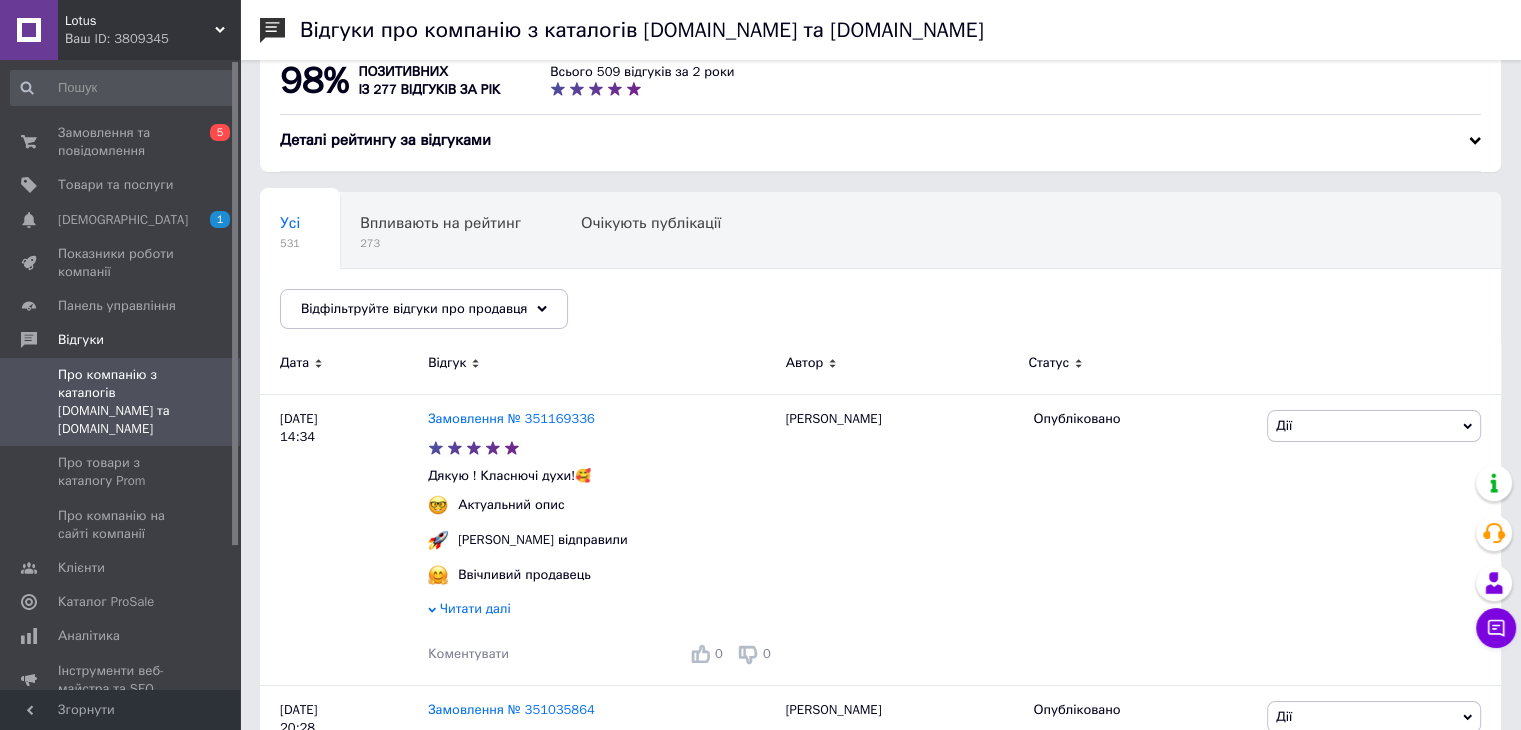 scroll, scrollTop: 0, scrollLeft: 0, axis: both 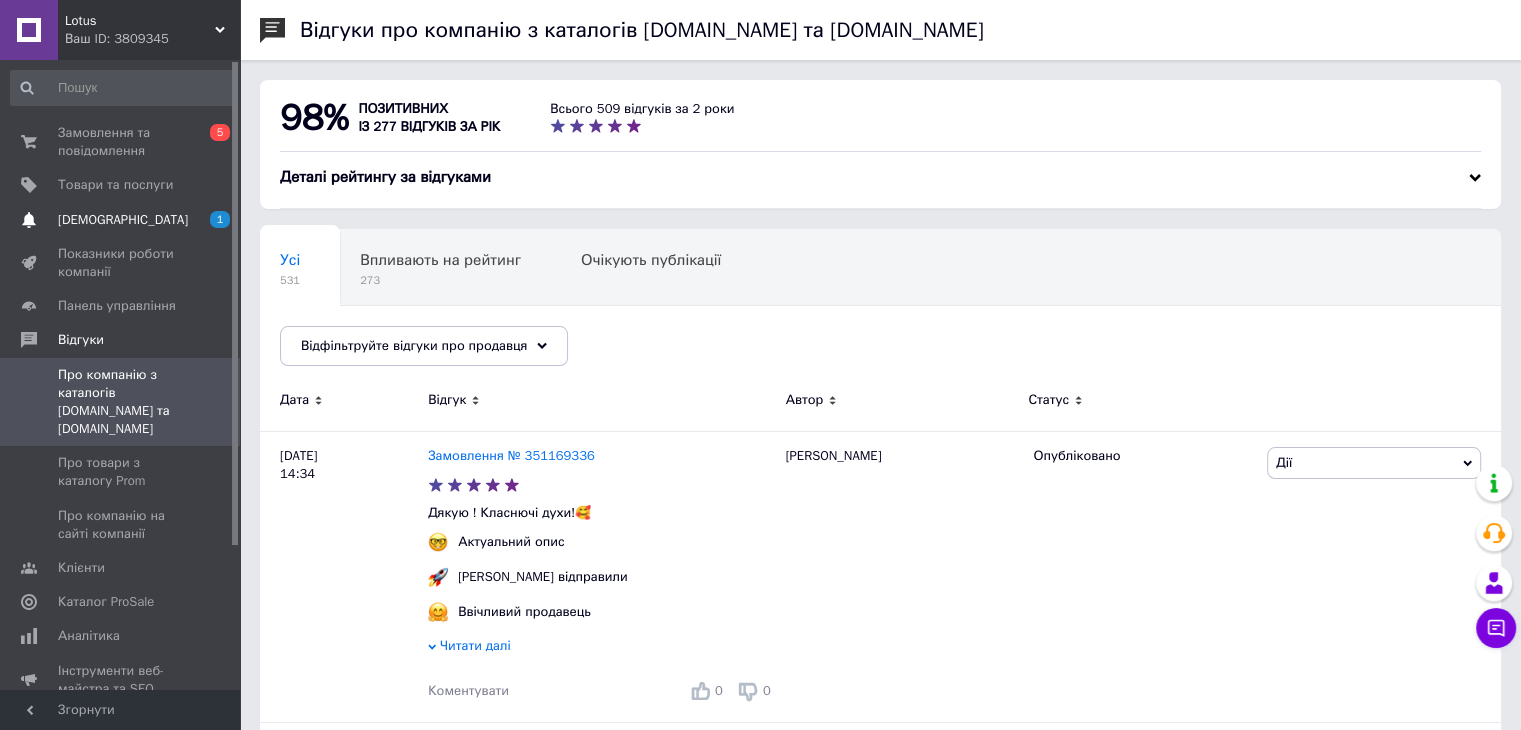 click on "[DEMOGRAPHIC_DATA]" at bounding box center (121, 220) 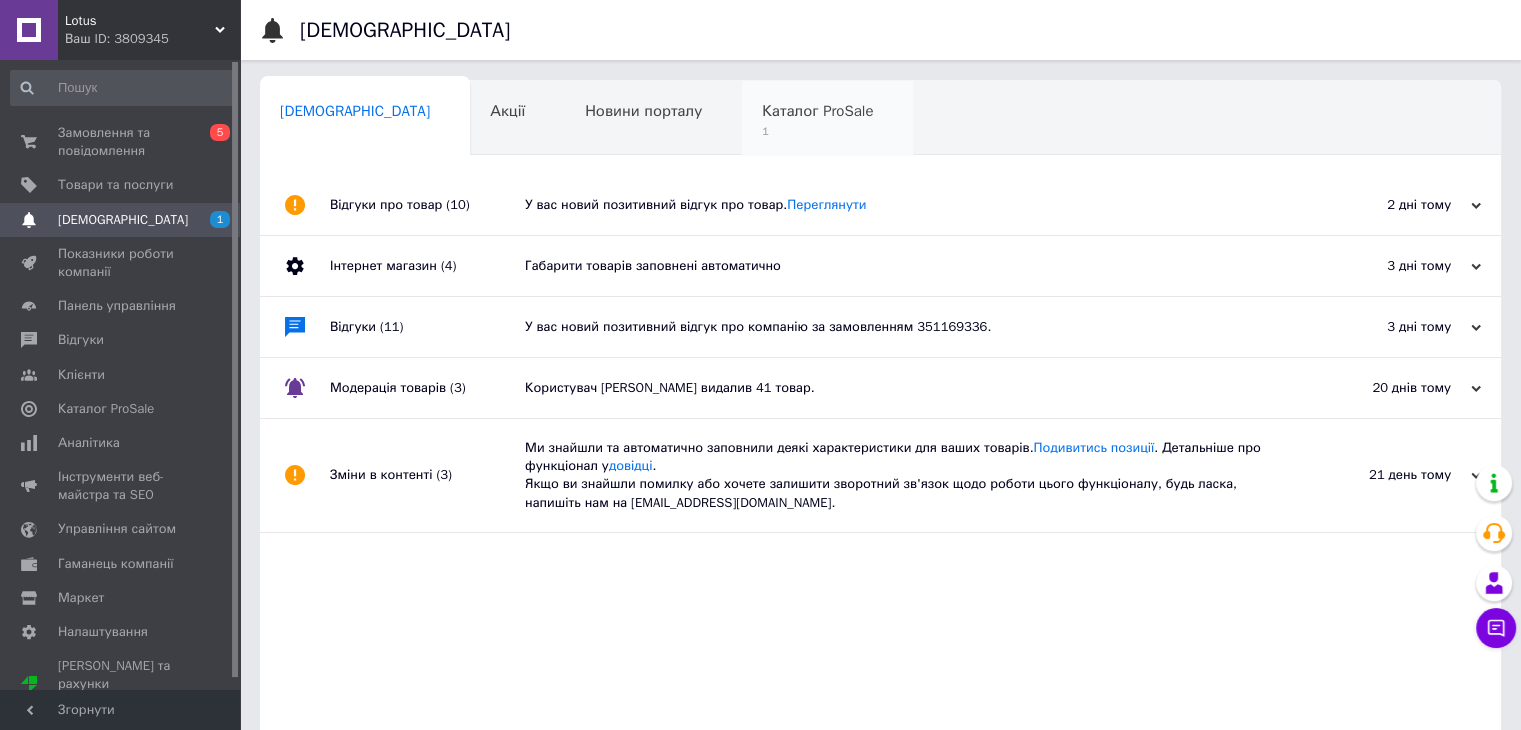 click on "Каталог ProSale" at bounding box center (817, 111) 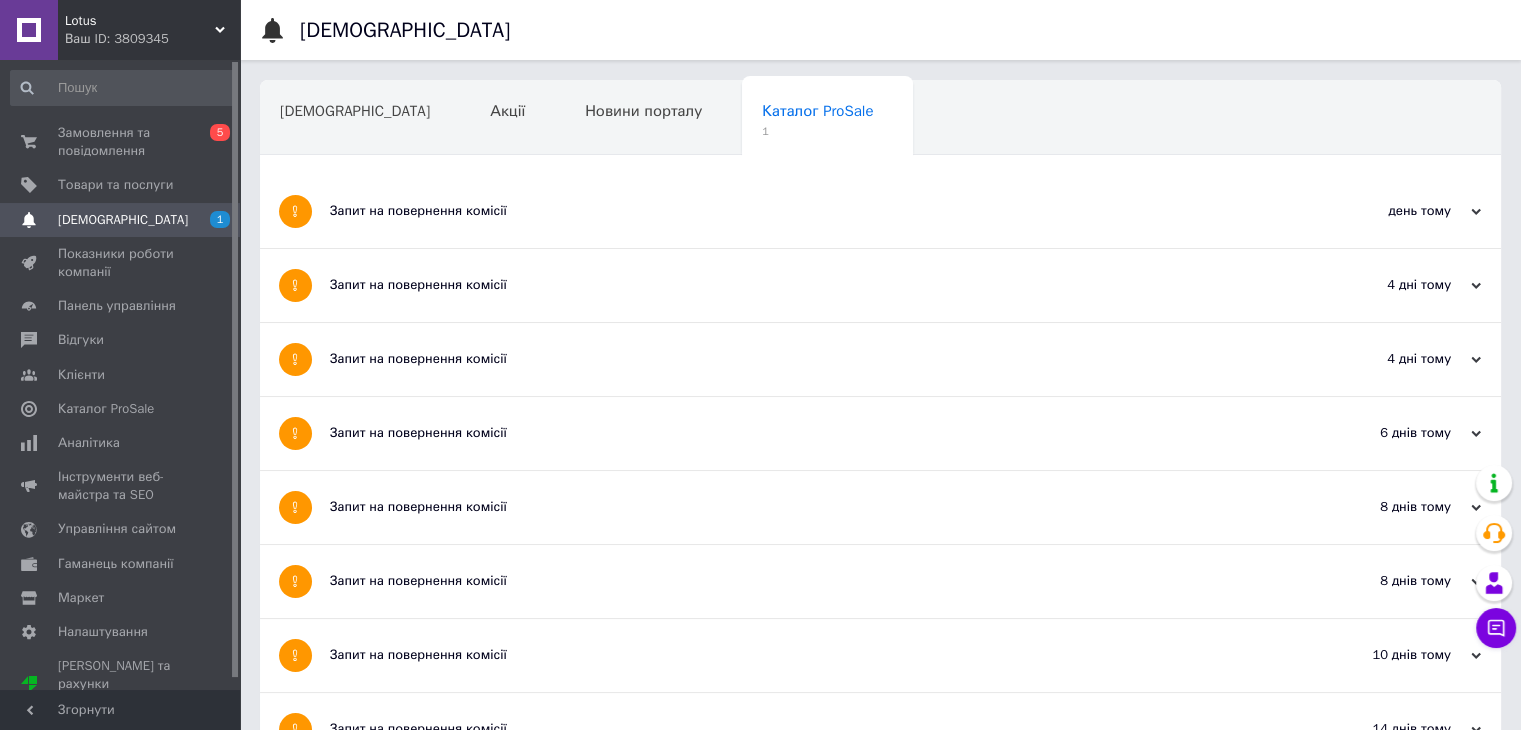 click on "Запит на повернення комісії" at bounding box center (805, 211) 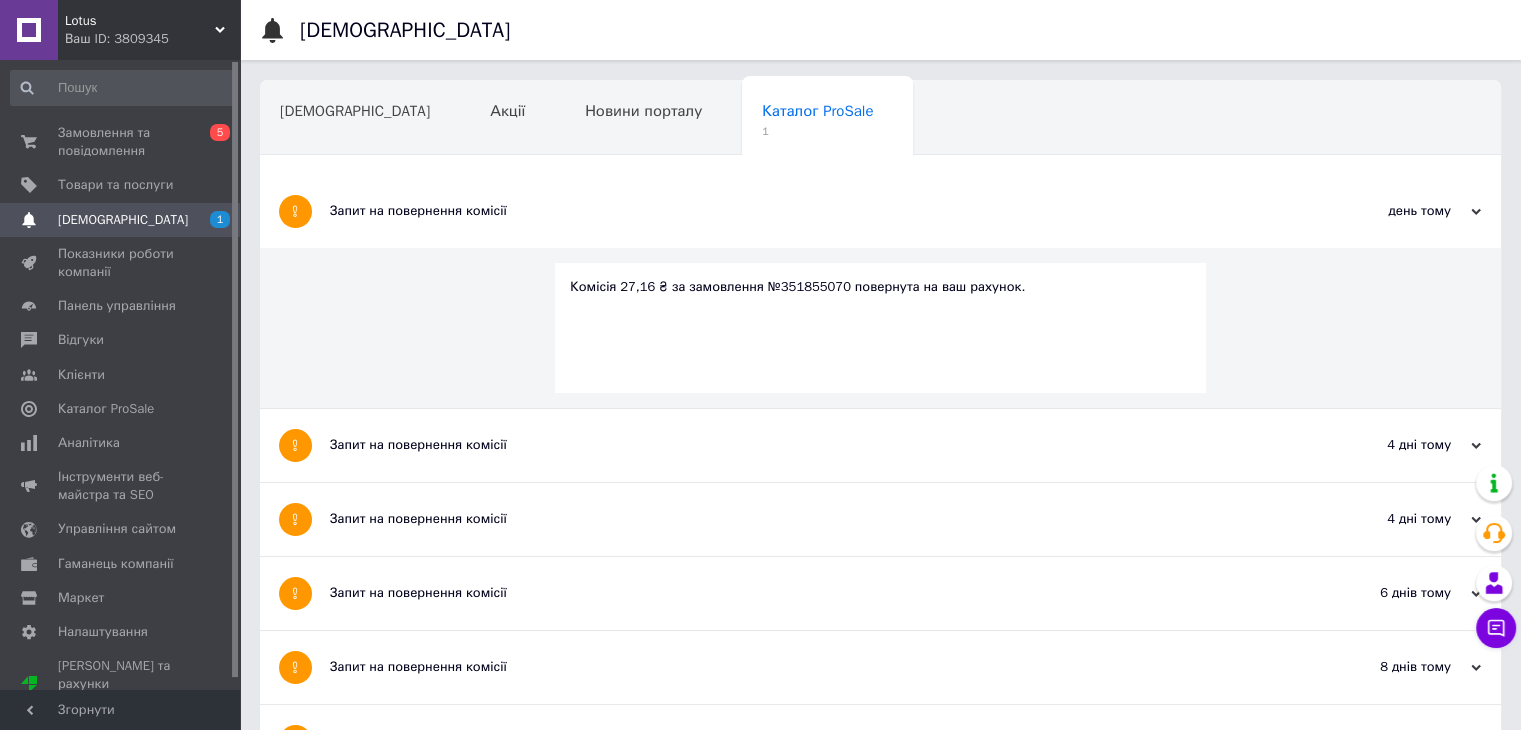 click on "Запит на повернення комісії" at bounding box center [805, 211] 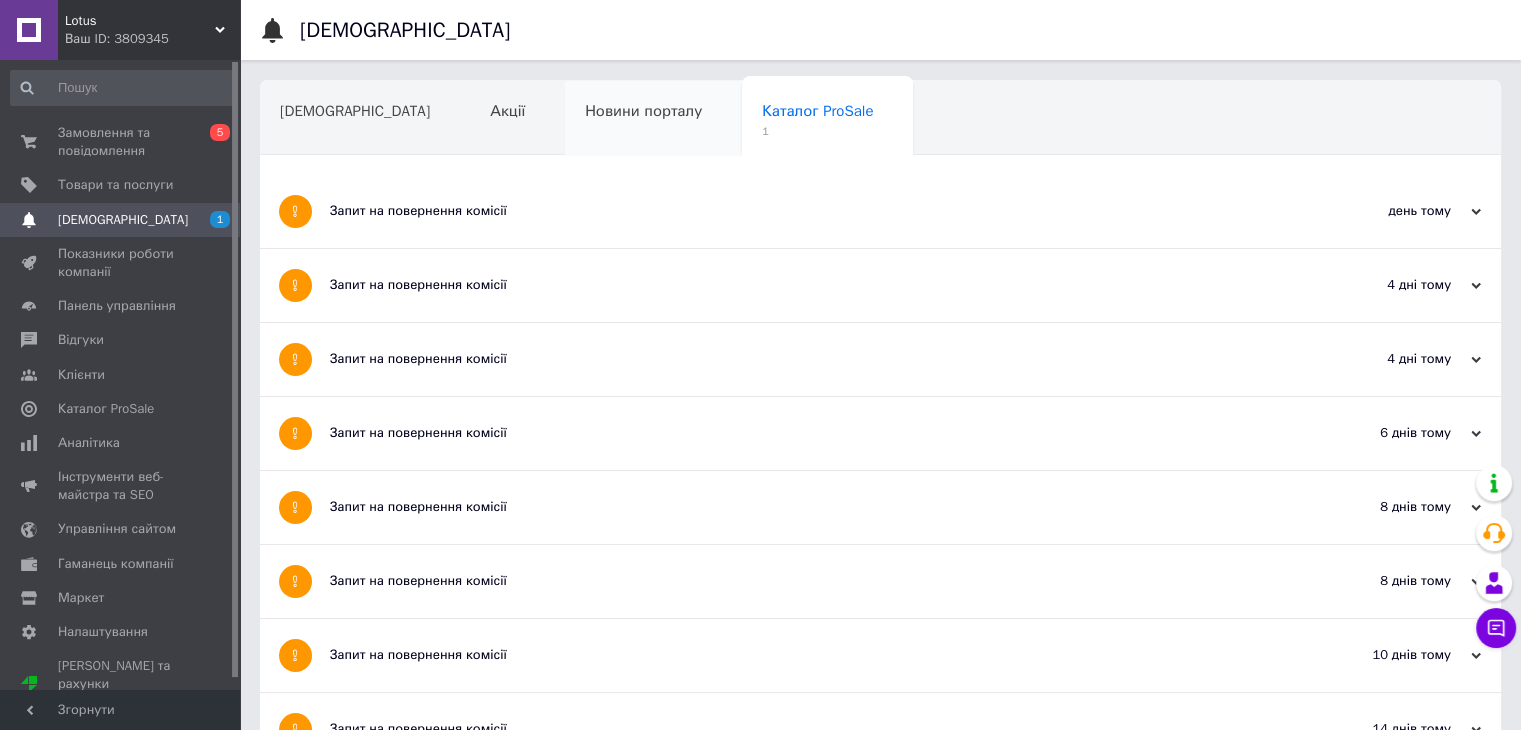 click on "Новини порталу" at bounding box center [653, 119] 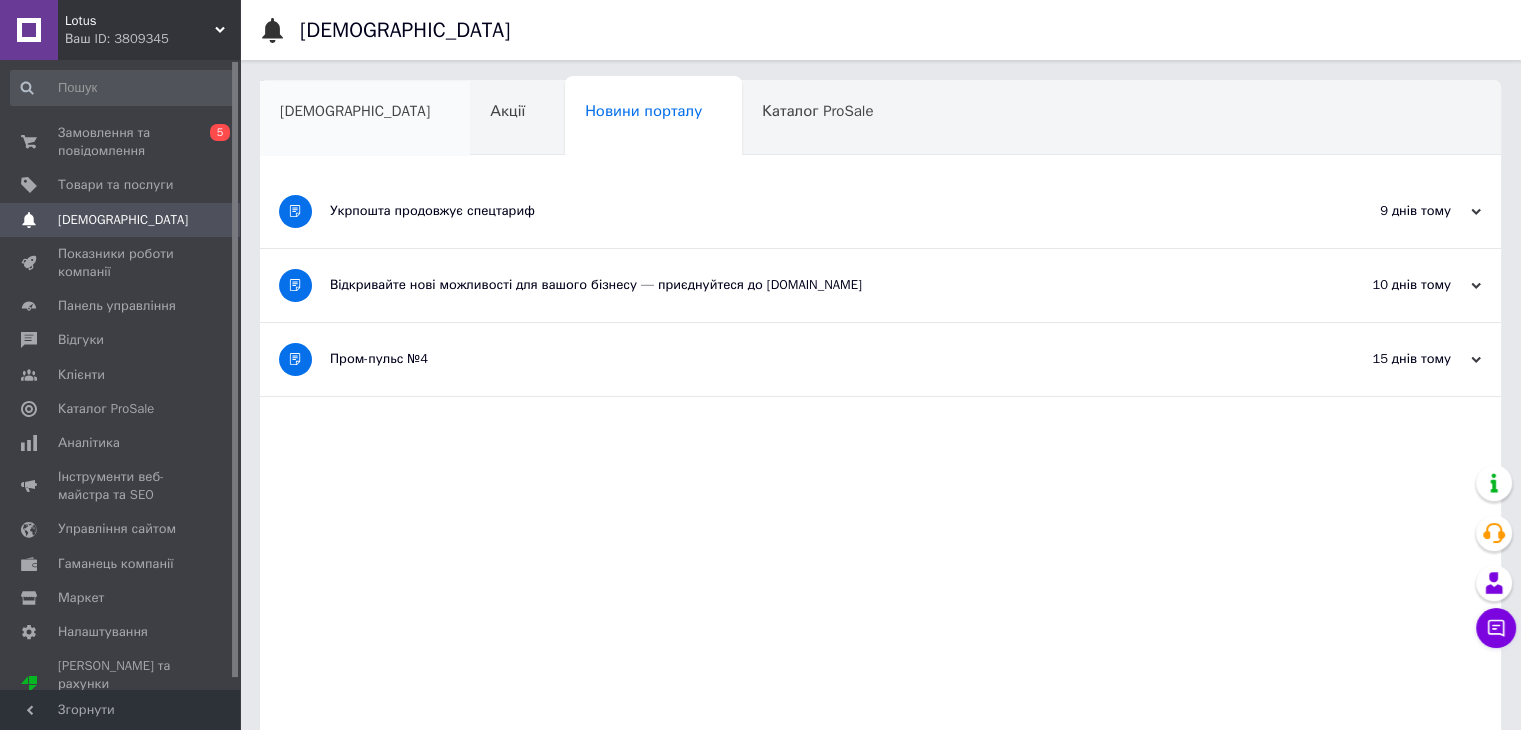 click on "[DEMOGRAPHIC_DATA]" at bounding box center [355, 111] 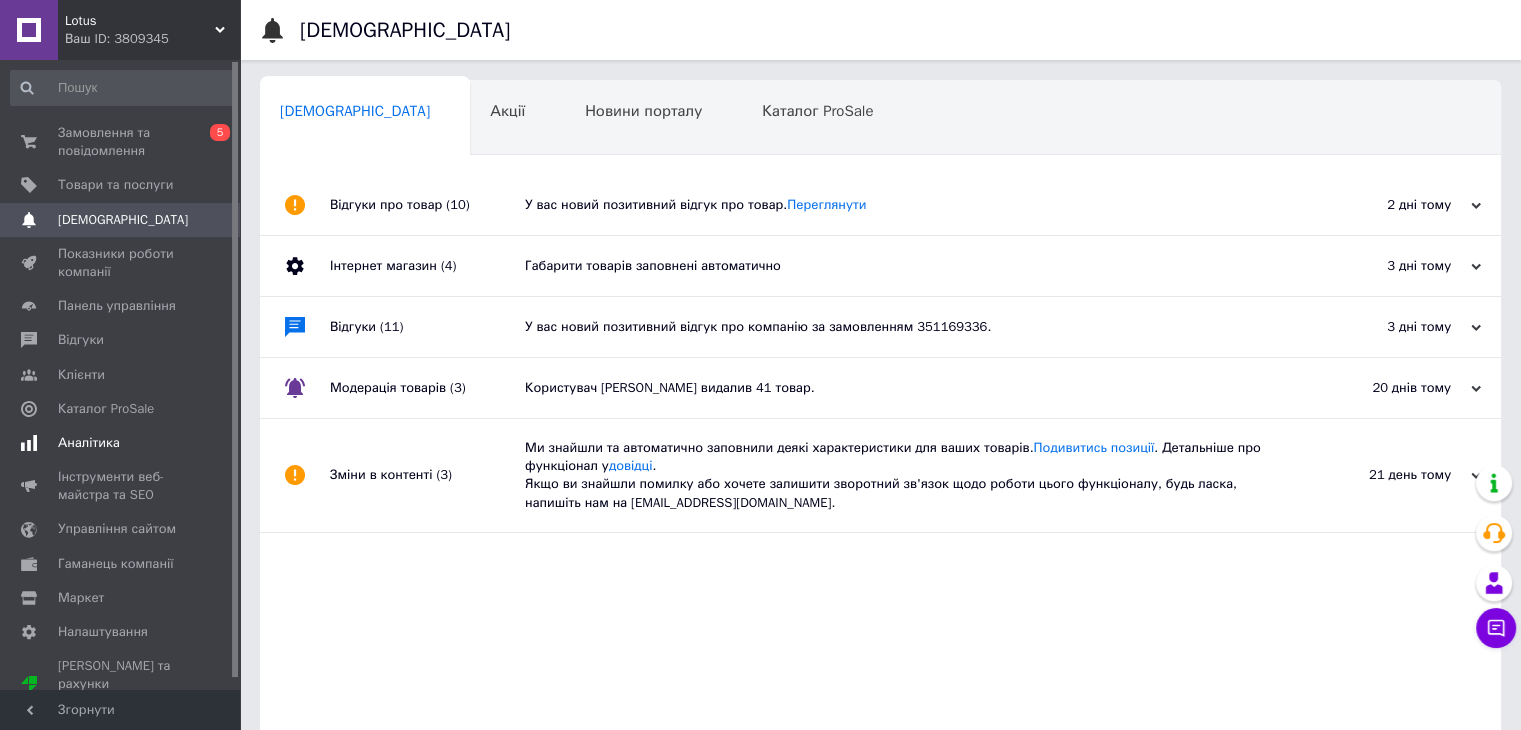 click on "Аналітика" at bounding box center (121, 443) 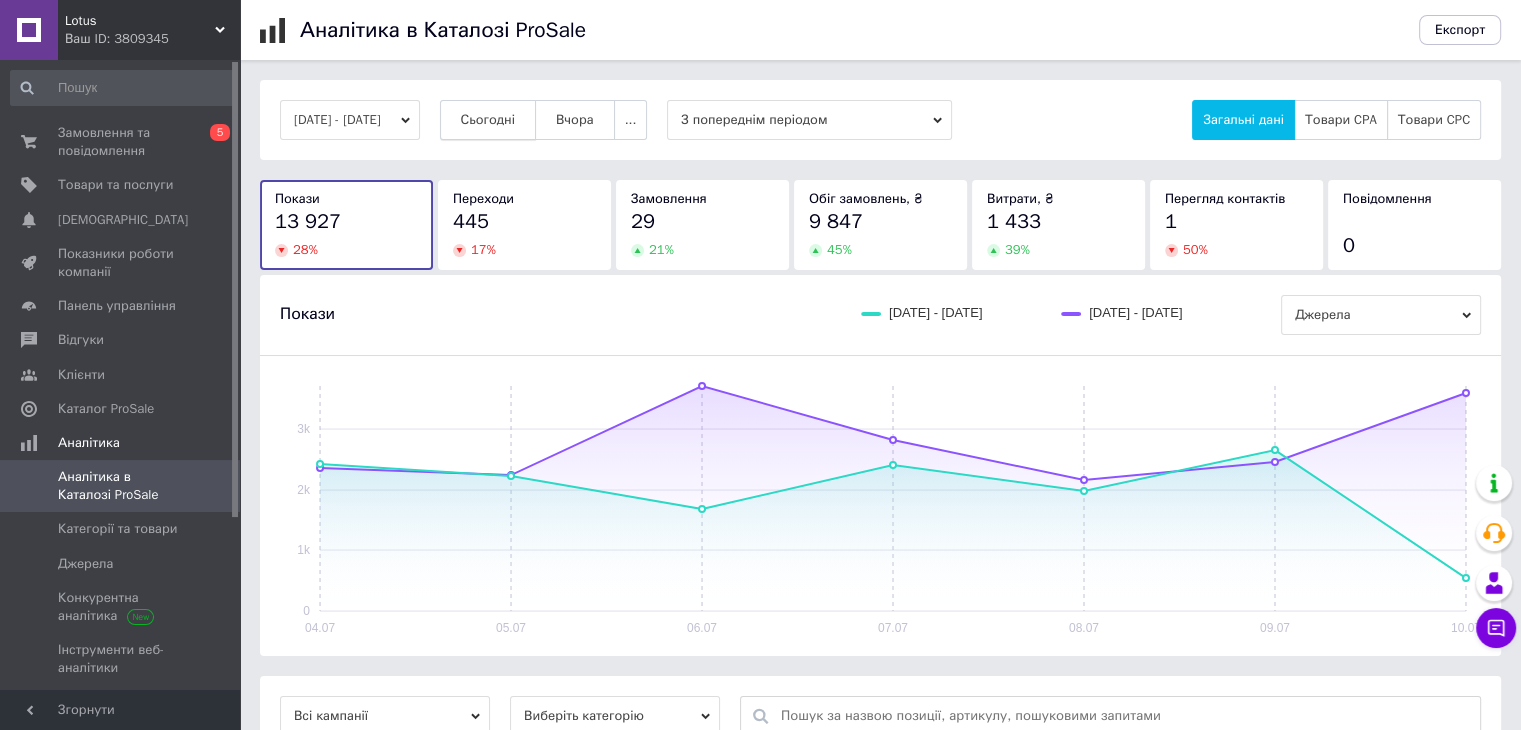 click on "Сьогодні" at bounding box center [488, 120] 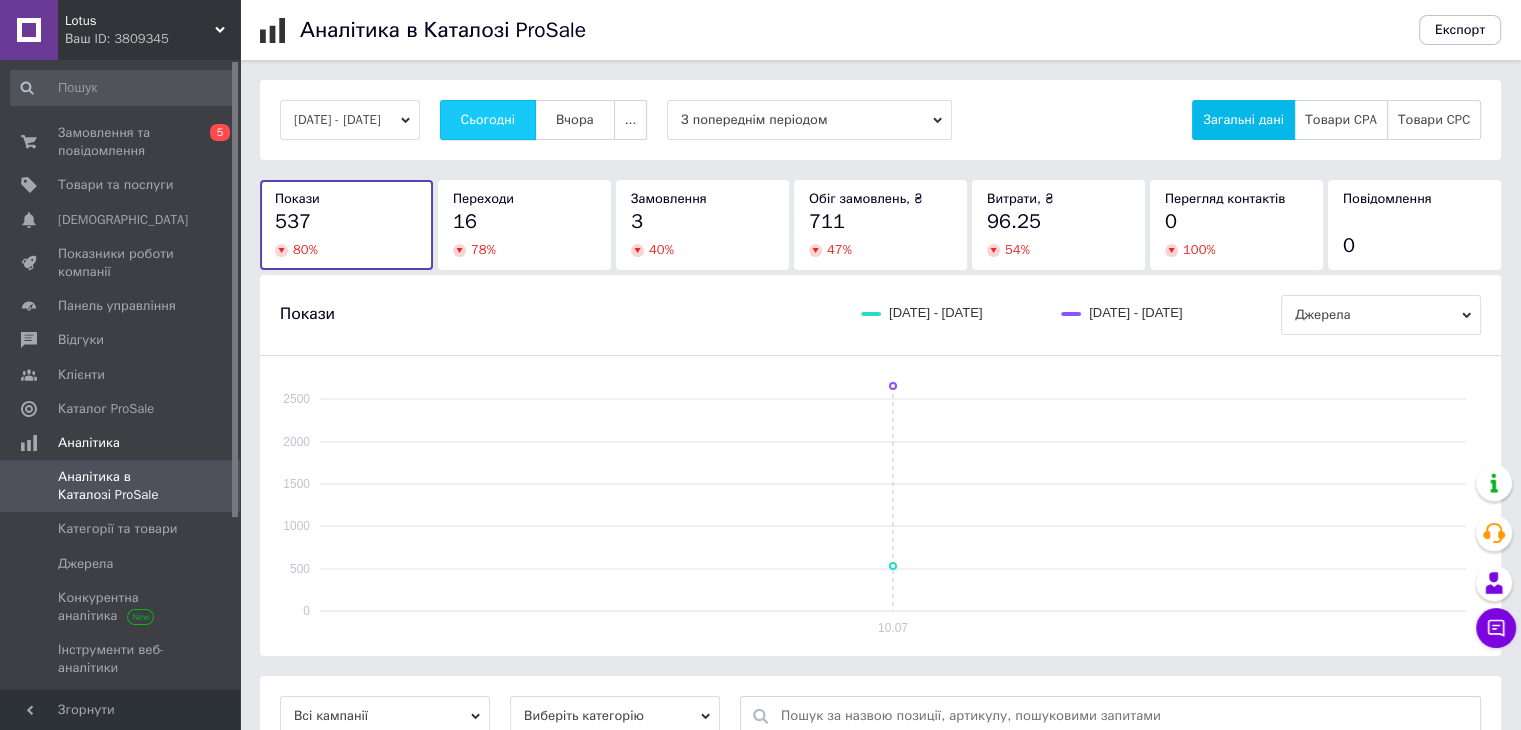 click on "Сьогодні" at bounding box center (488, 120) 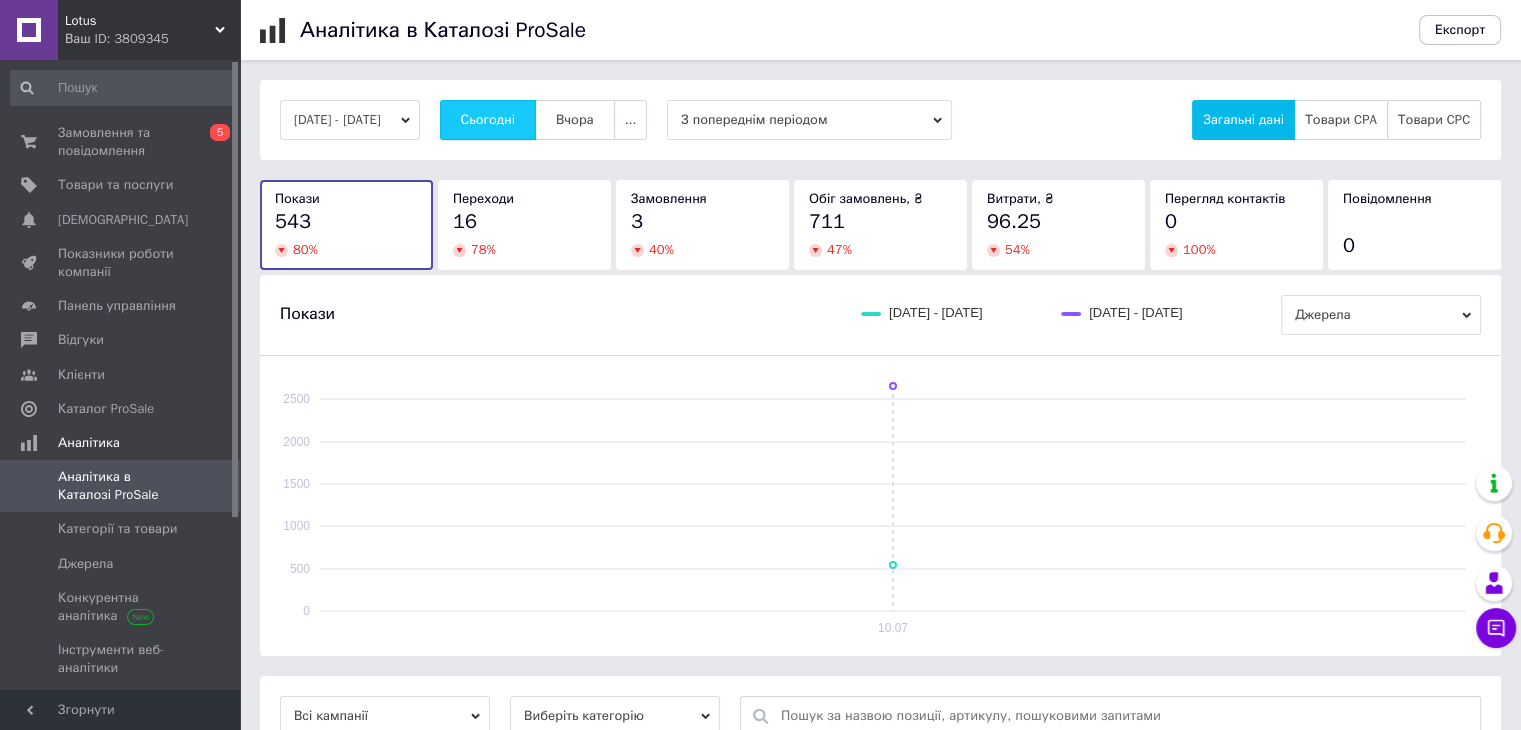 click on "Сьогодні" at bounding box center (488, 120) 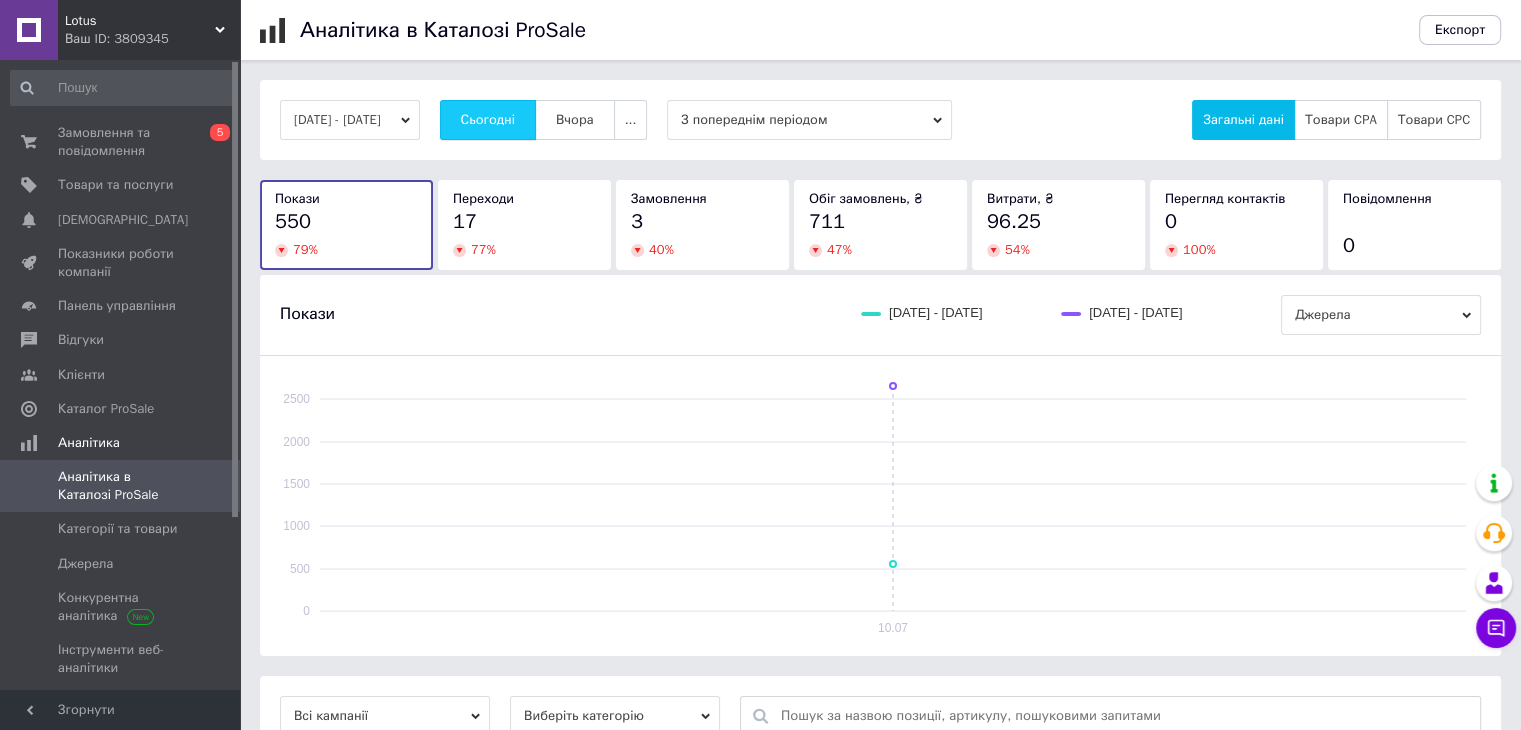 click on "Сьогодні" at bounding box center [488, 120] 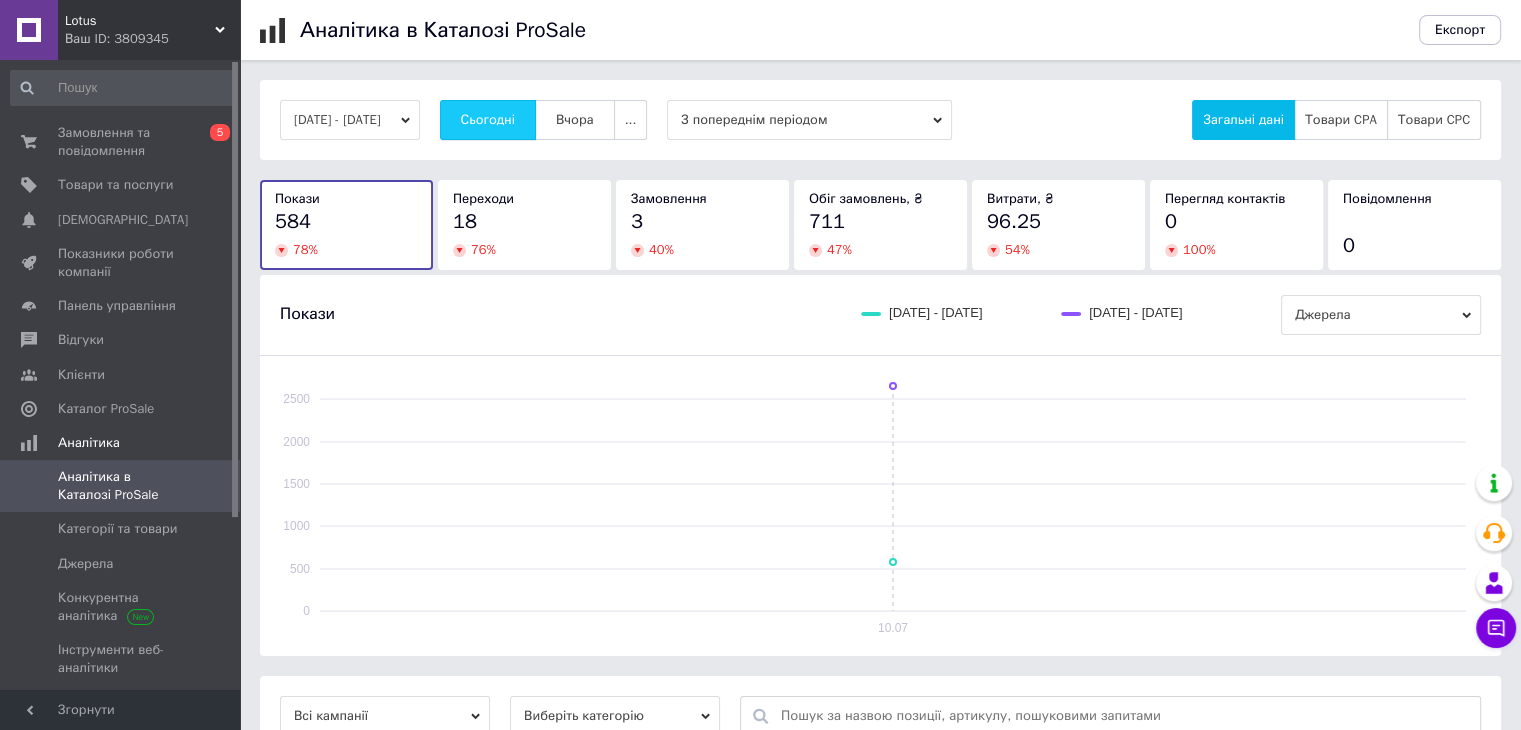 click on "Сьогодні" at bounding box center (488, 120) 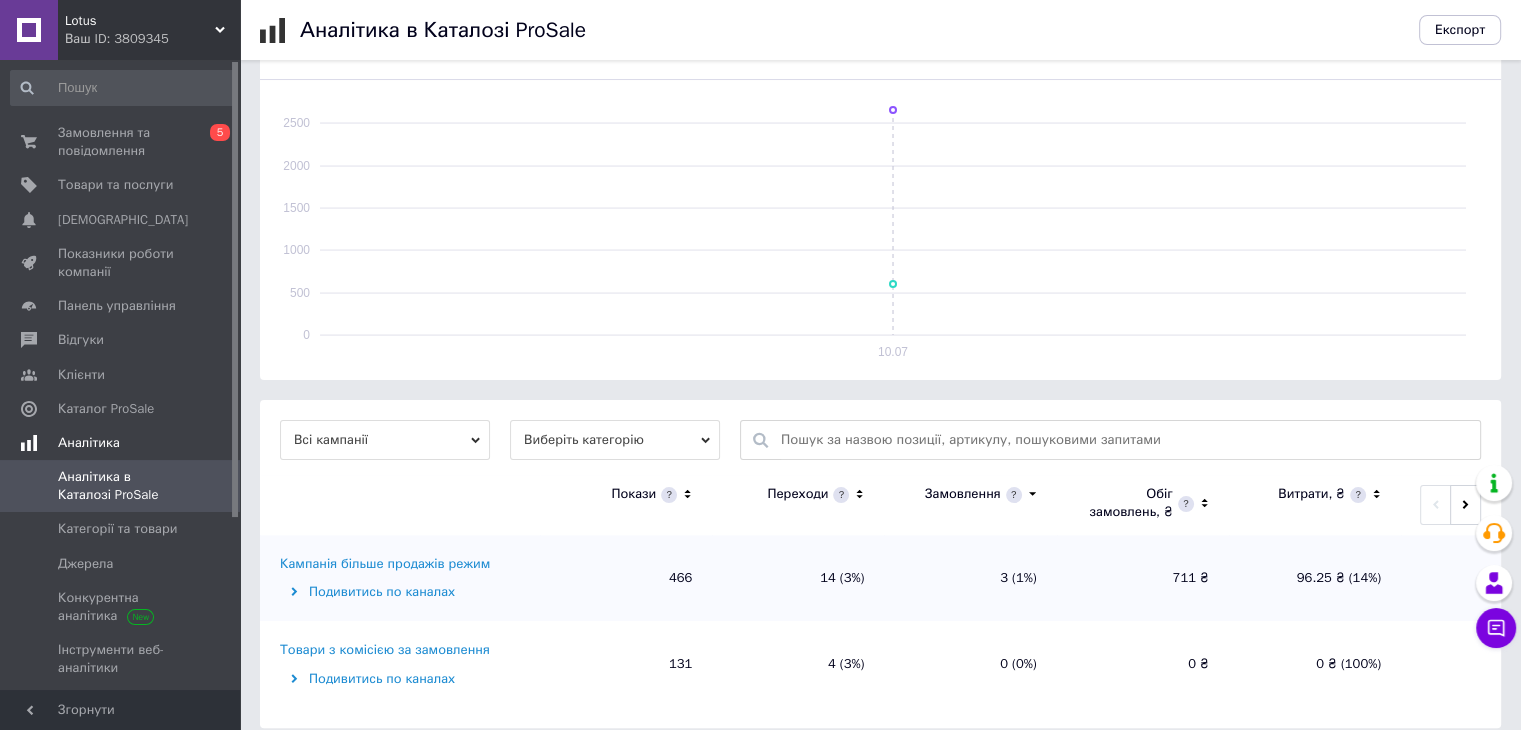 scroll, scrollTop: 293, scrollLeft: 0, axis: vertical 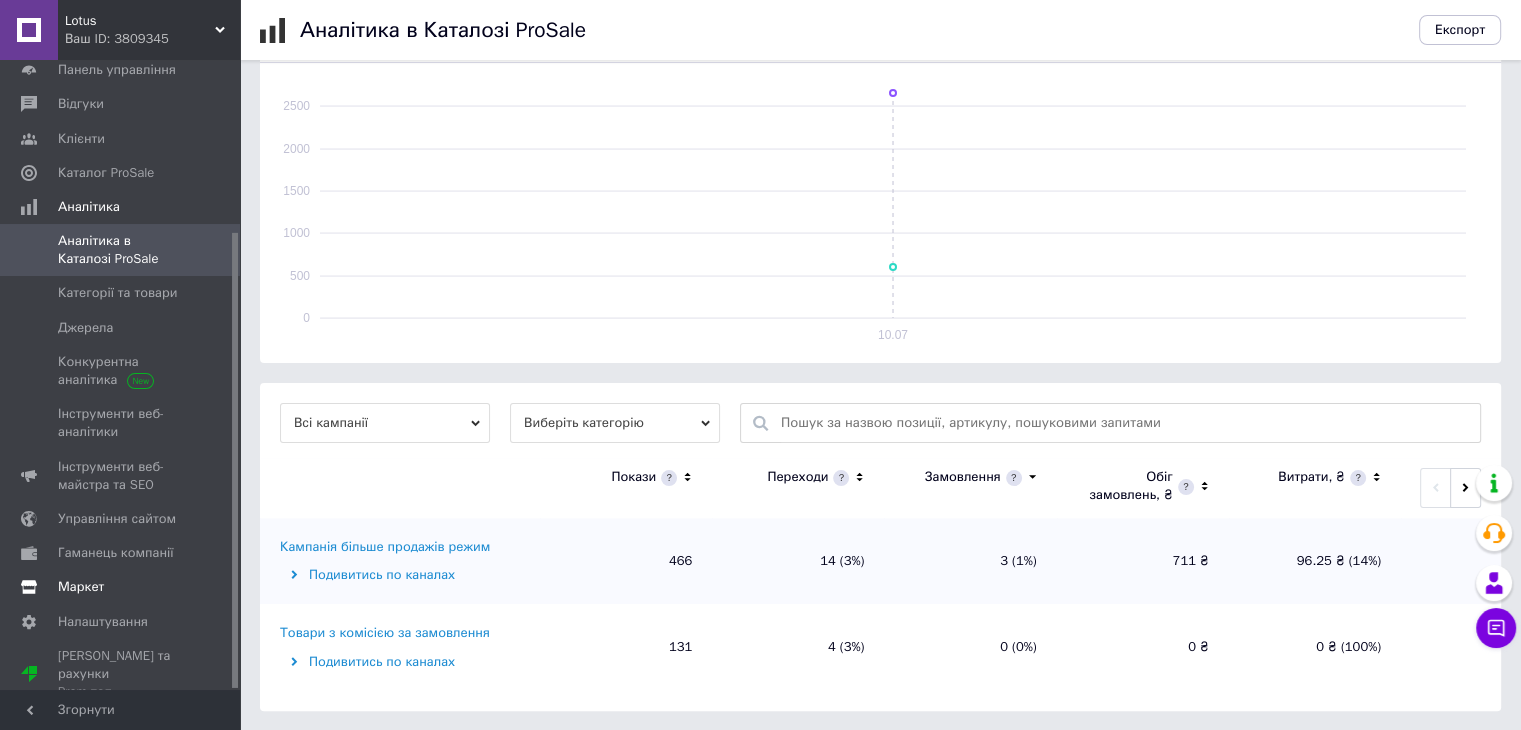 click on "Маркет" at bounding box center [81, 587] 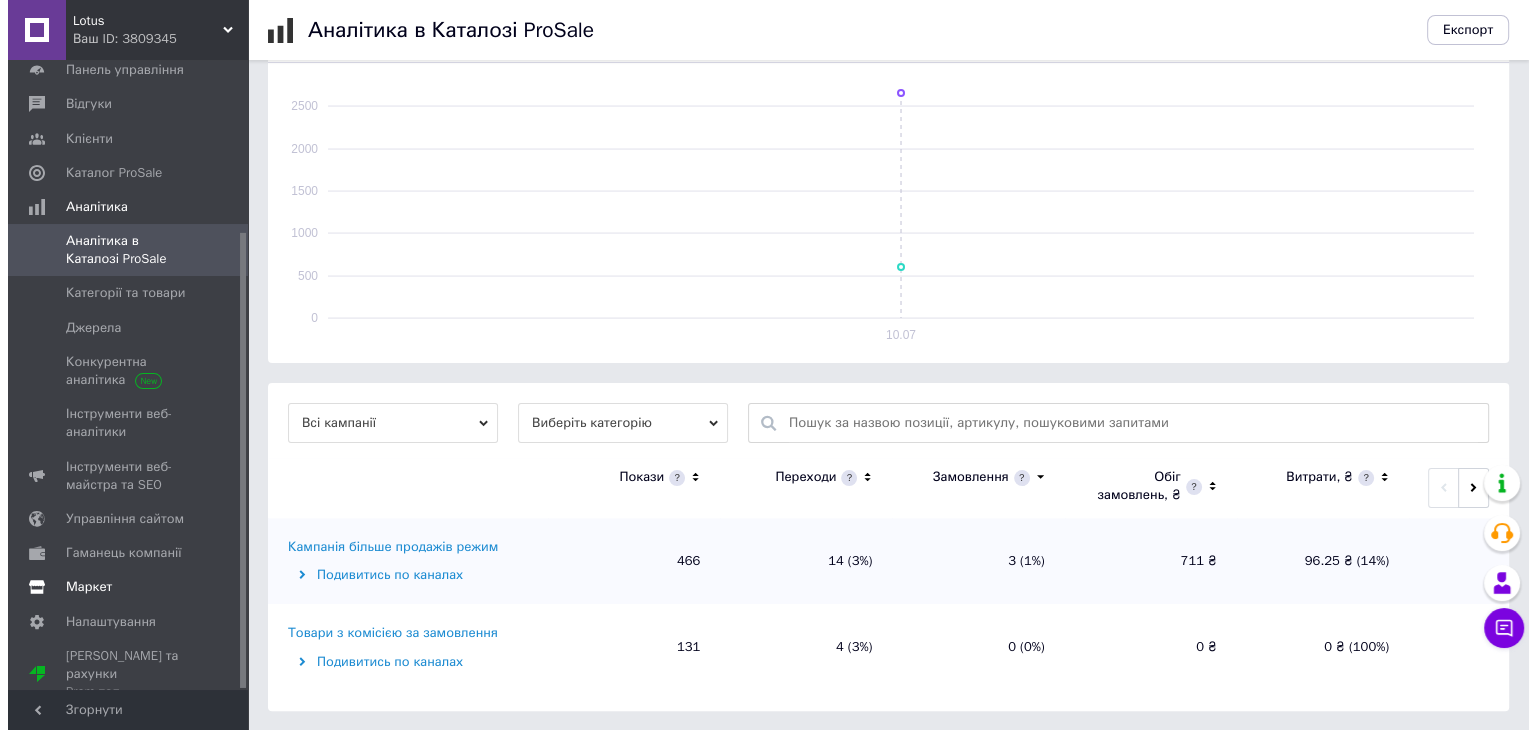 scroll, scrollTop: 0, scrollLeft: 0, axis: both 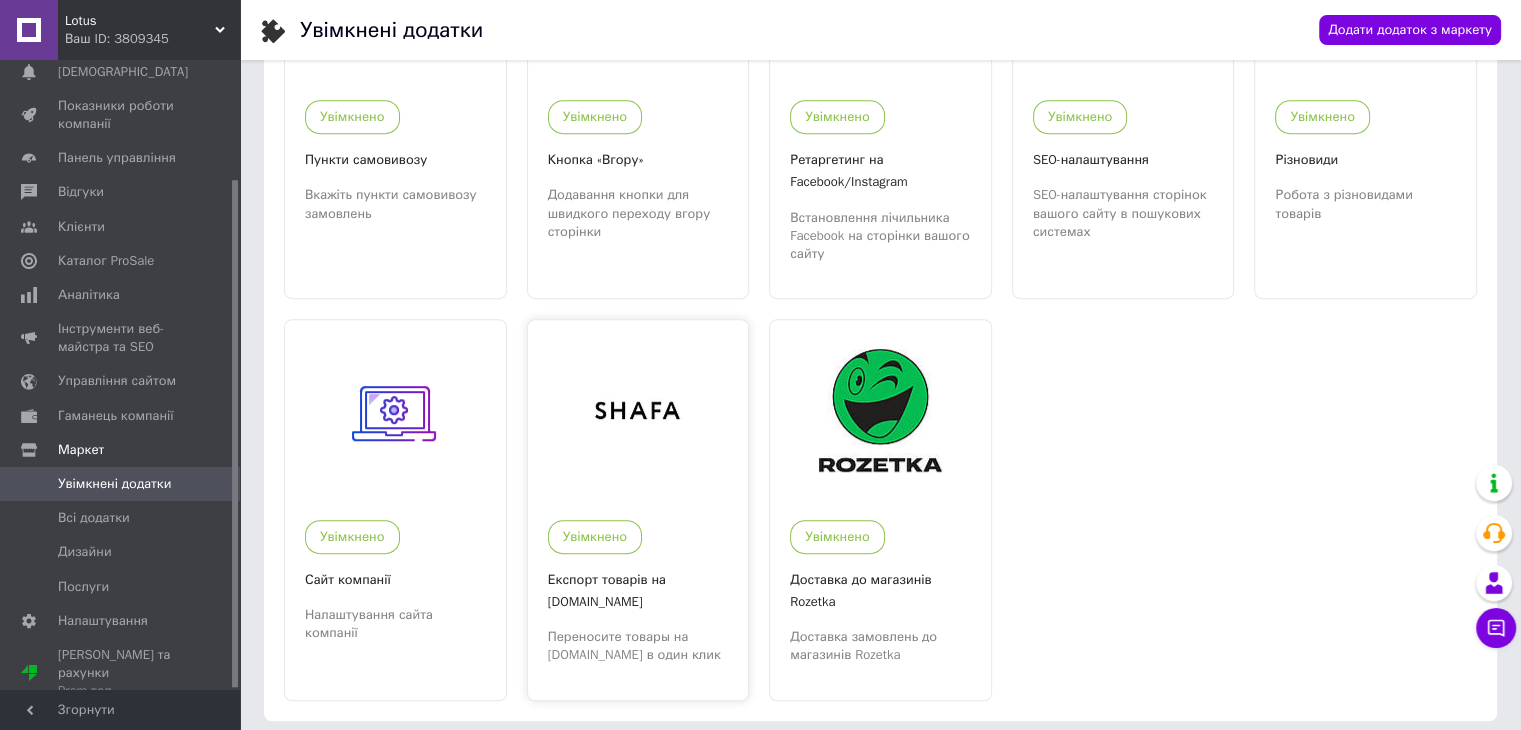 click at bounding box center [637, 410] 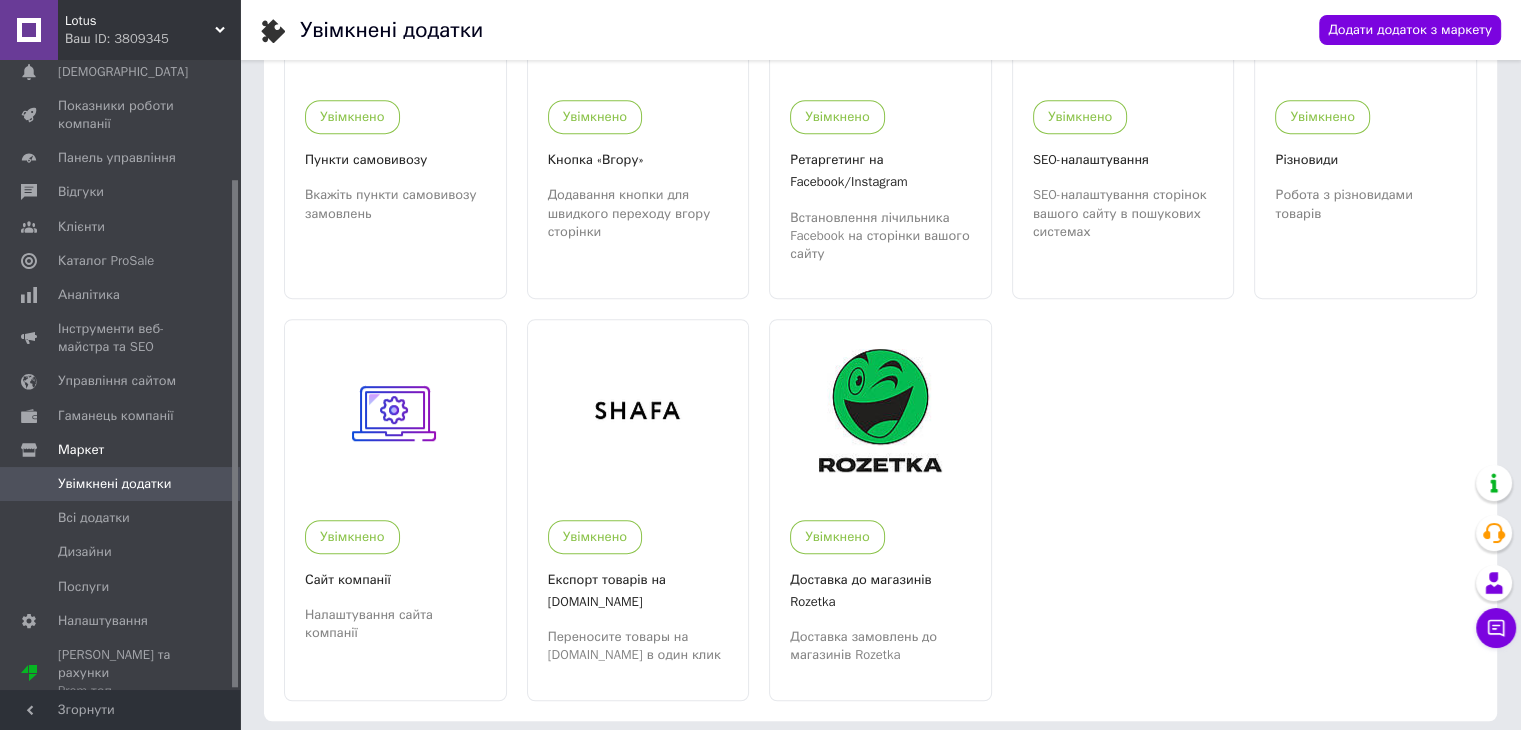 scroll, scrollTop: 1030, scrollLeft: 0, axis: vertical 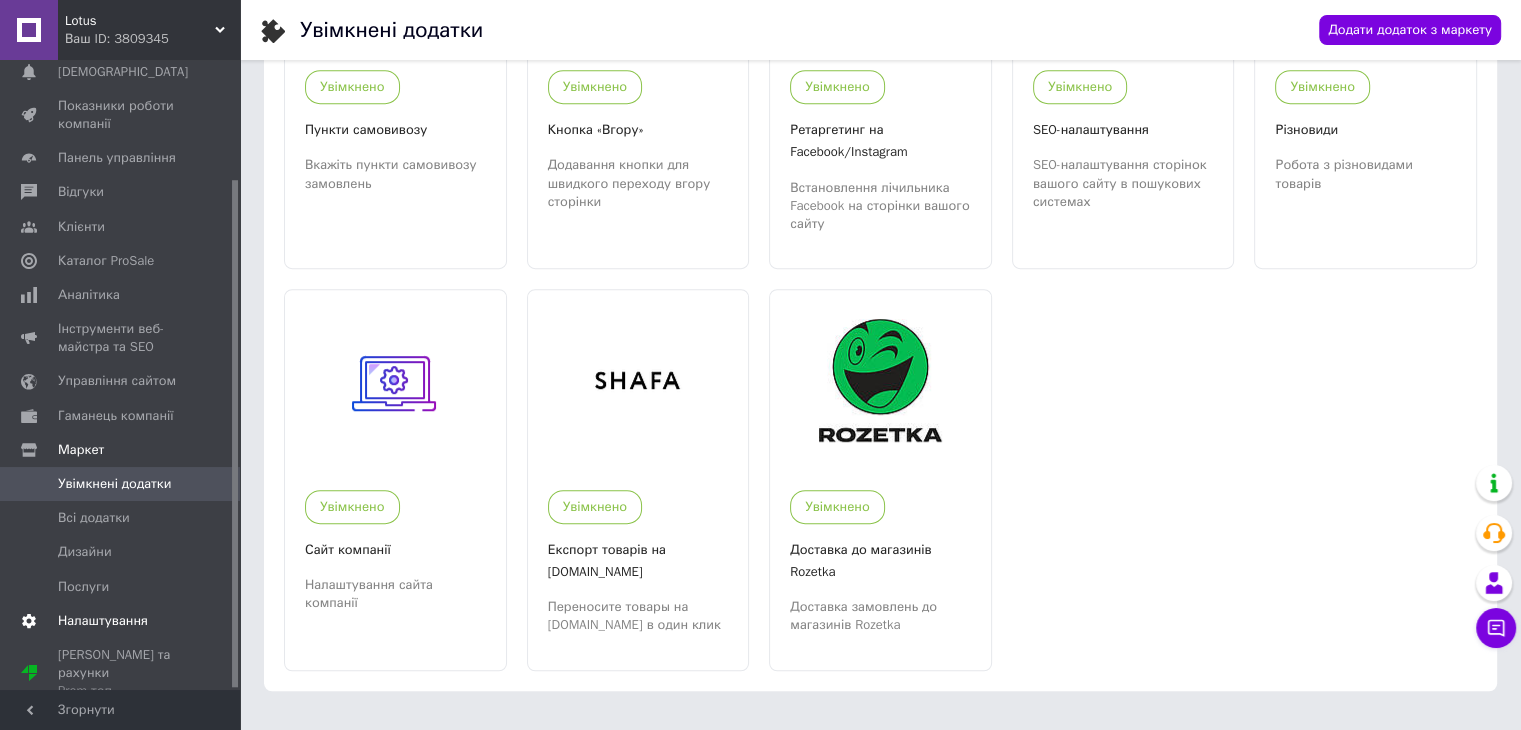 click on "Налаштування" at bounding box center [103, 621] 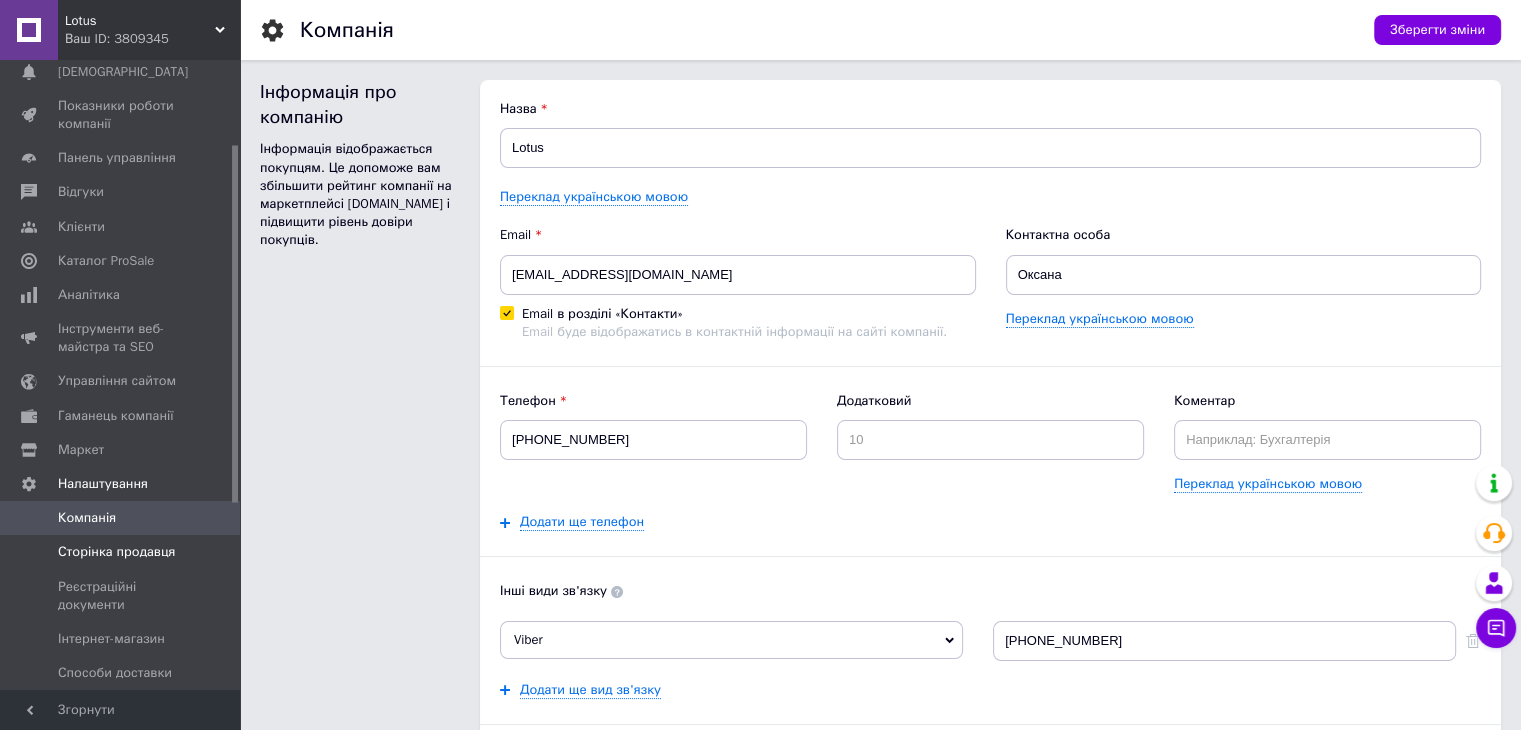 scroll, scrollTop: 0, scrollLeft: 0, axis: both 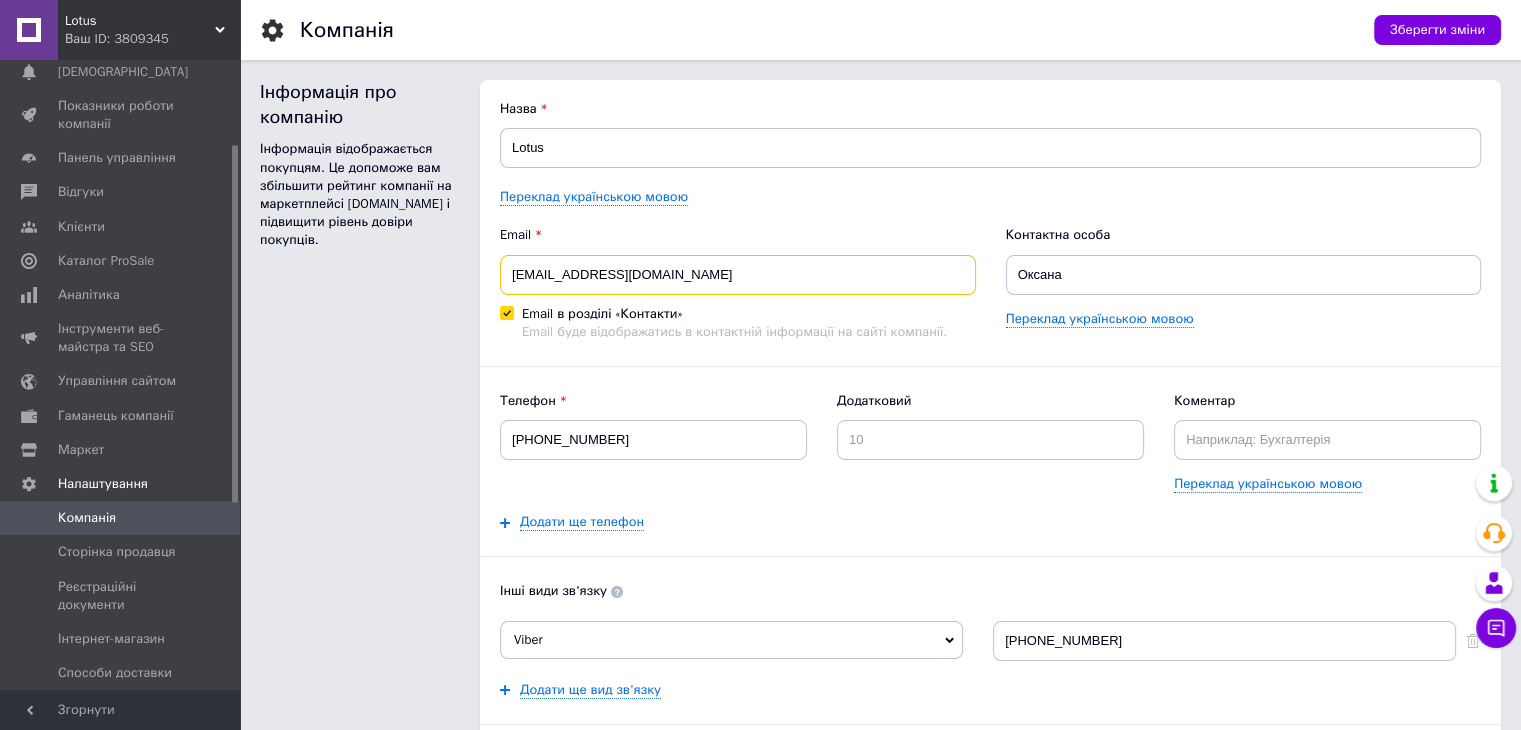 drag, startPoint x: 691, startPoint y: 276, endPoint x: 681, endPoint y: 277, distance: 10.049875 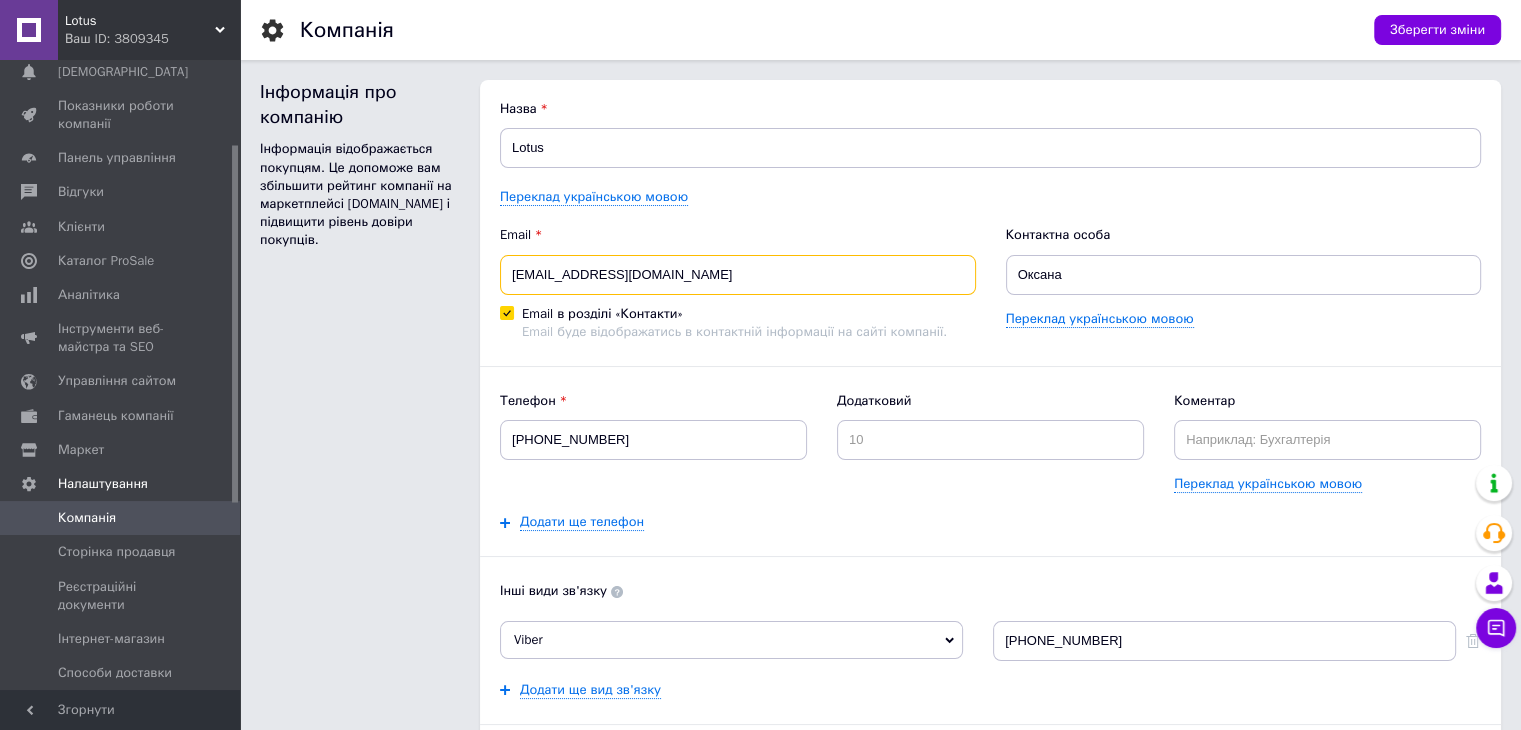 click on "oksanabadzun3@gmail.com" at bounding box center [738, 275] 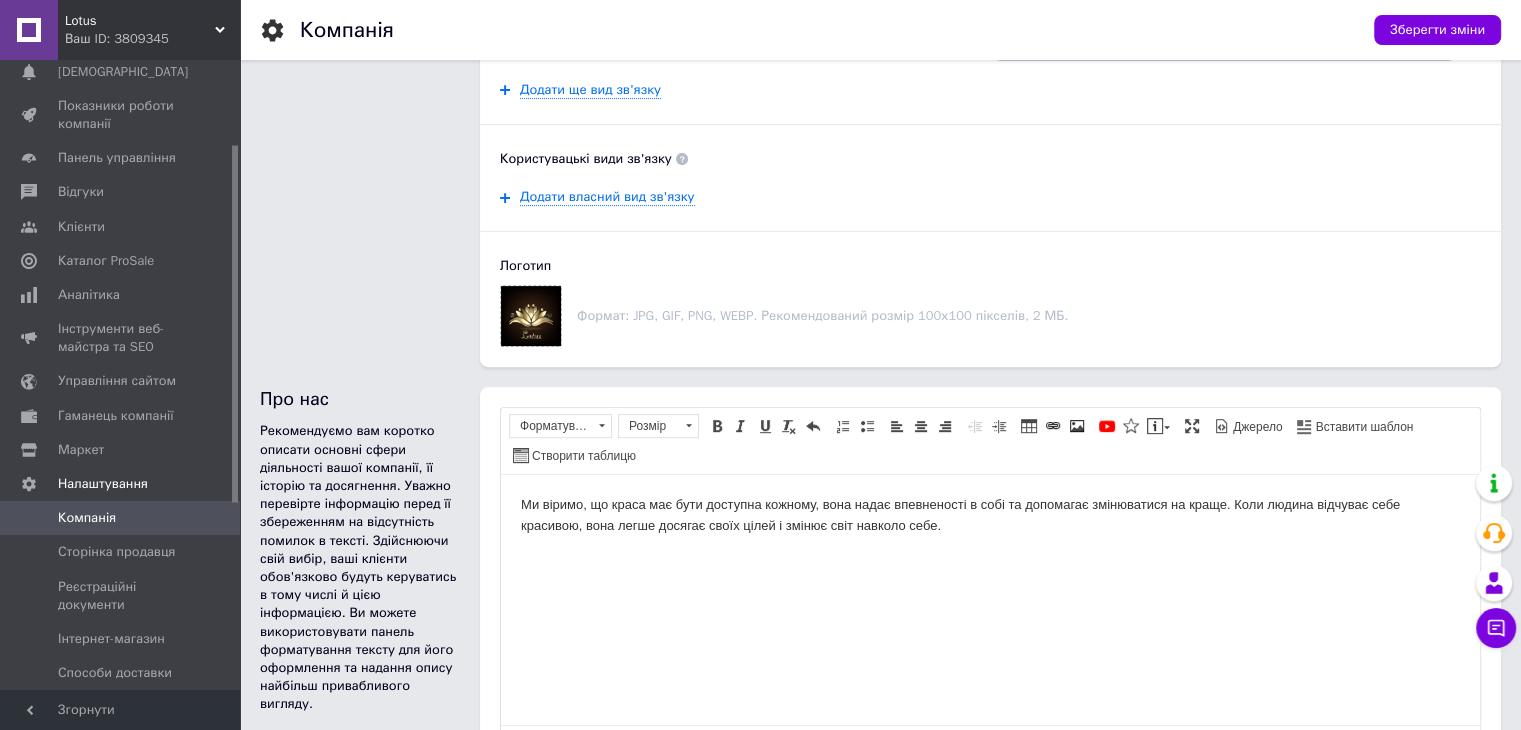 scroll, scrollTop: 500, scrollLeft: 0, axis: vertical 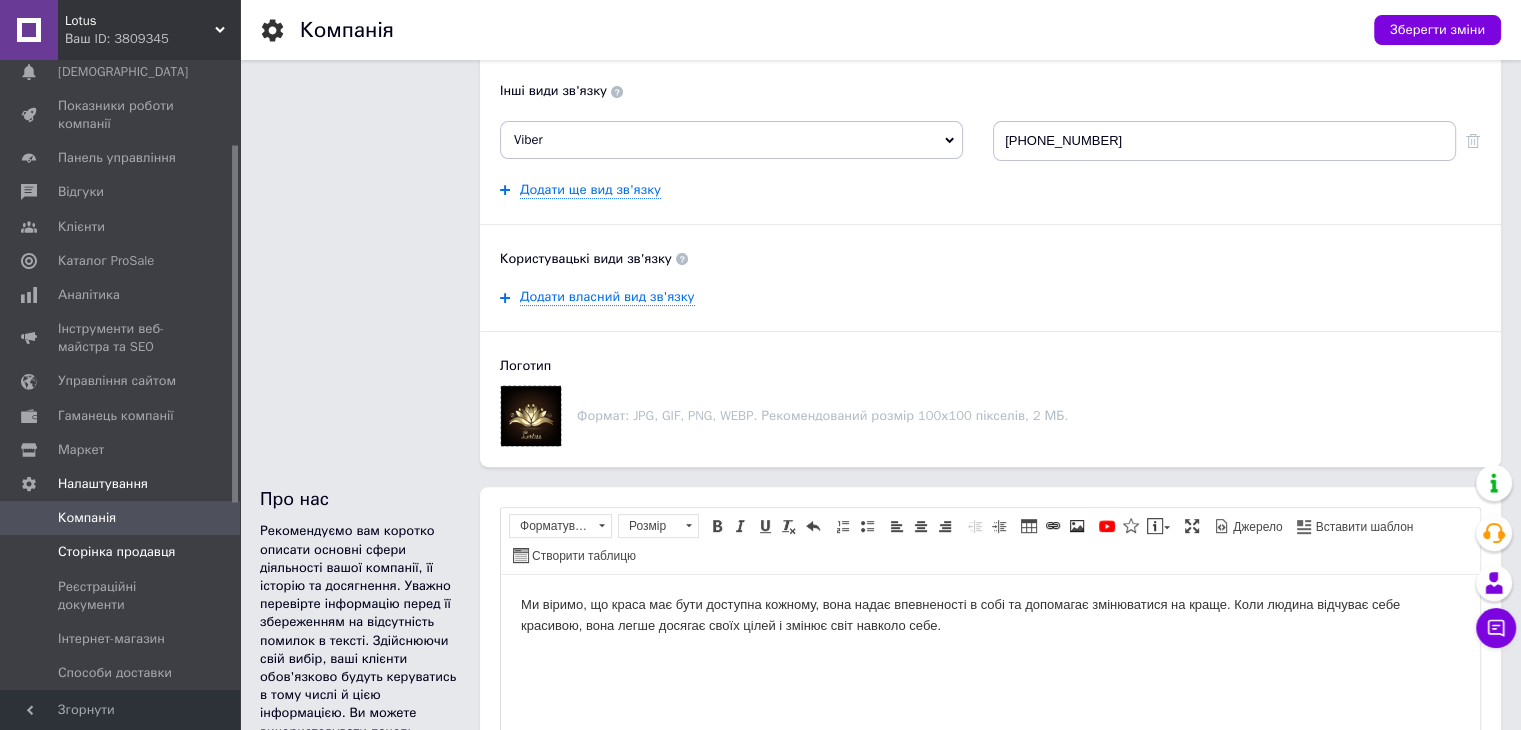 click on "Сторінка продавця" at bounding box center (116, 552) 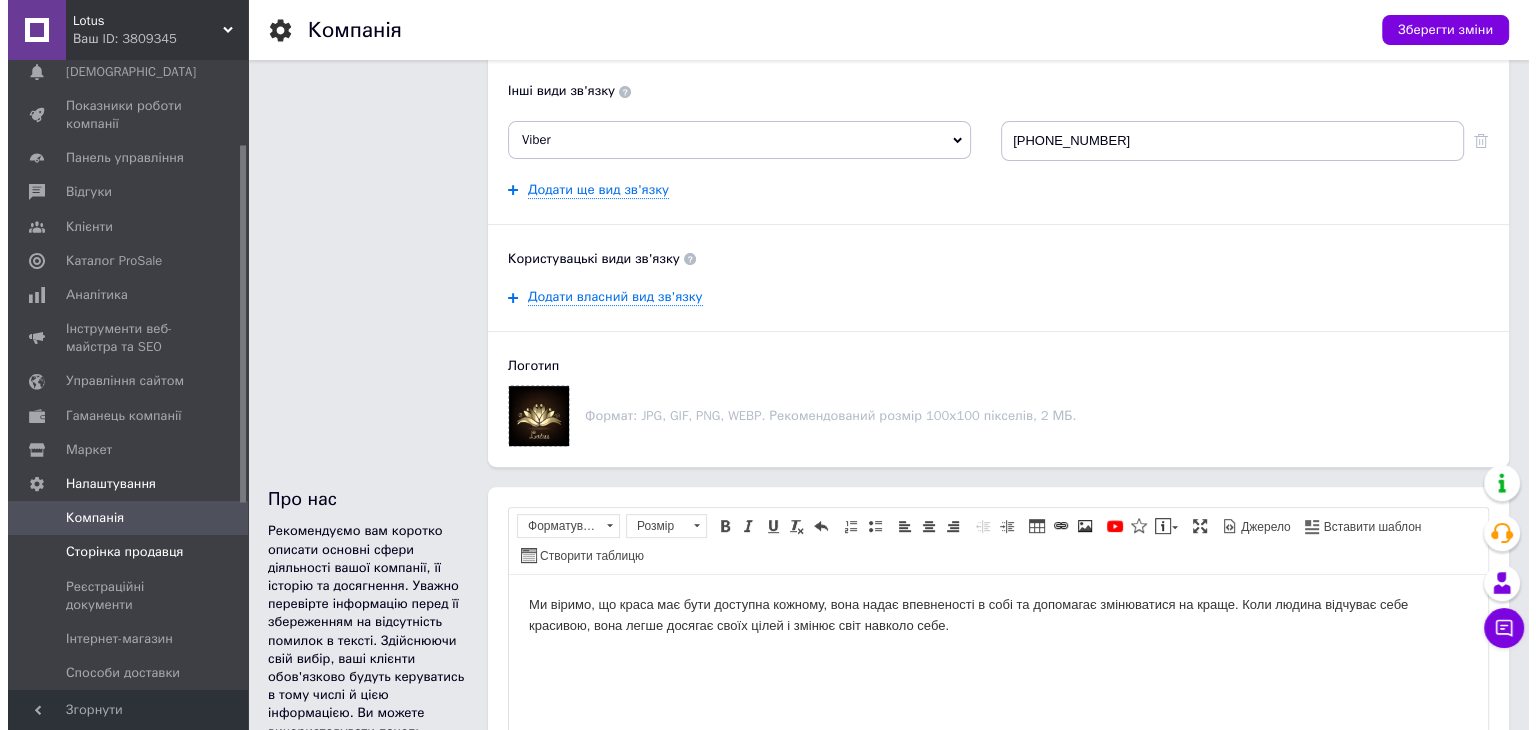 scroll, scrollTop: 0, scrollLeft: 0, axis: both 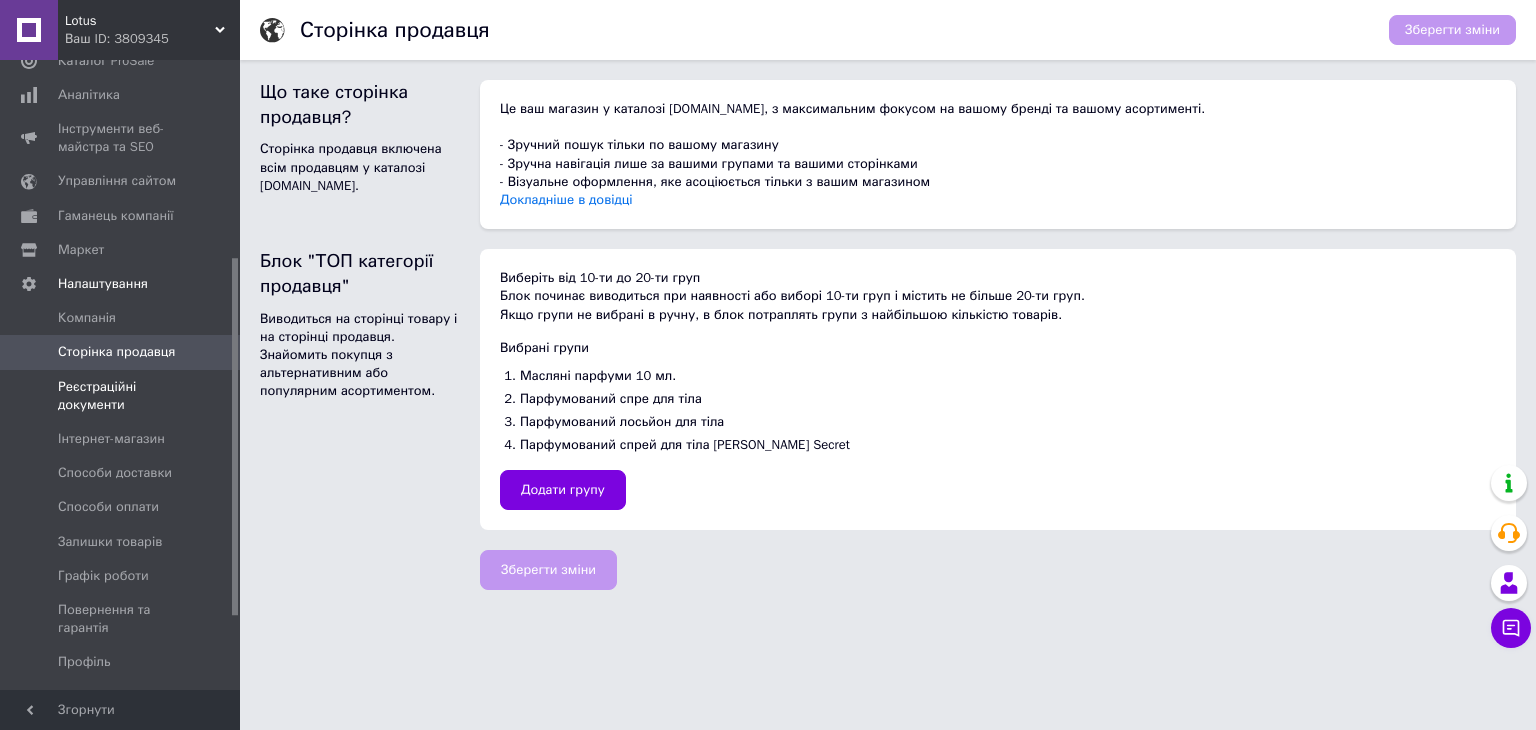 click on "Реєстраційні документи" at bounding box center [121, 396] 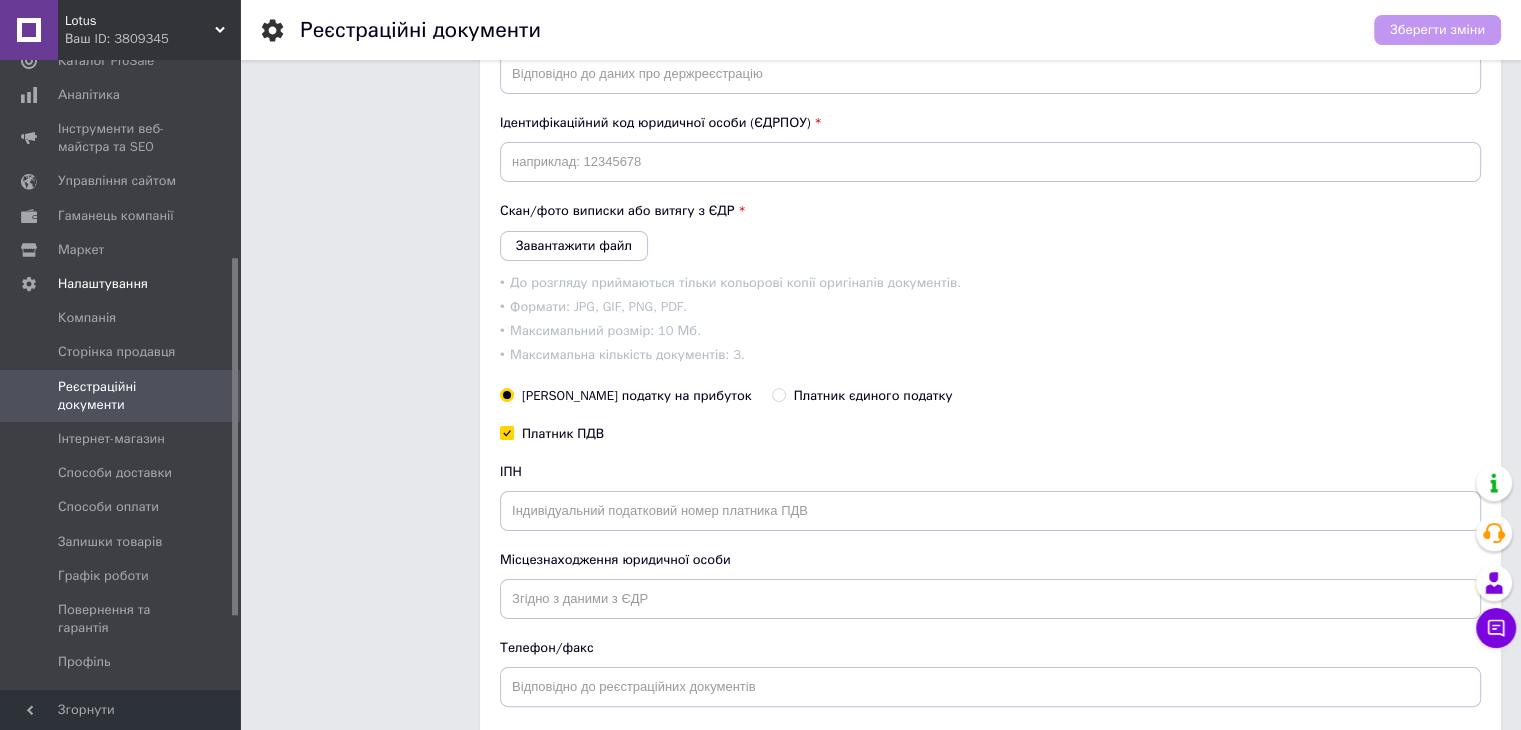 scroll, scrollTop: 300, scrollLeft: 0, axis: vertical 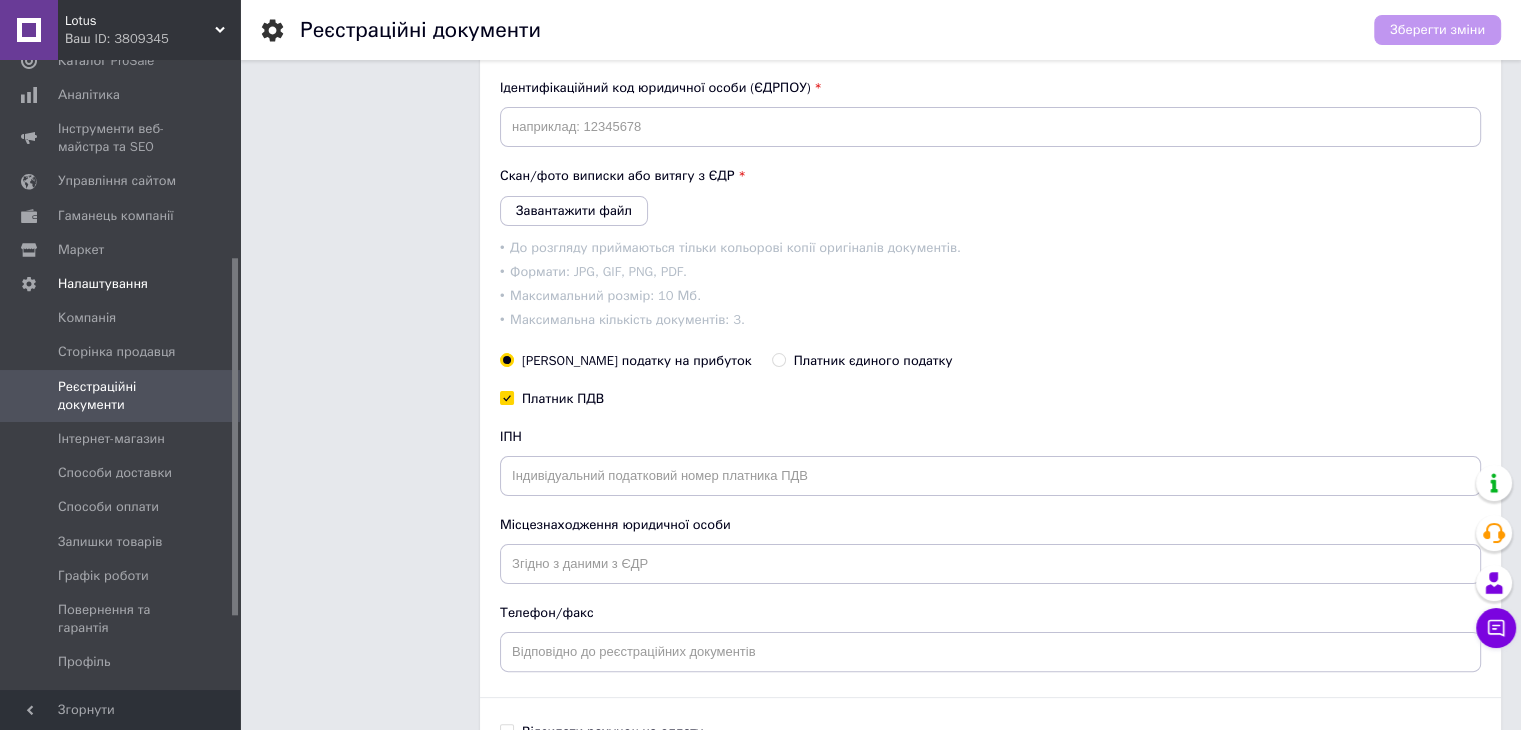 click on "Платник єдиного податку" at bounding box center [778, 359] 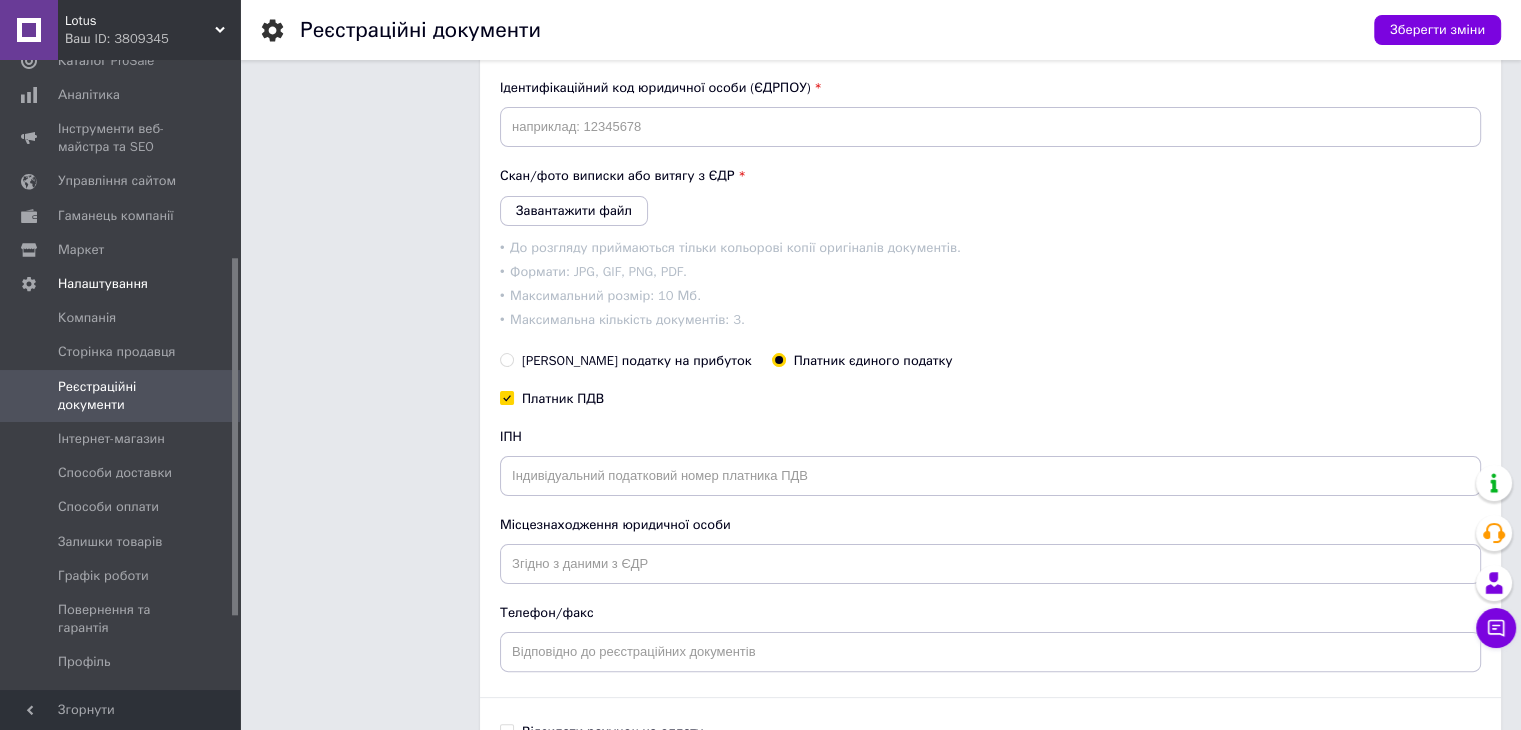 click on "Платник ПДВ" at bounding box center [506, 397] 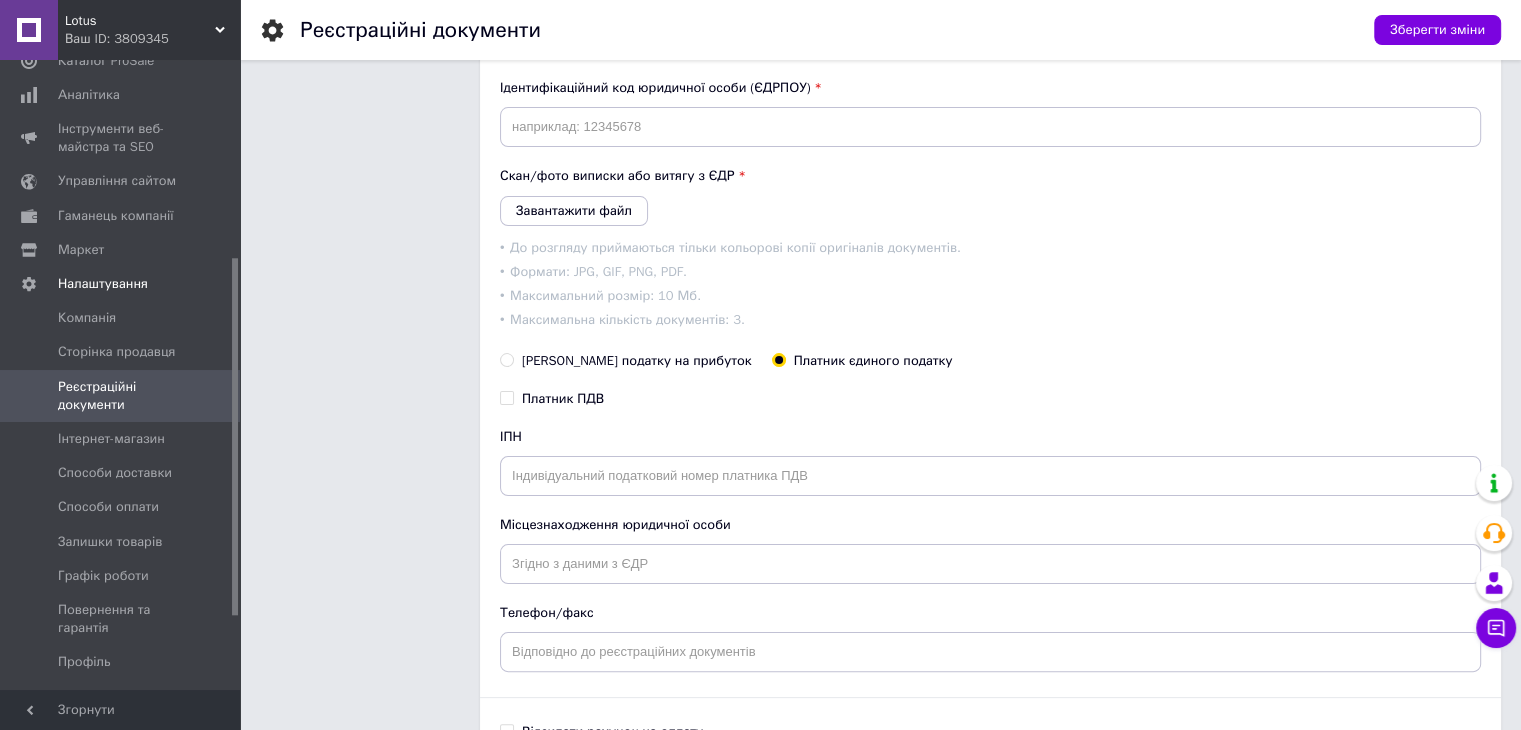 checkbox on "false" 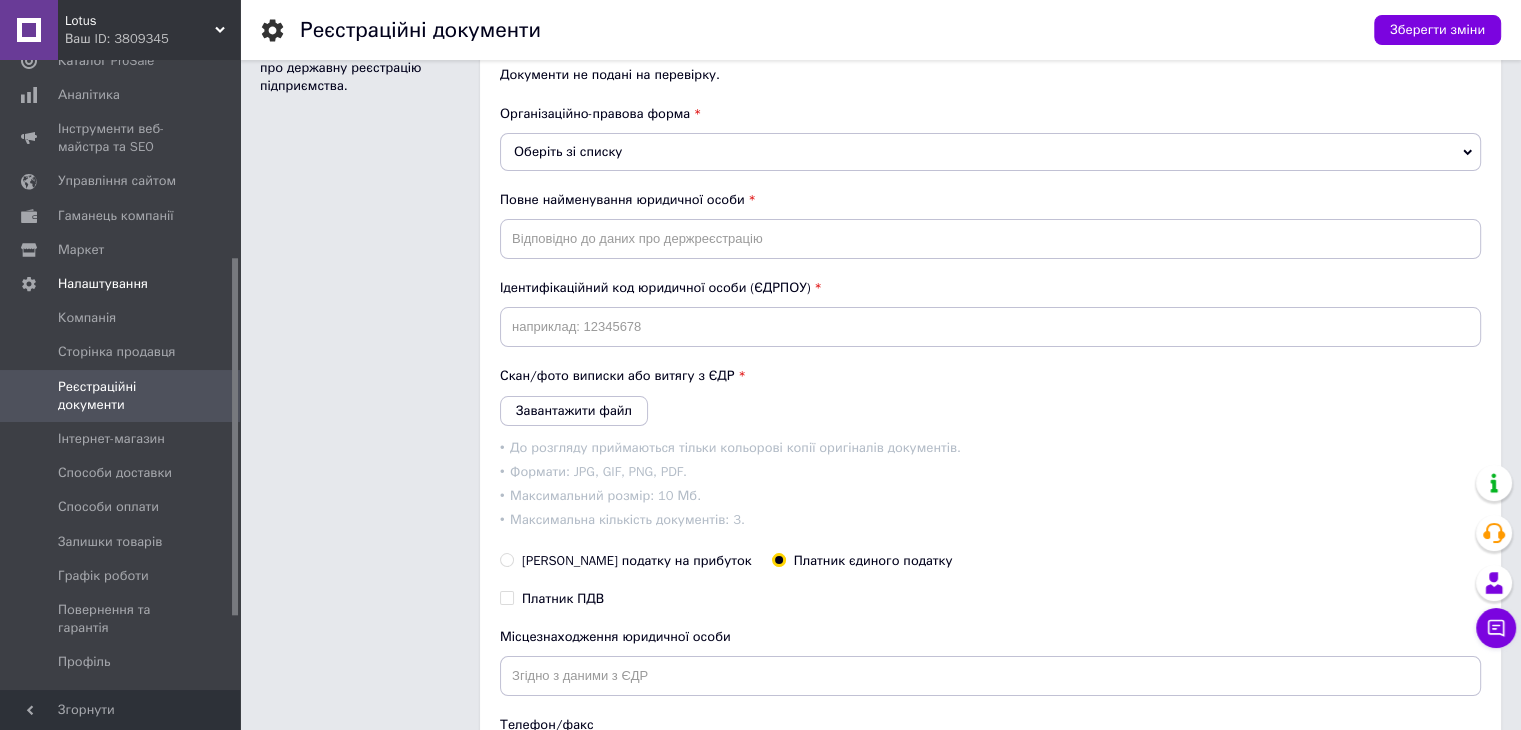 scroll, scrollTop: 0, scrollLeft: 0, axis: both 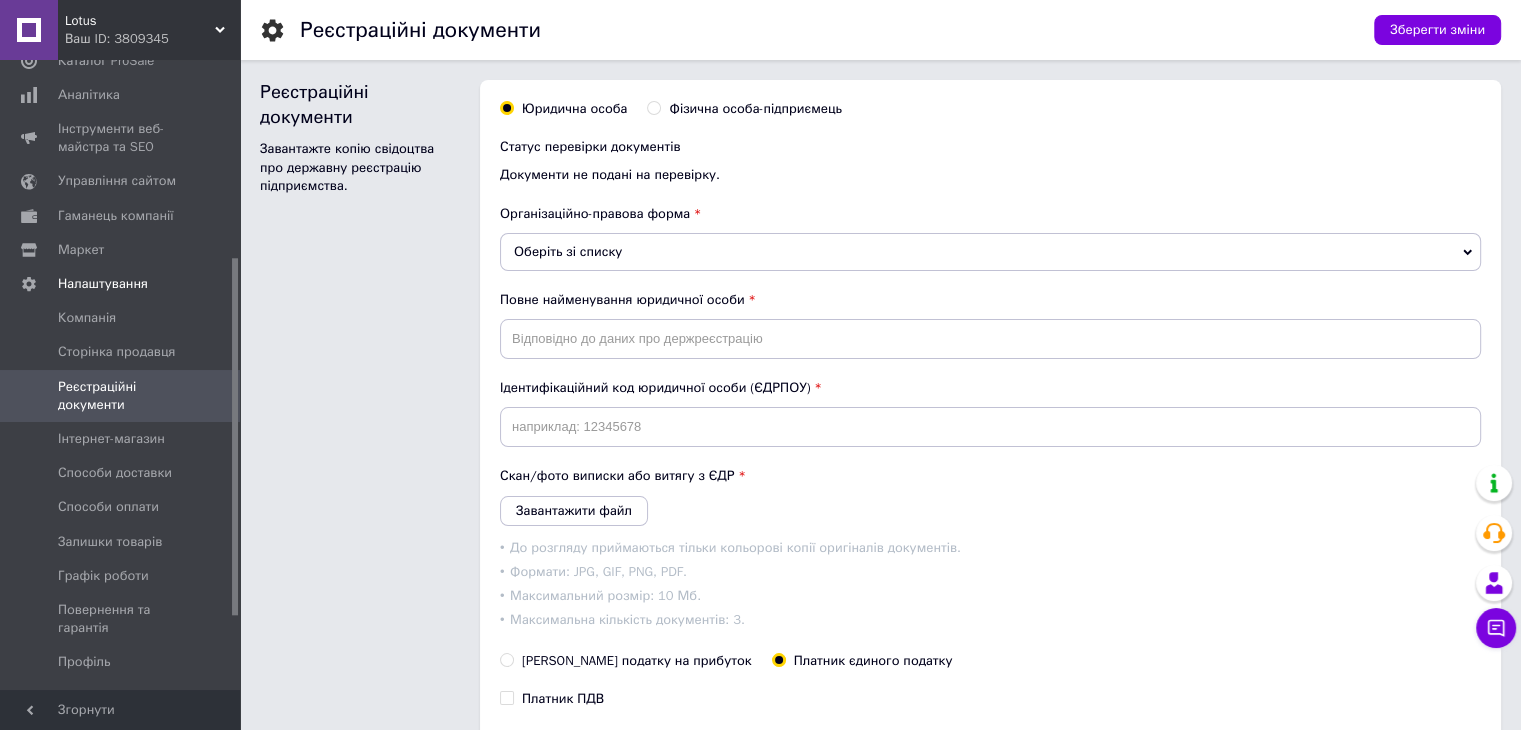 click on "Оберіть зі списку" at bounding box center [990, 252] 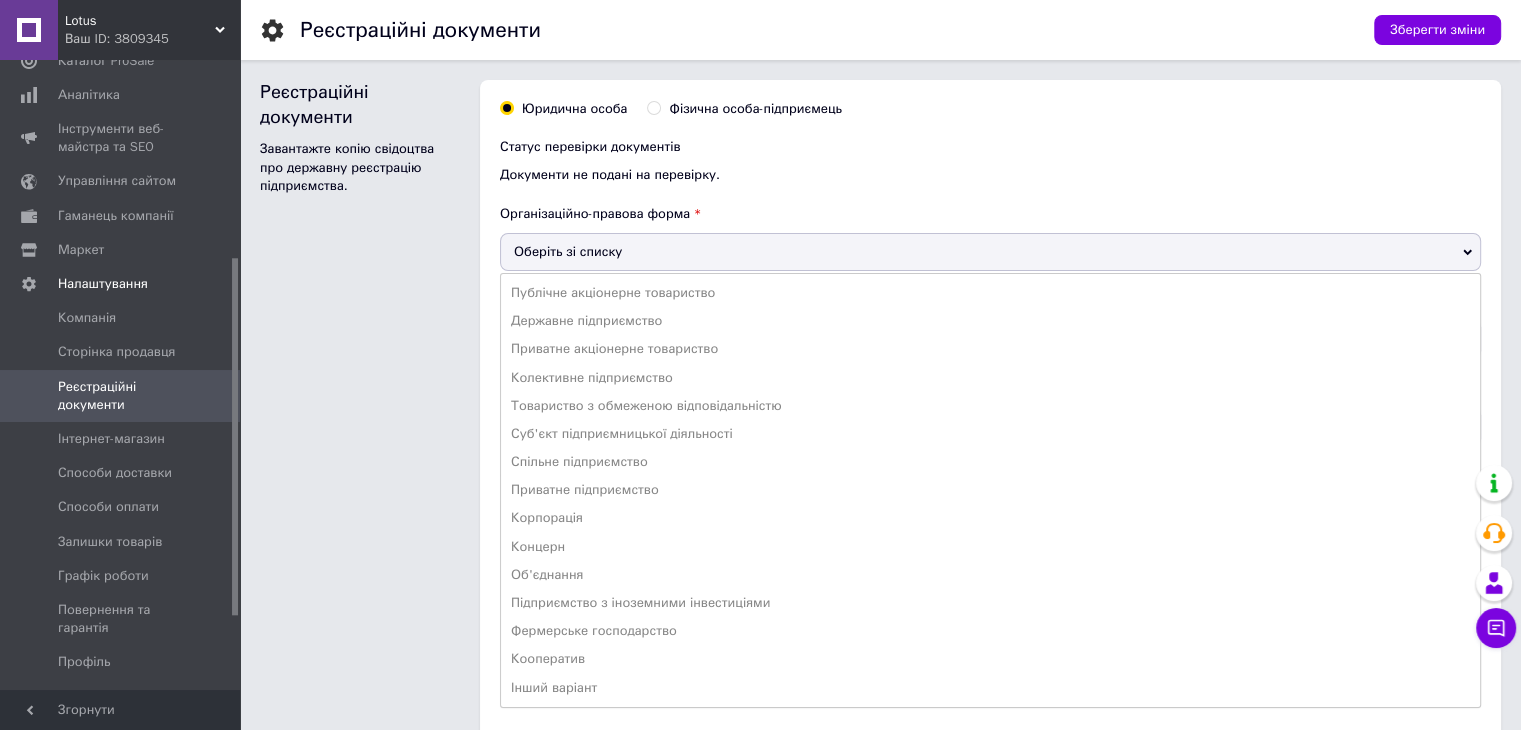 click on "Оберіть зі списку" at bounding box center [990, 252] 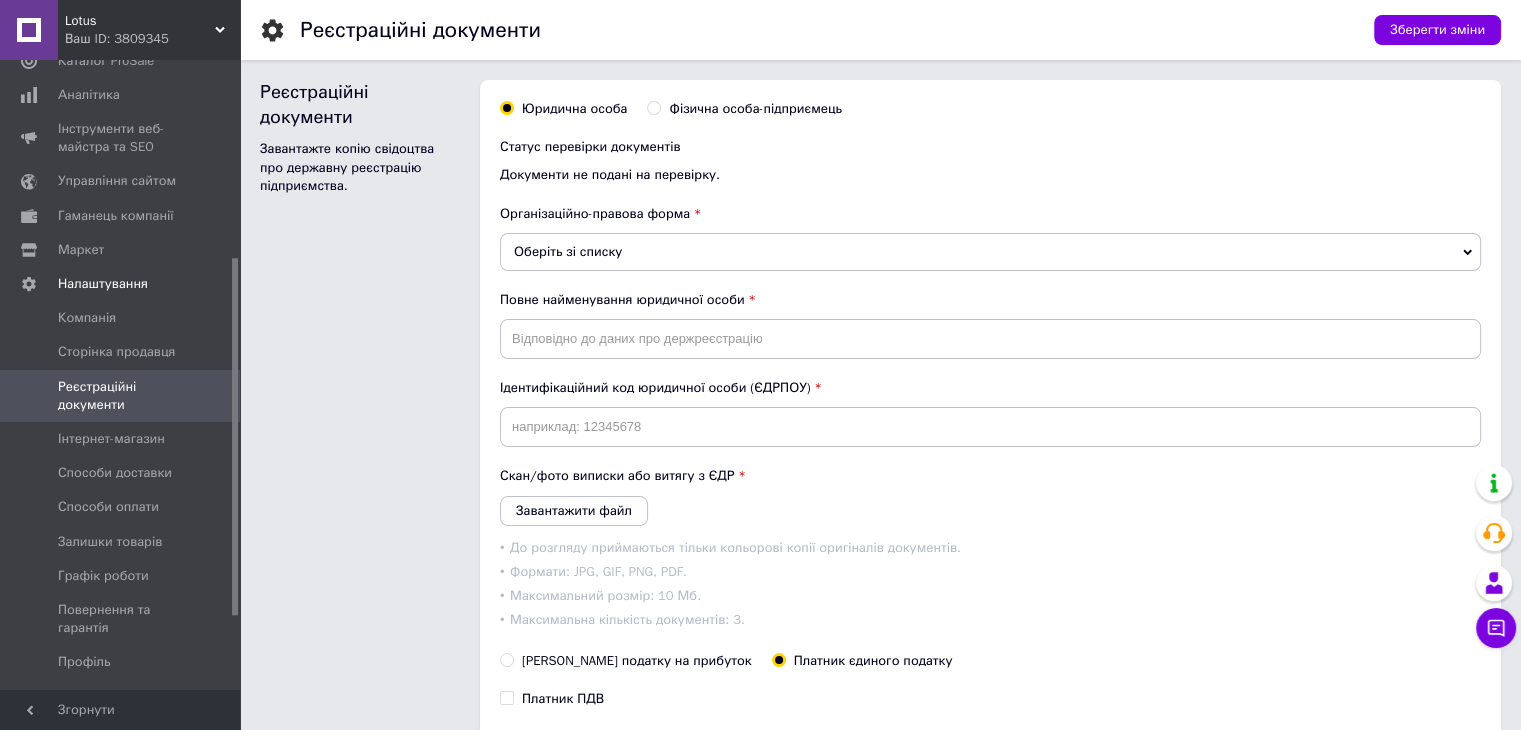 click on "Фізична особа-підприємець" at bounding box center [653, 107] 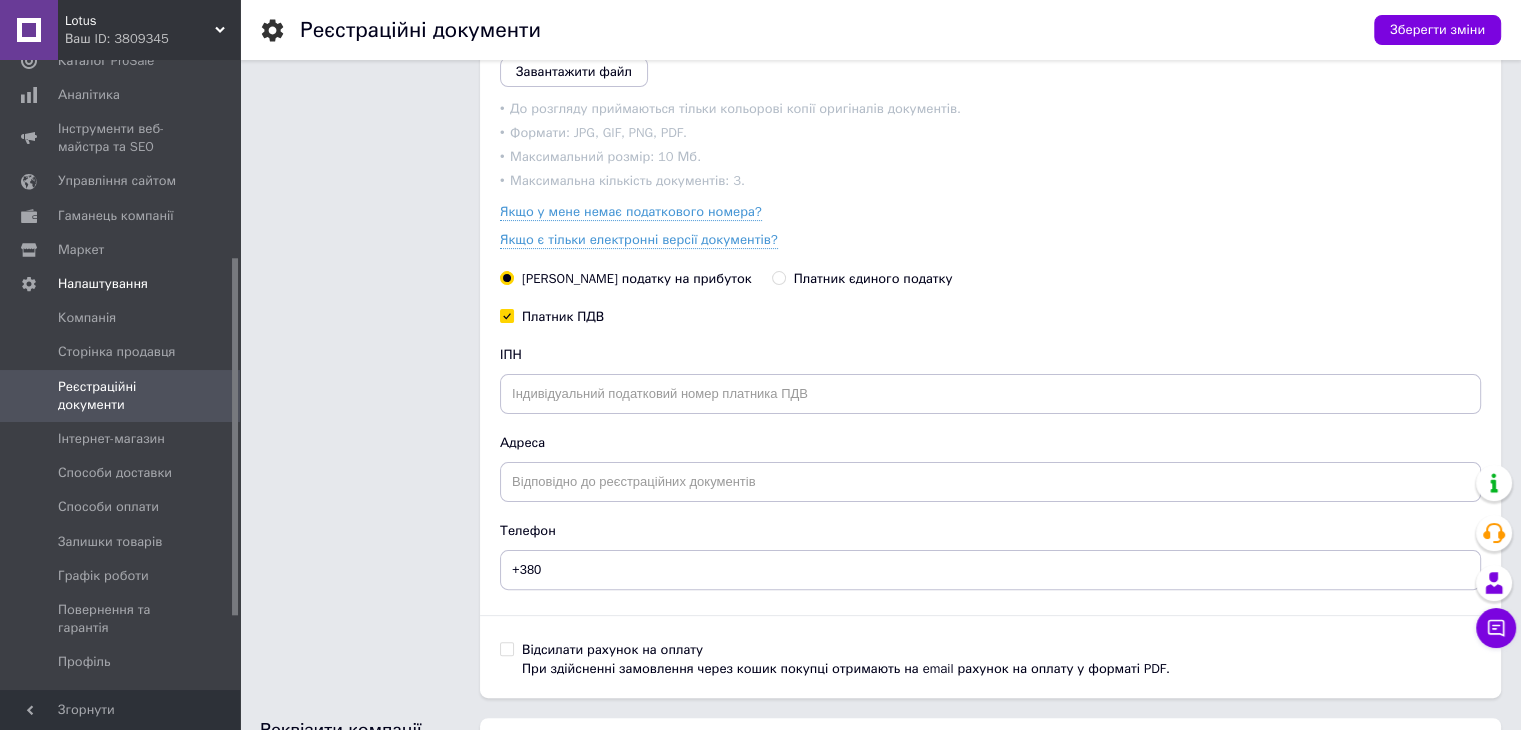 scroll, scrollTop: 400, scrollLeft: 0, axis: vertical 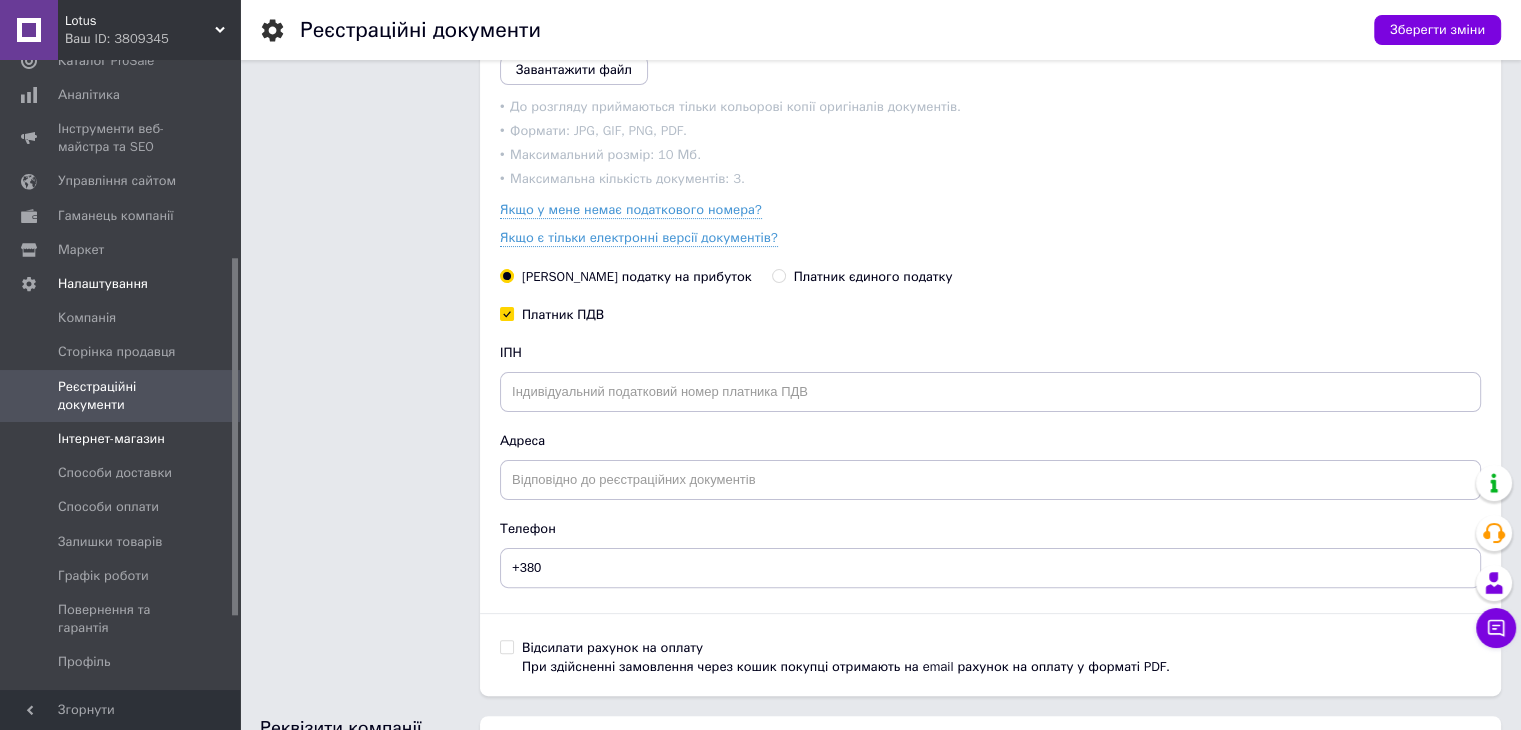 click on "Інтернет-магазин" at bounding box center [111, 439] 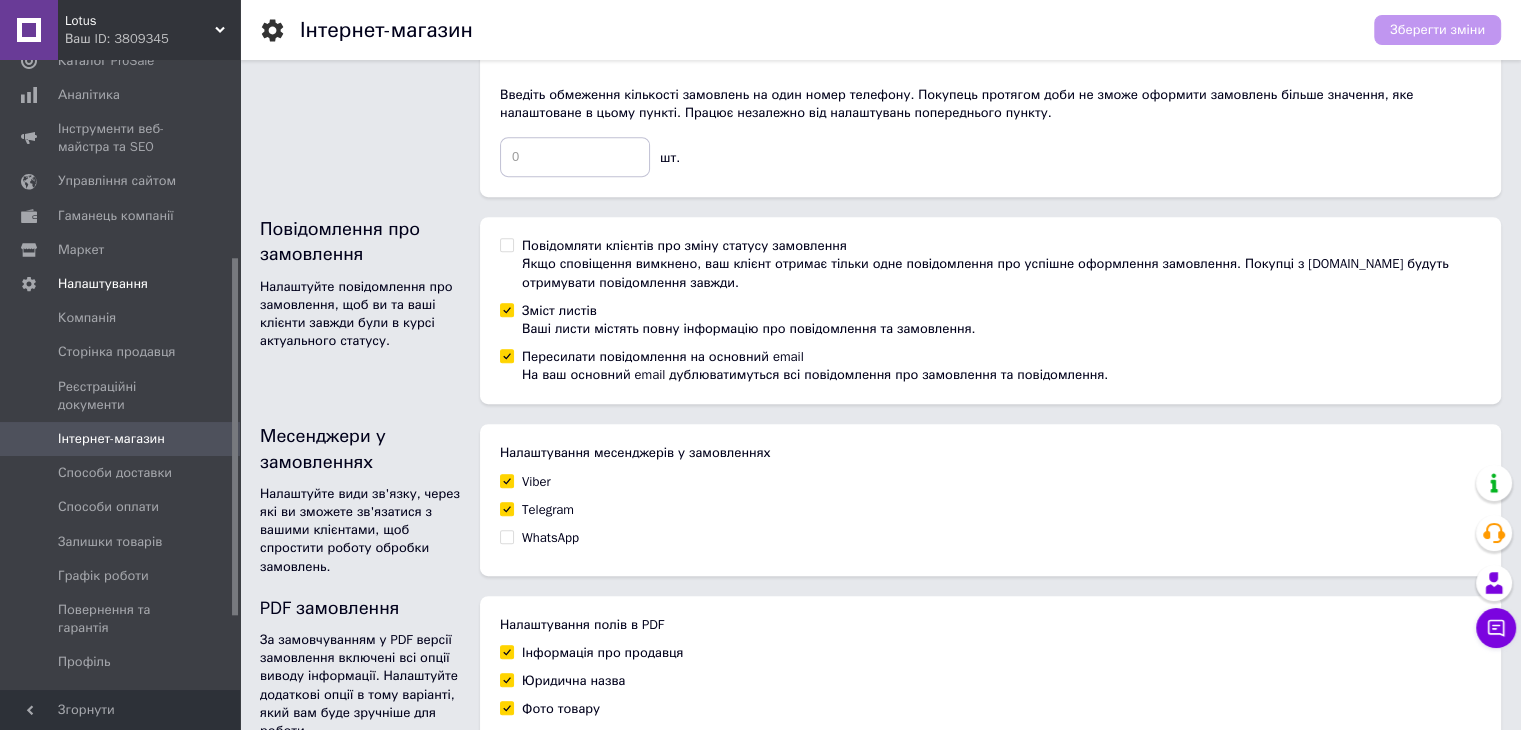 scroll, scrollTop: 1100, scrollLeft: 0, axis: vertical 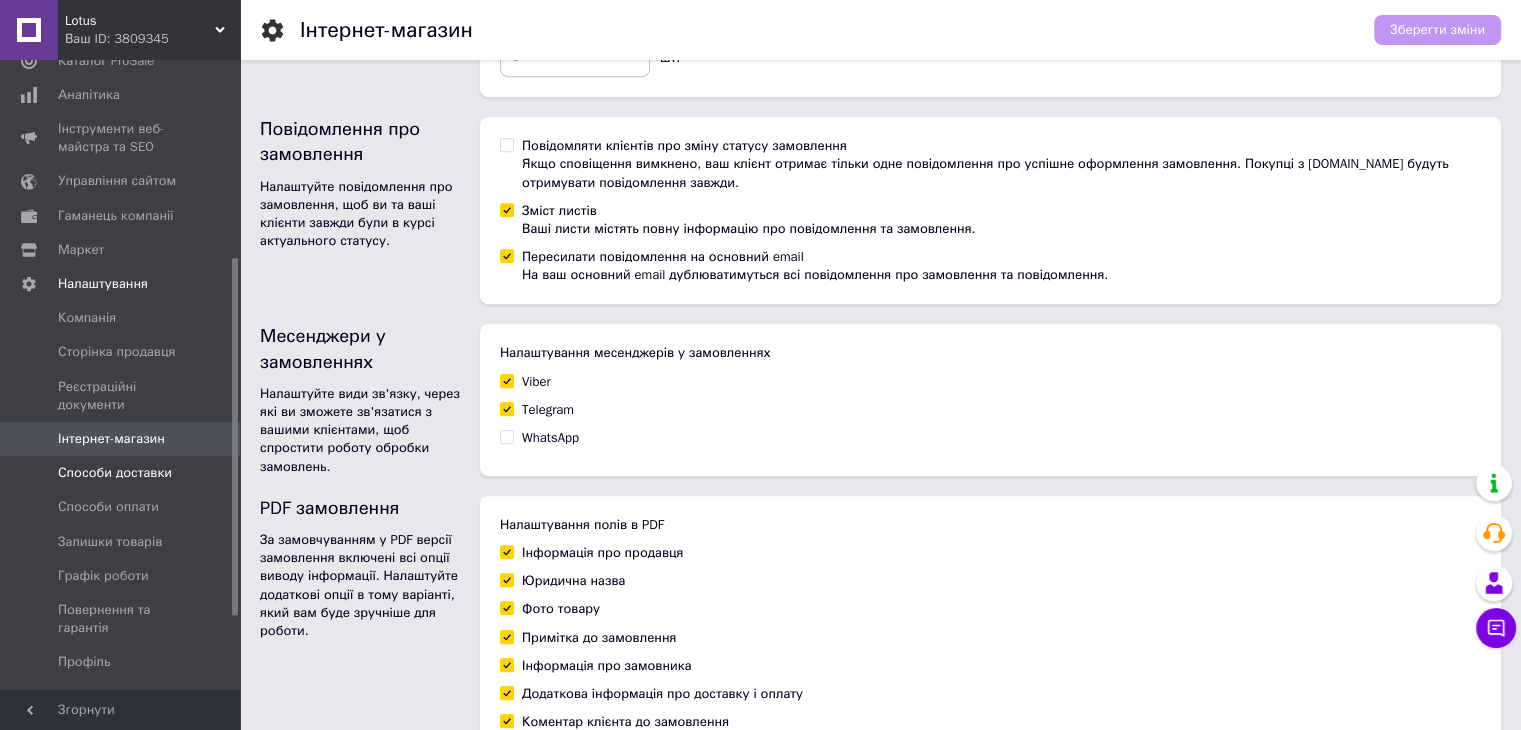 click on "Способи доставки" at bounding box center [123, 473] 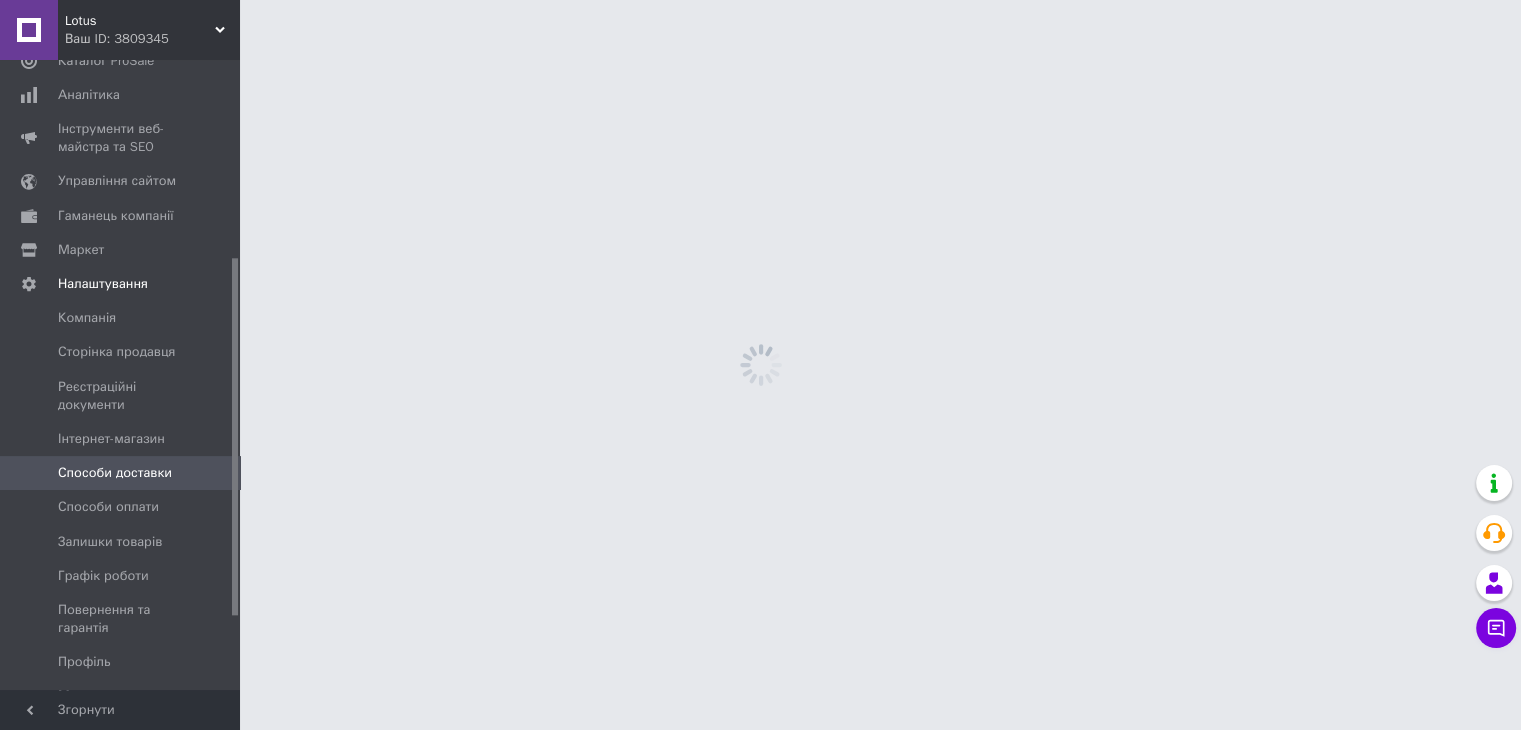 scroll, scrollTop: 0, scrollLeft: 0, axis: both 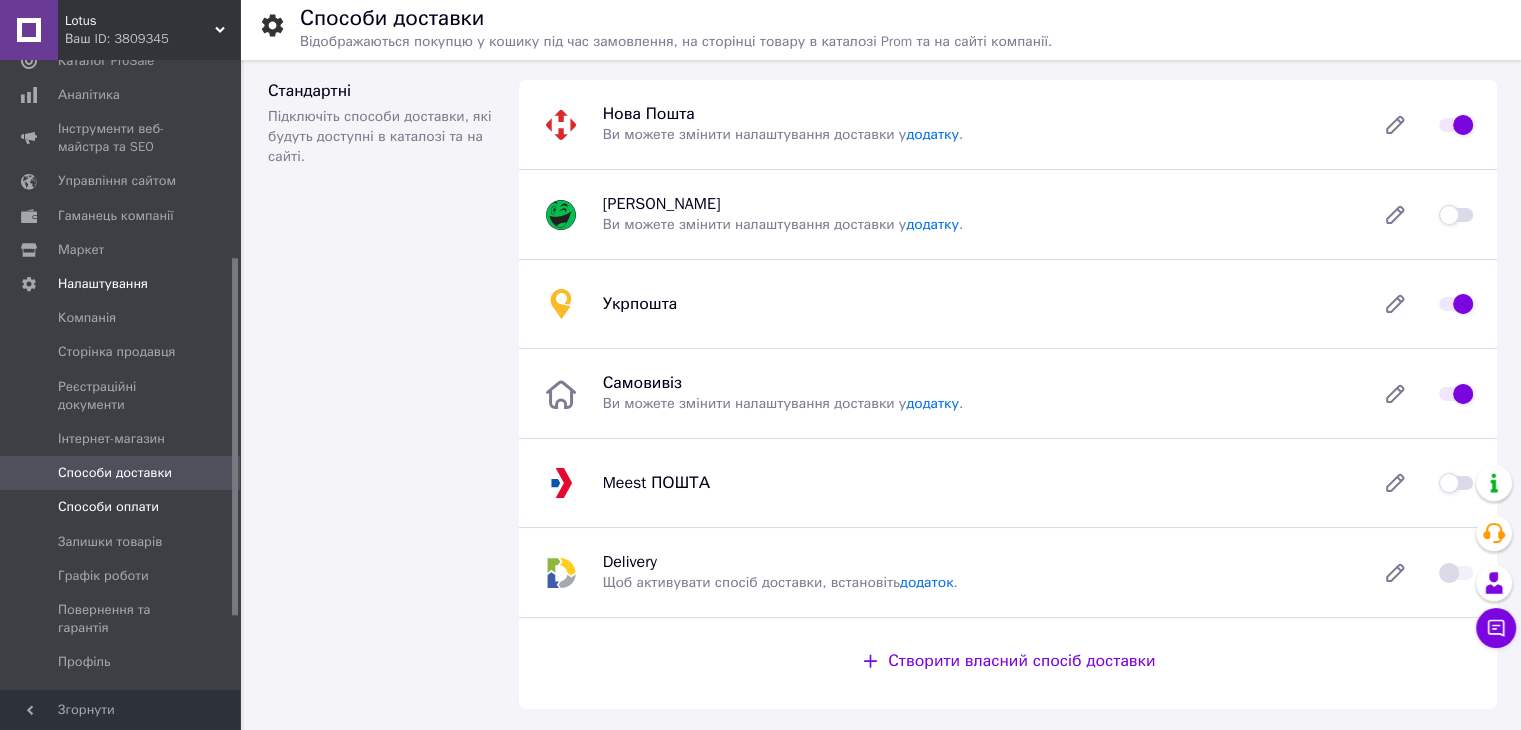click on "Способи оплати" at bounding box center [108, 507] 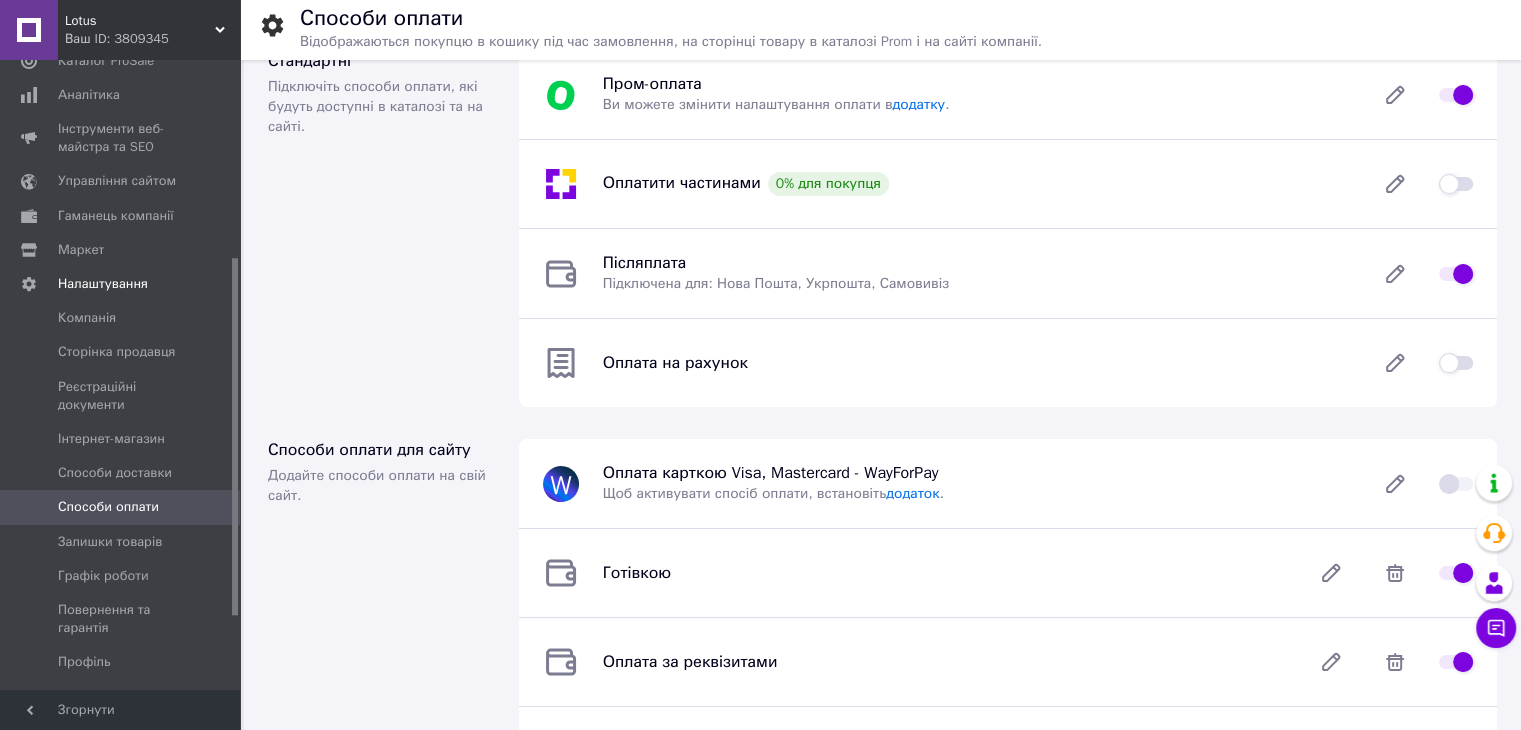 scroll, scrollTop: 0, scrollLeft: 0, axis: both 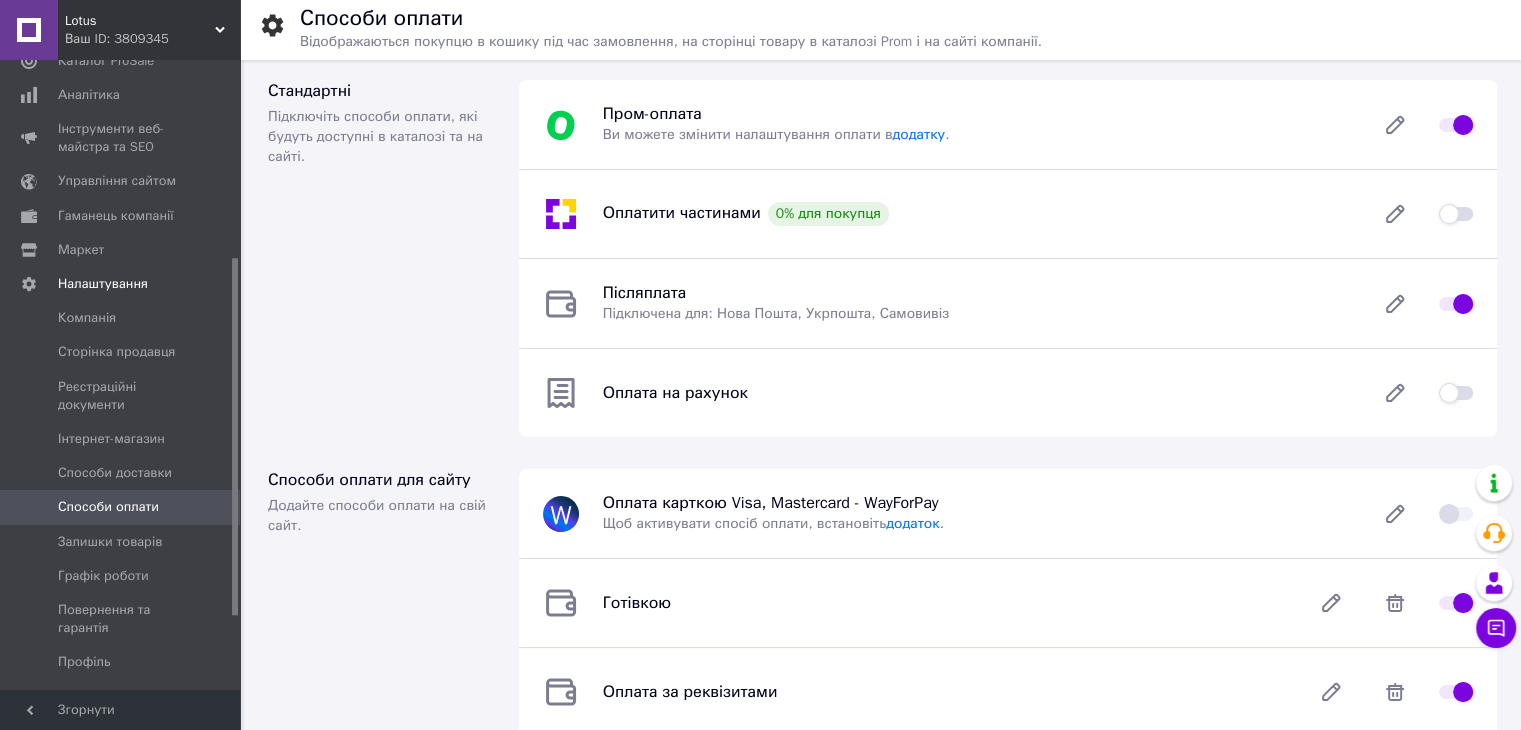 click at bounding box center (1456, 393) 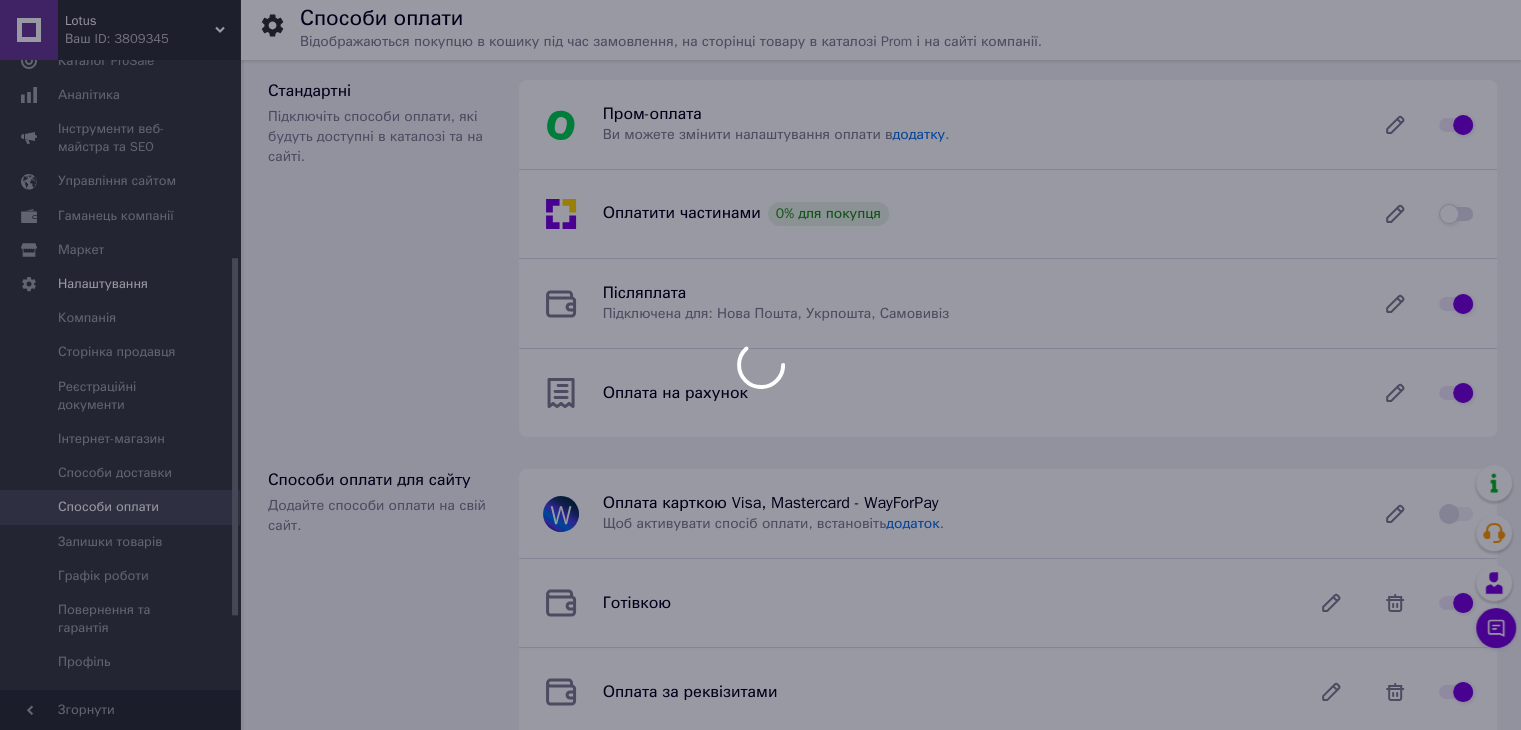checkbox on "false" 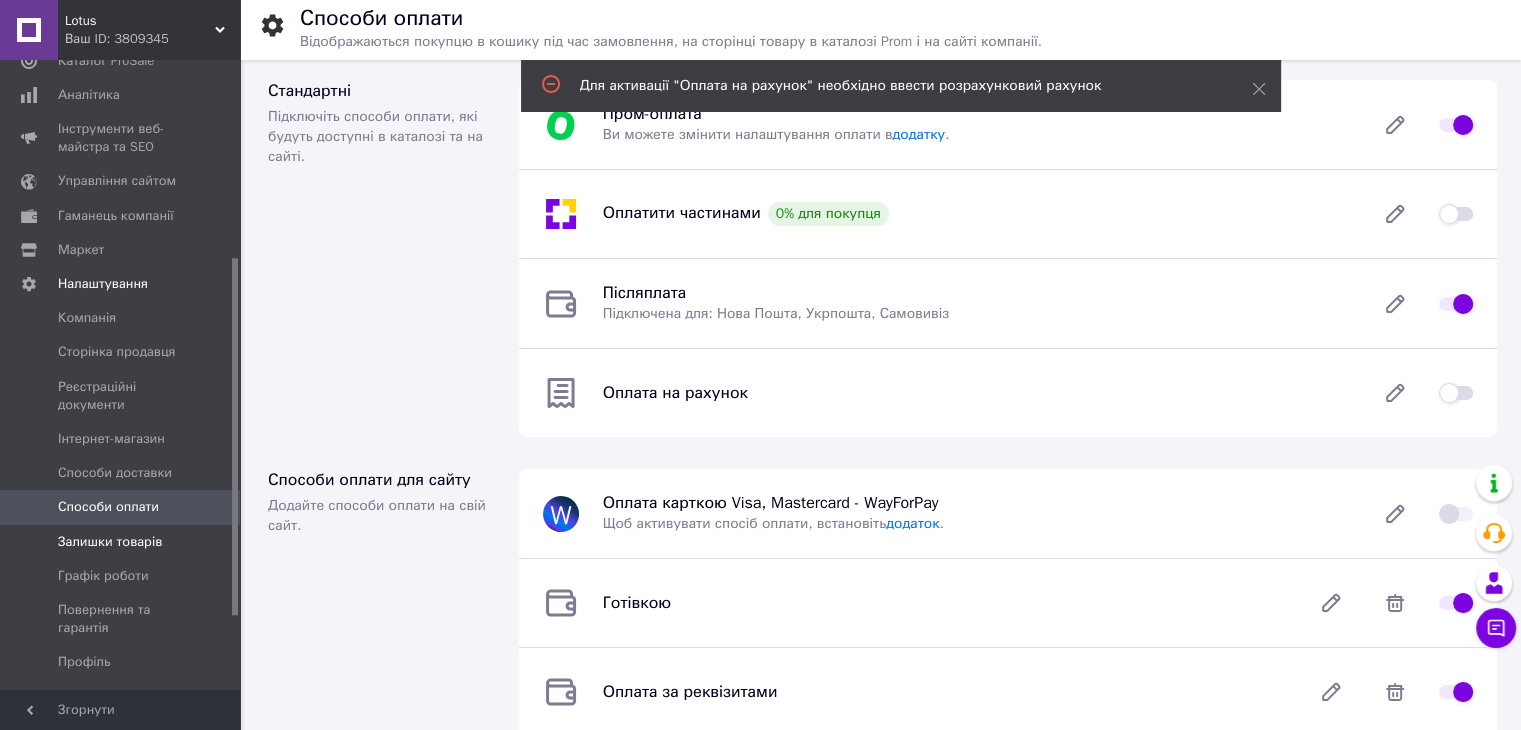 click on "Залишки товарів" at bounding box center [110, 542] 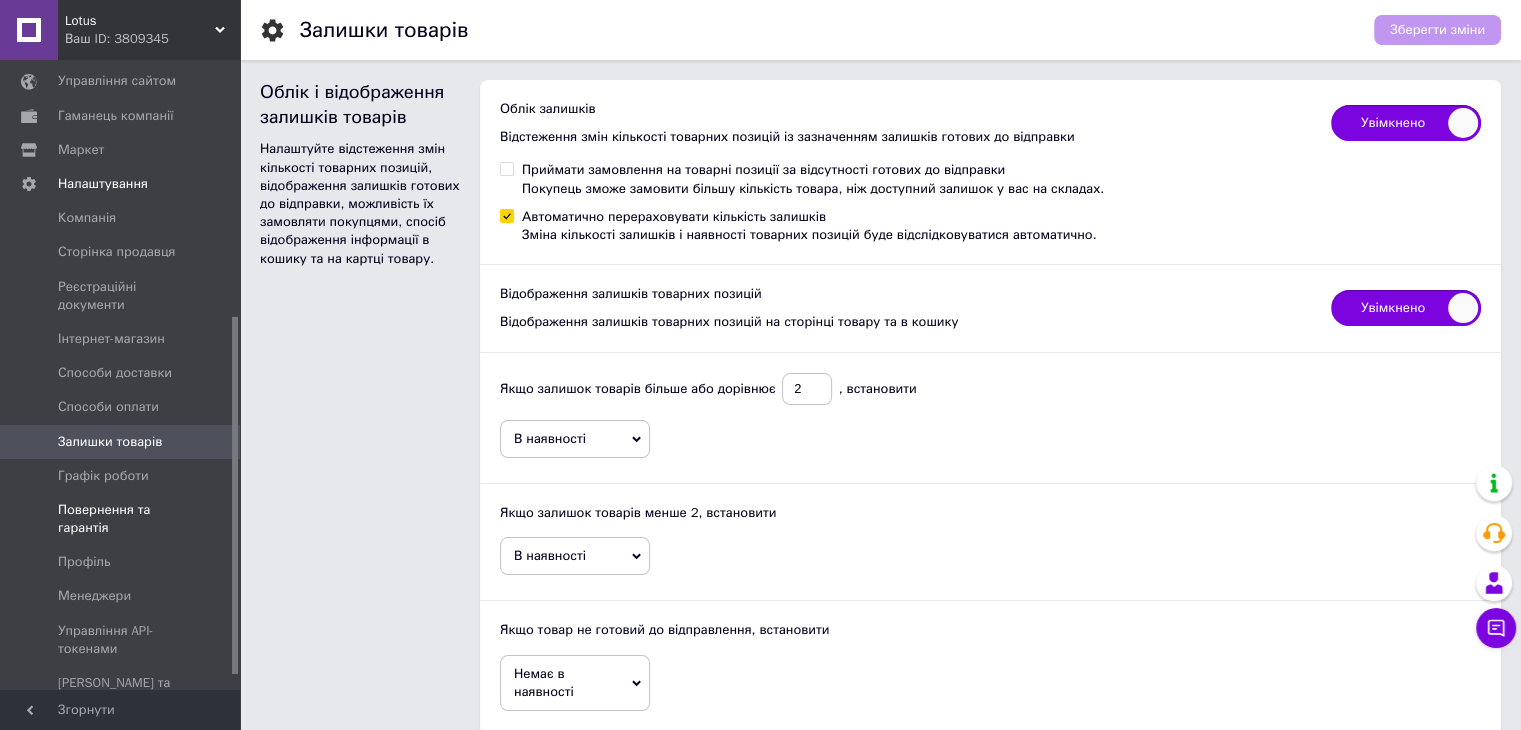 scroll, scrollTop: 476, scrollLeft: 0, axis: vertical 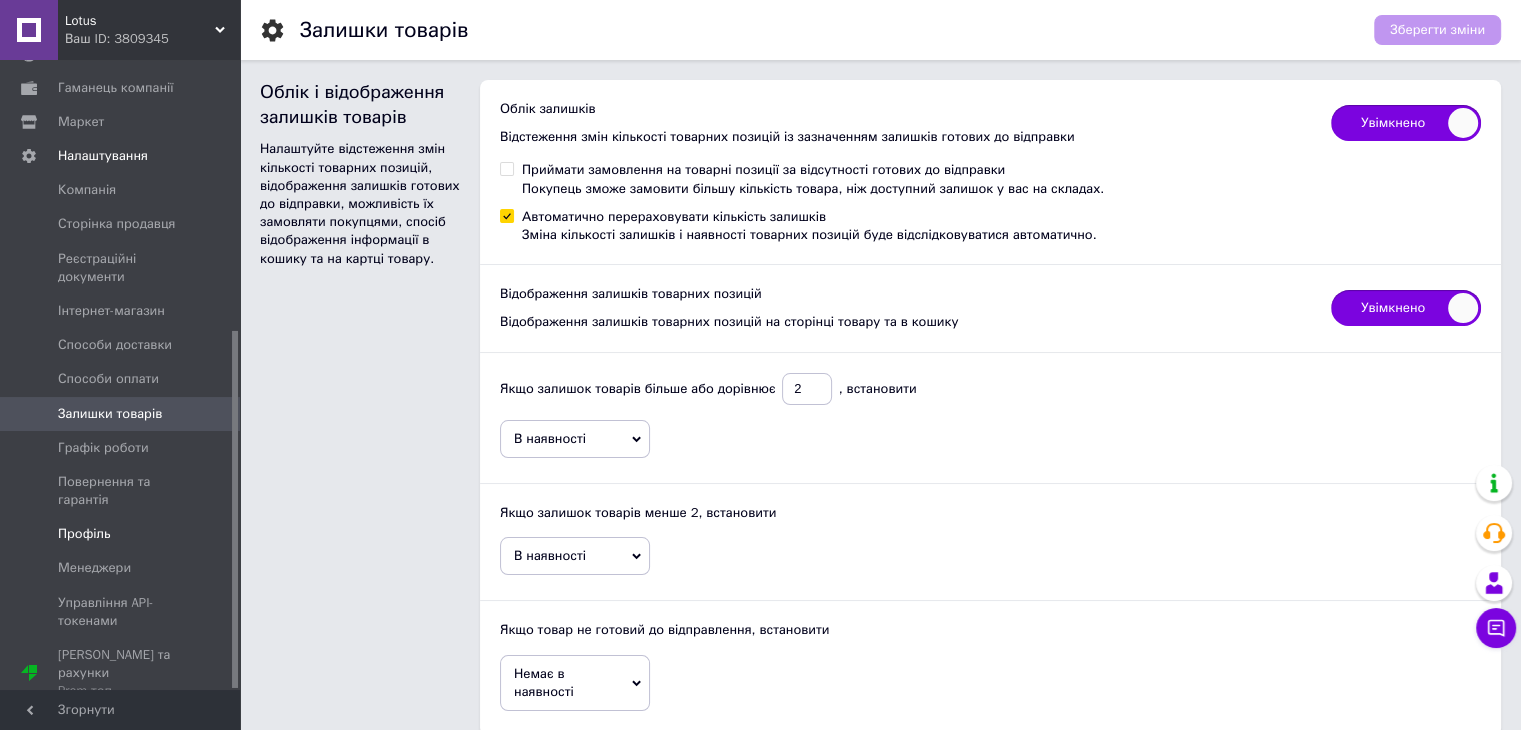 click on "Профіль" at bounding box center [121, 534] 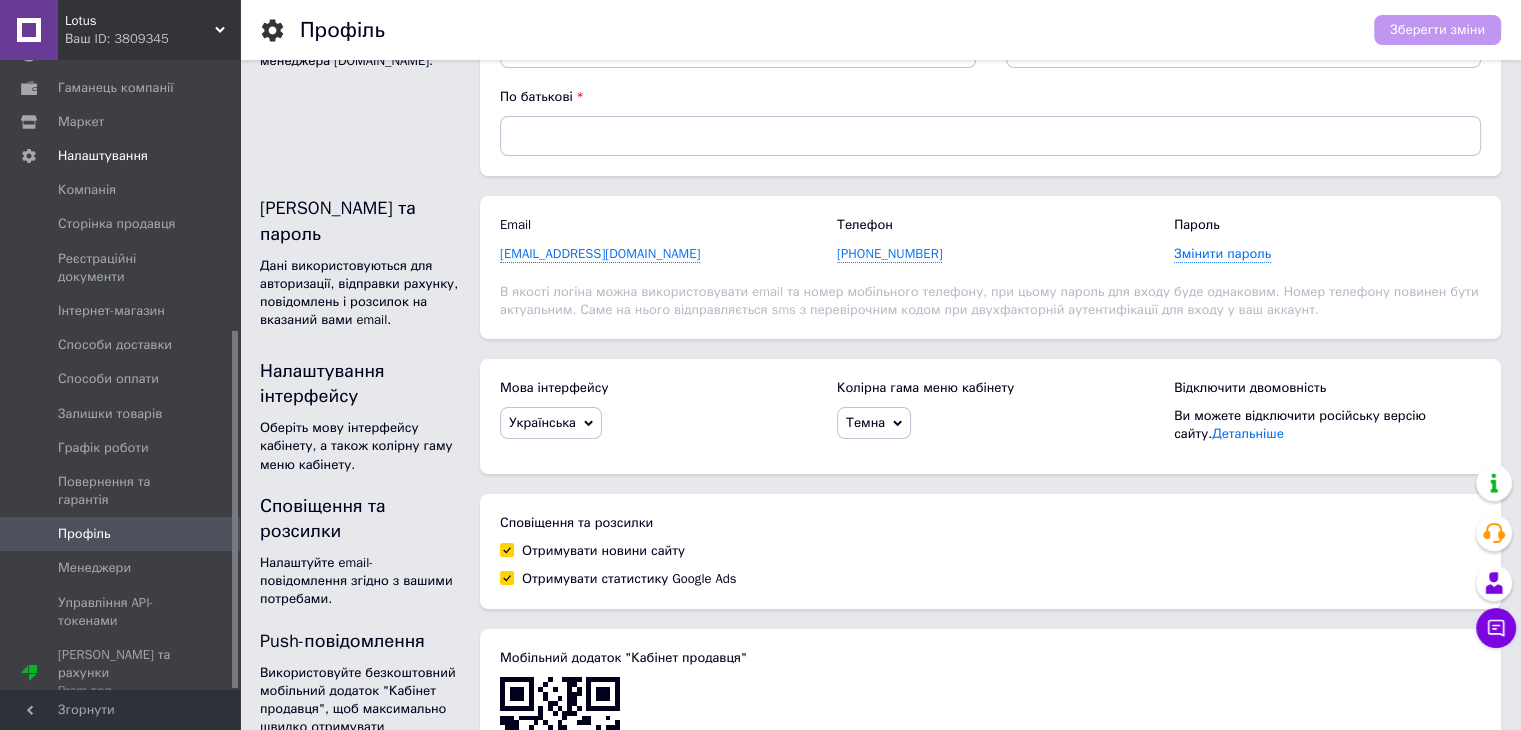 scroll, scrollTop: 0, scrollLeft: 0, axis: both 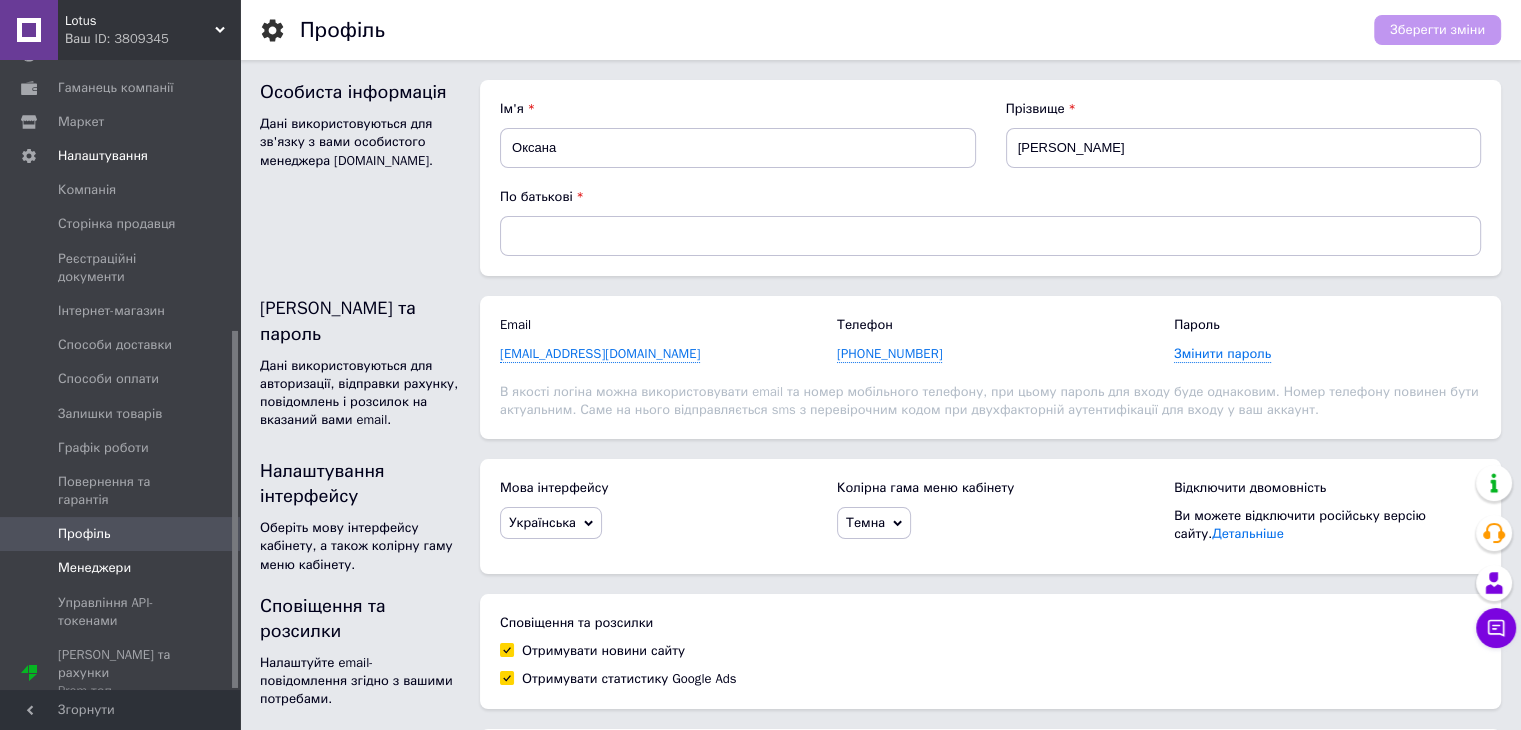 click on "Менеджери" at bounding box center [123, 568] 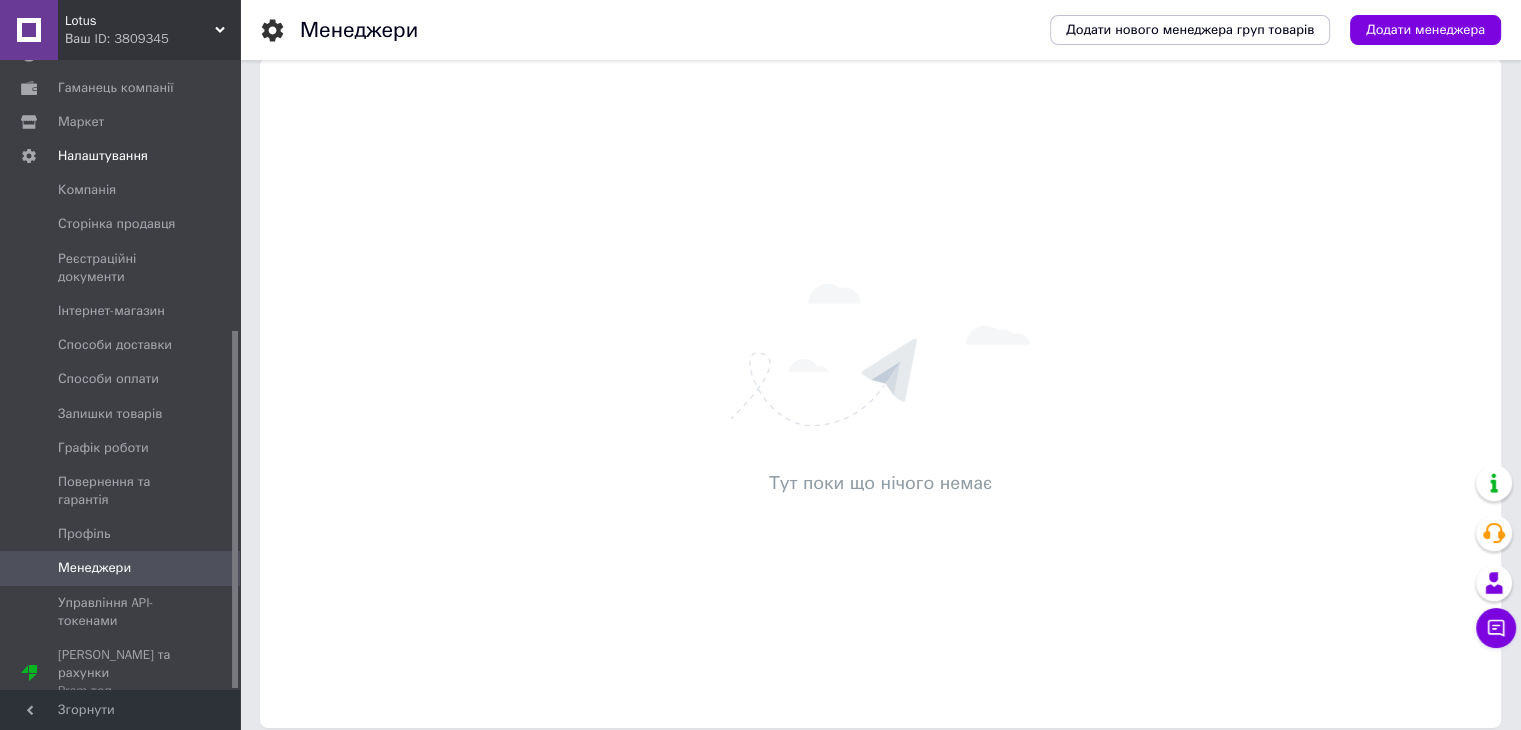 scroll, scrollTop: 40, scrollLeft: 0, axis: vertical 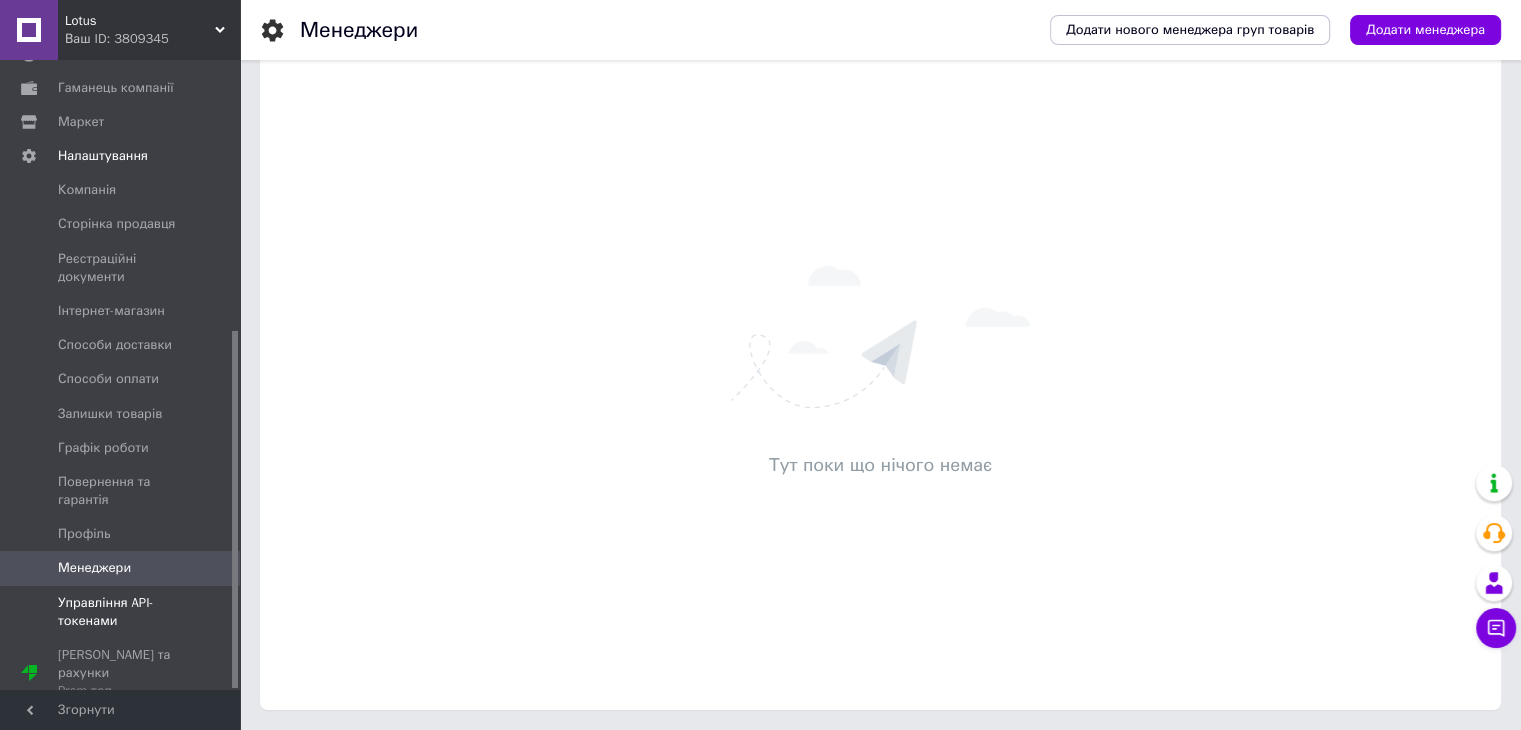 click on "Управління API-токенами" at bounding box center (121, 612) 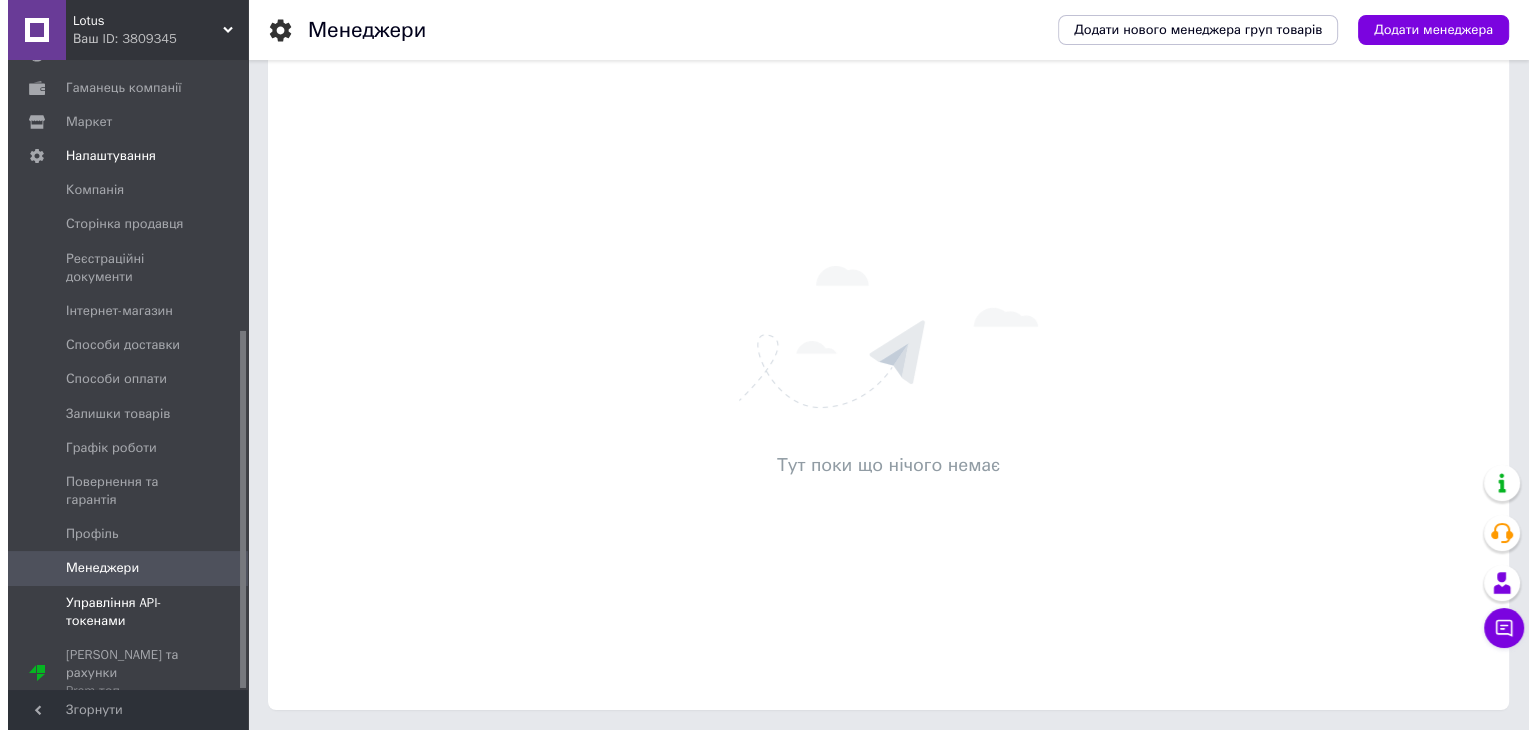 scroll, scrollTop: 0, scrollLeft: 0, axis: both 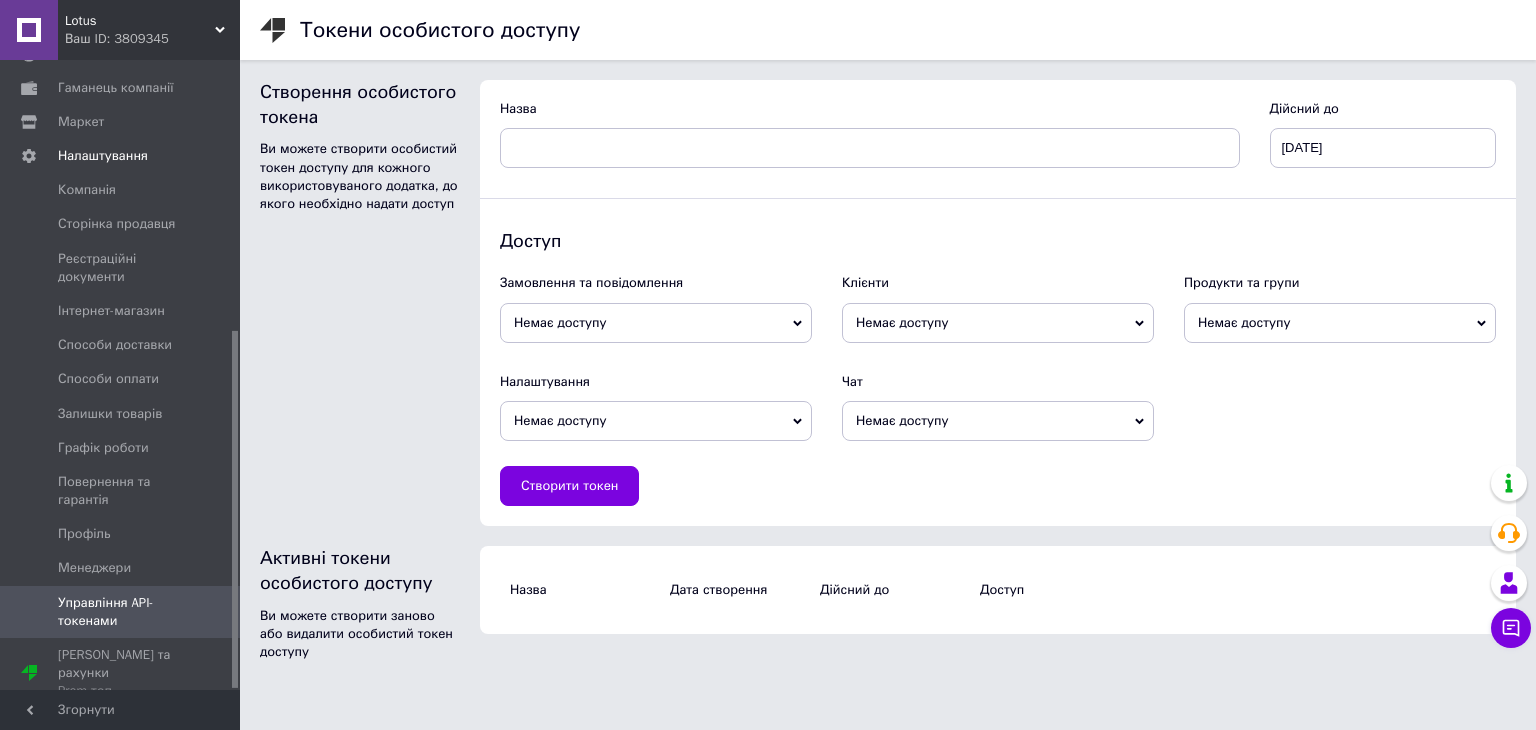 click 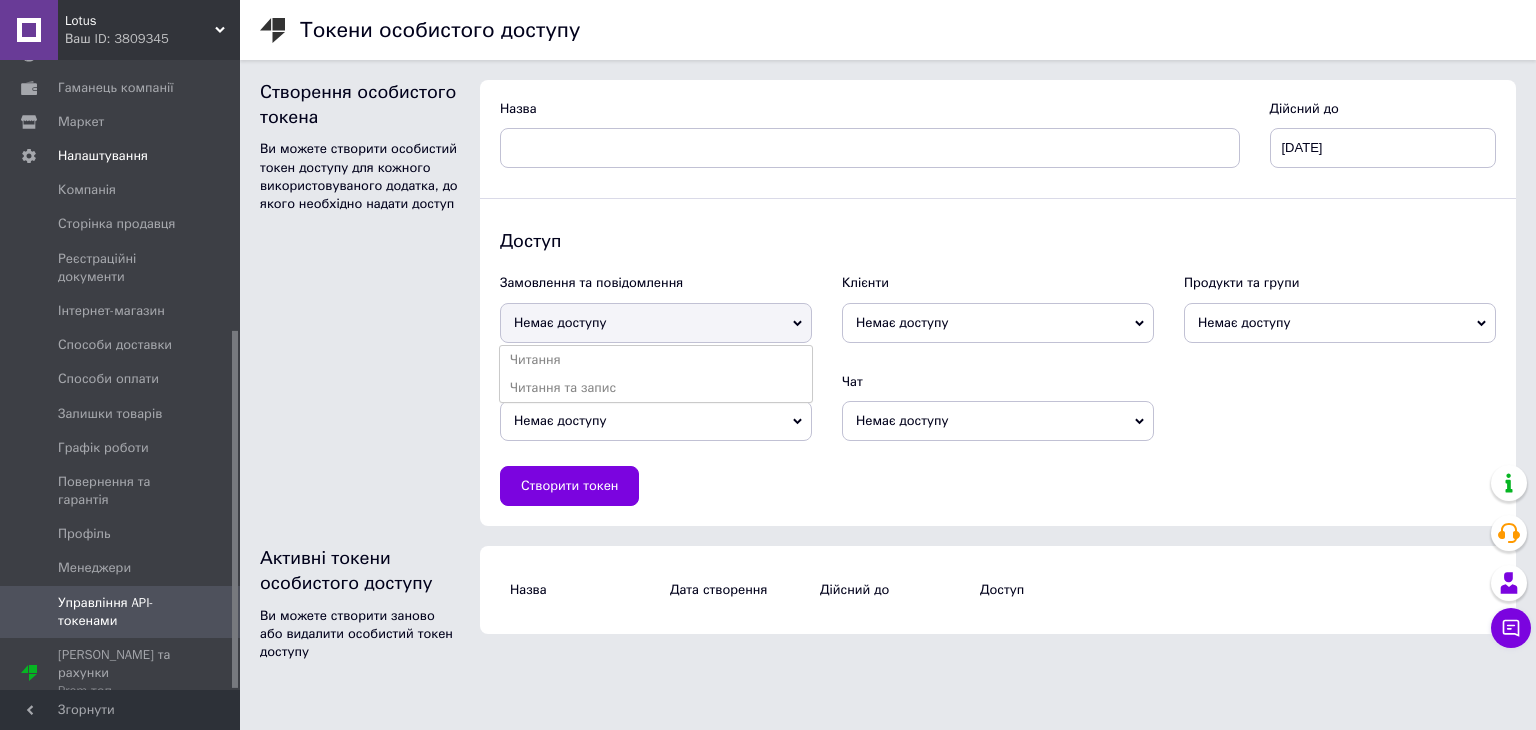 click 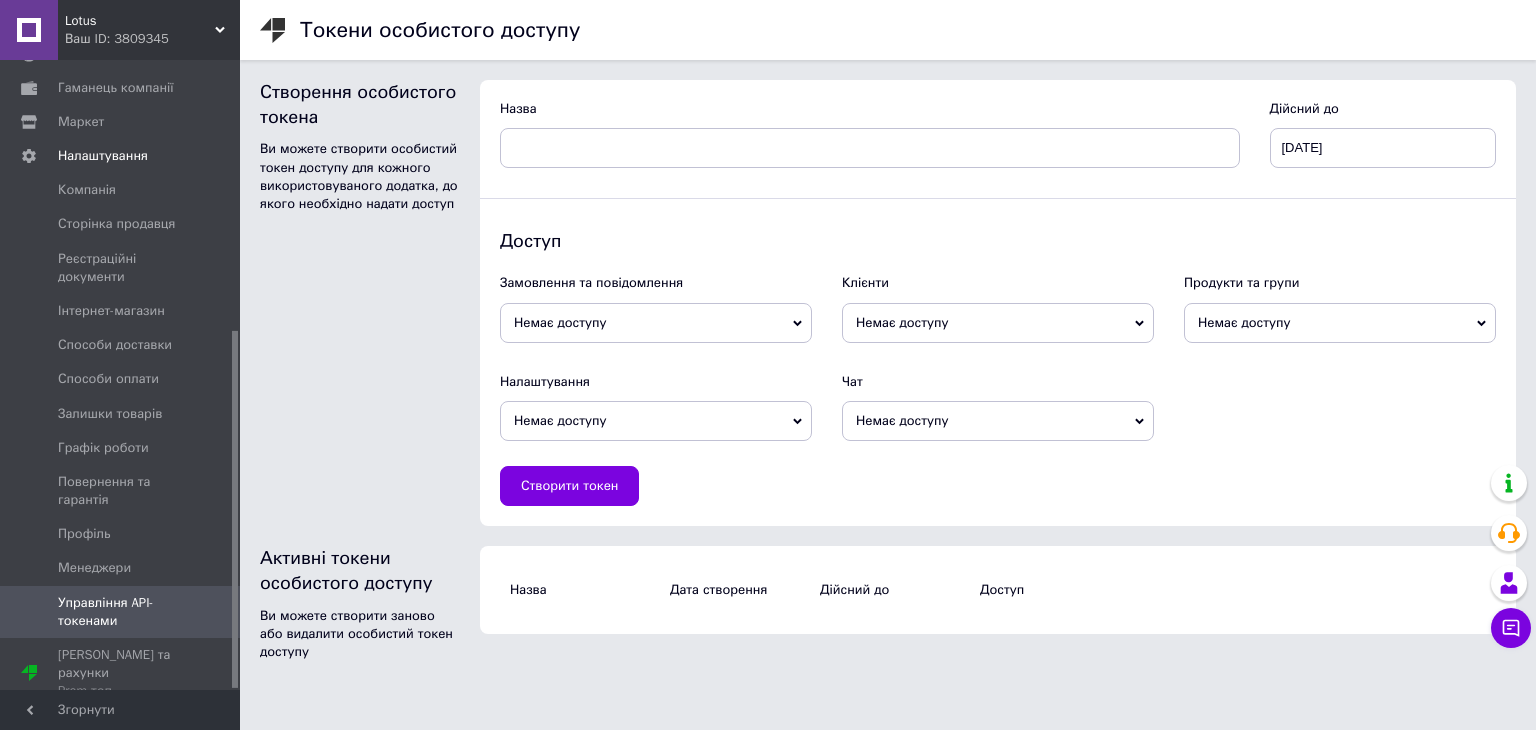 click on "Немає доступу" at bounding box center [656, 421] 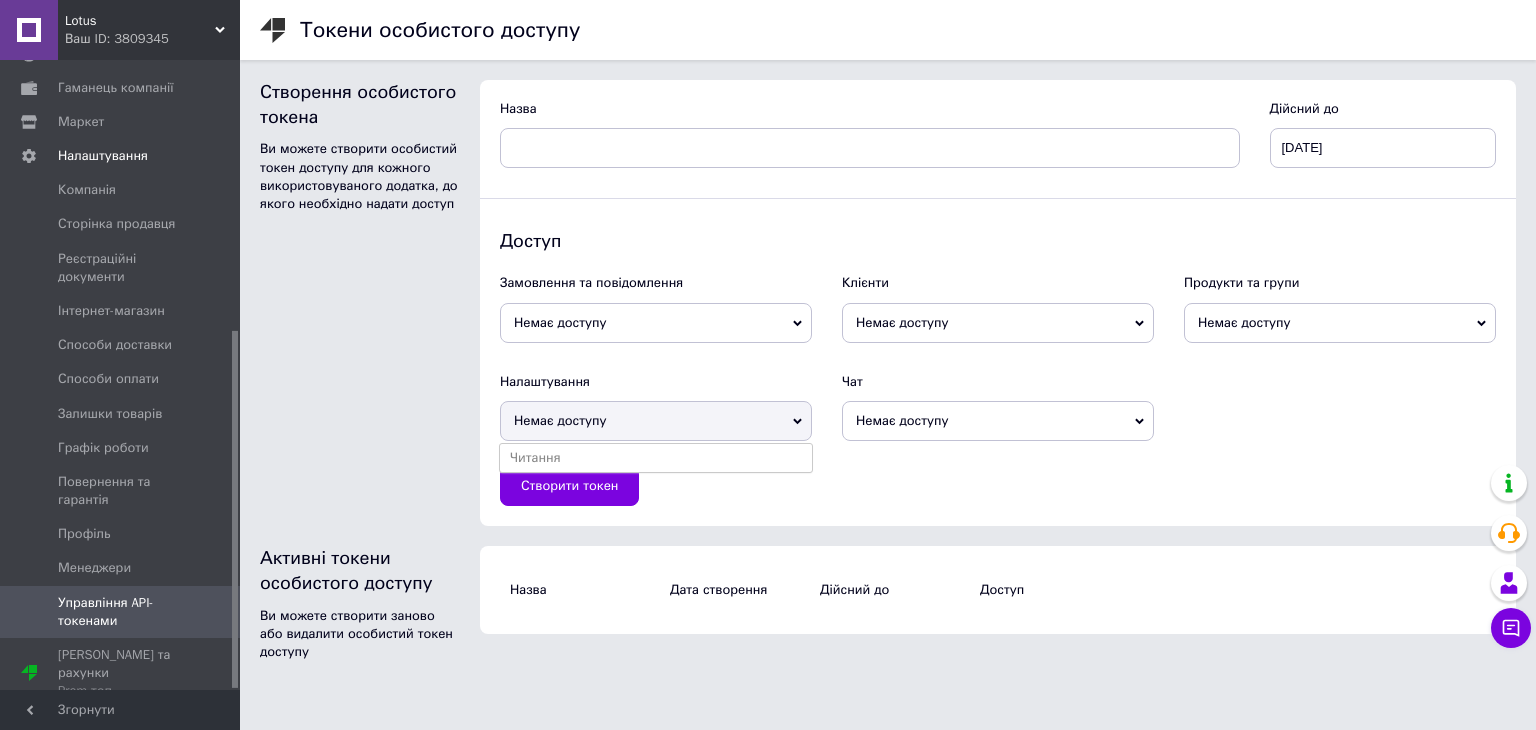 click on "Немає доступу" at bounding box center [656, 421] 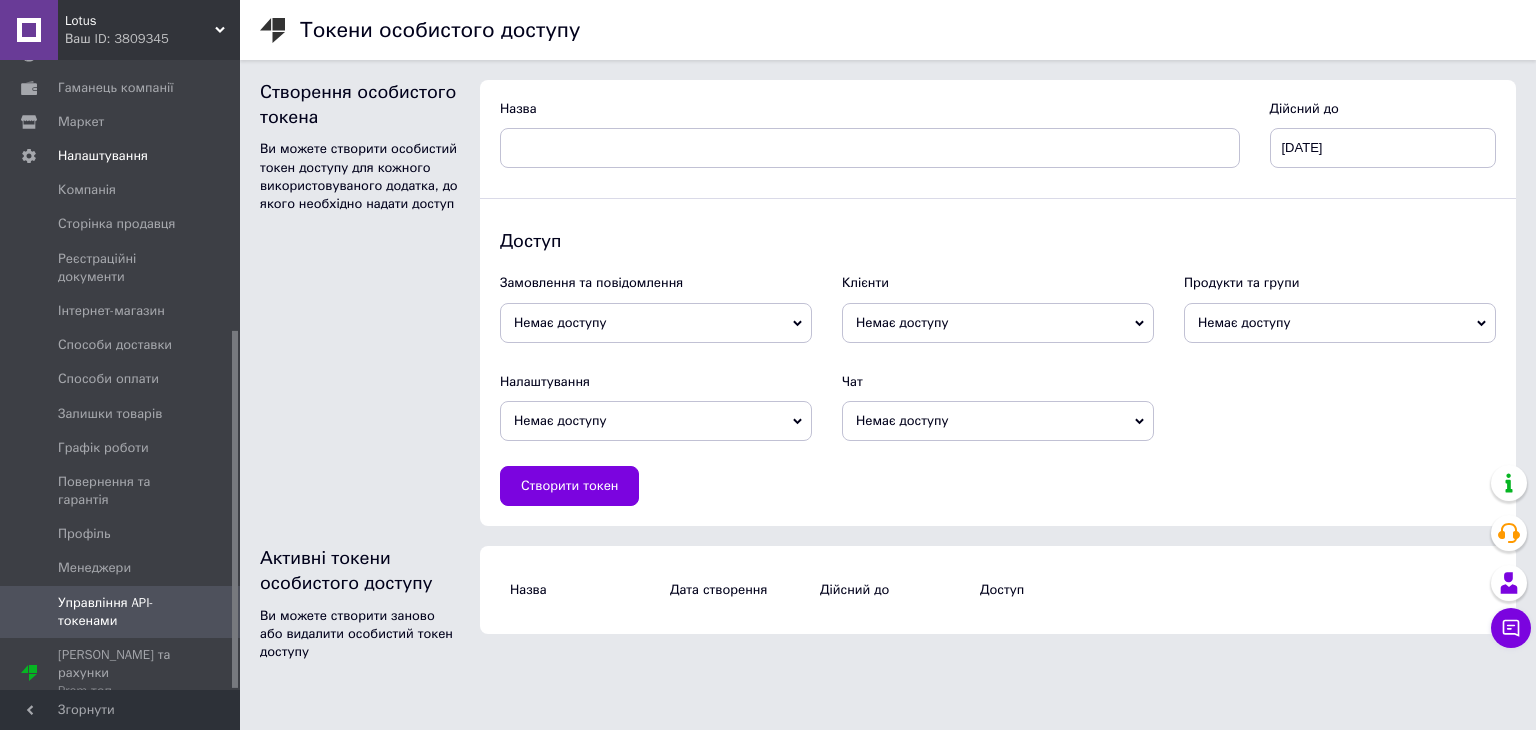 click on "Клієнти Немає доступу Читання" at bounding box center (998, 308) 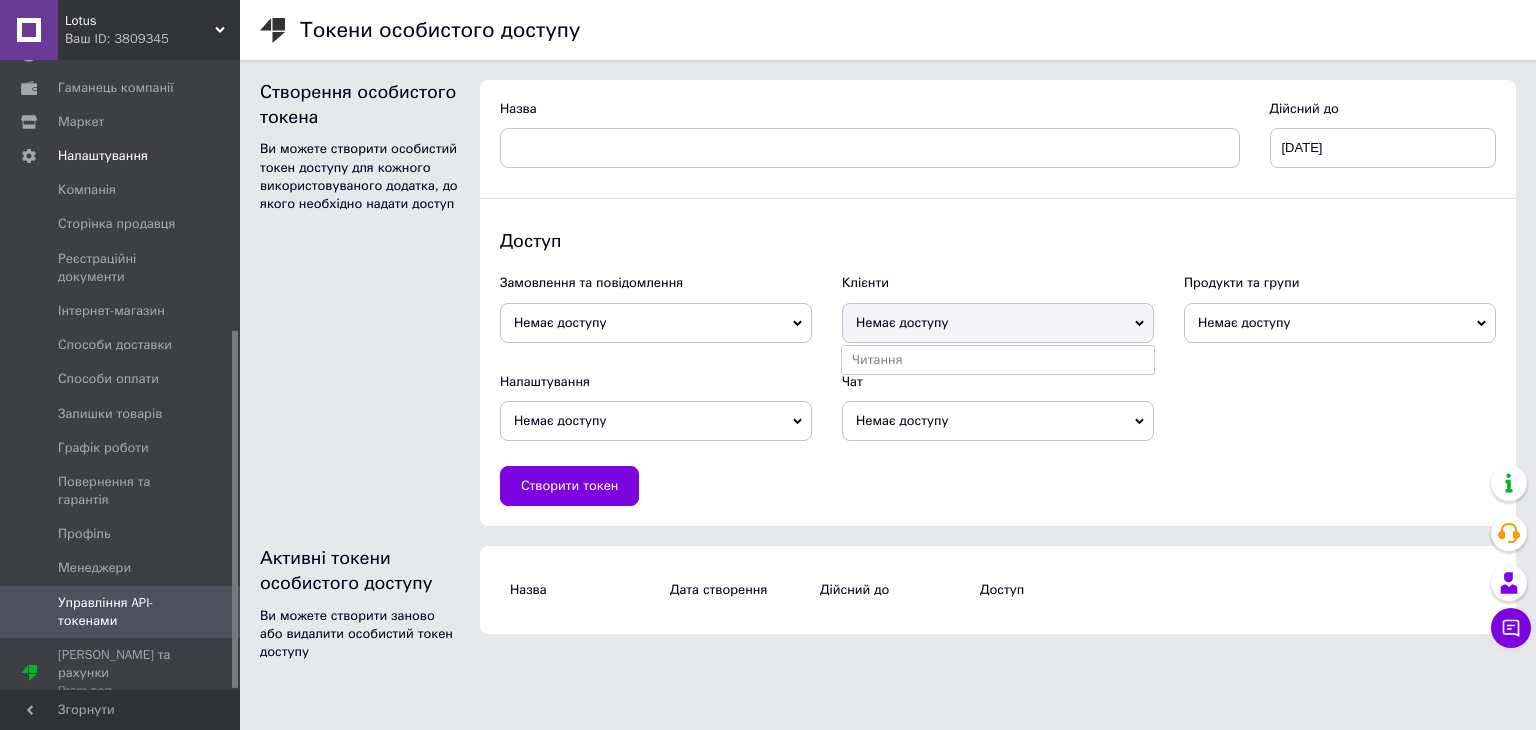 click on "Немає доступу" at bounding box center (998, 323) 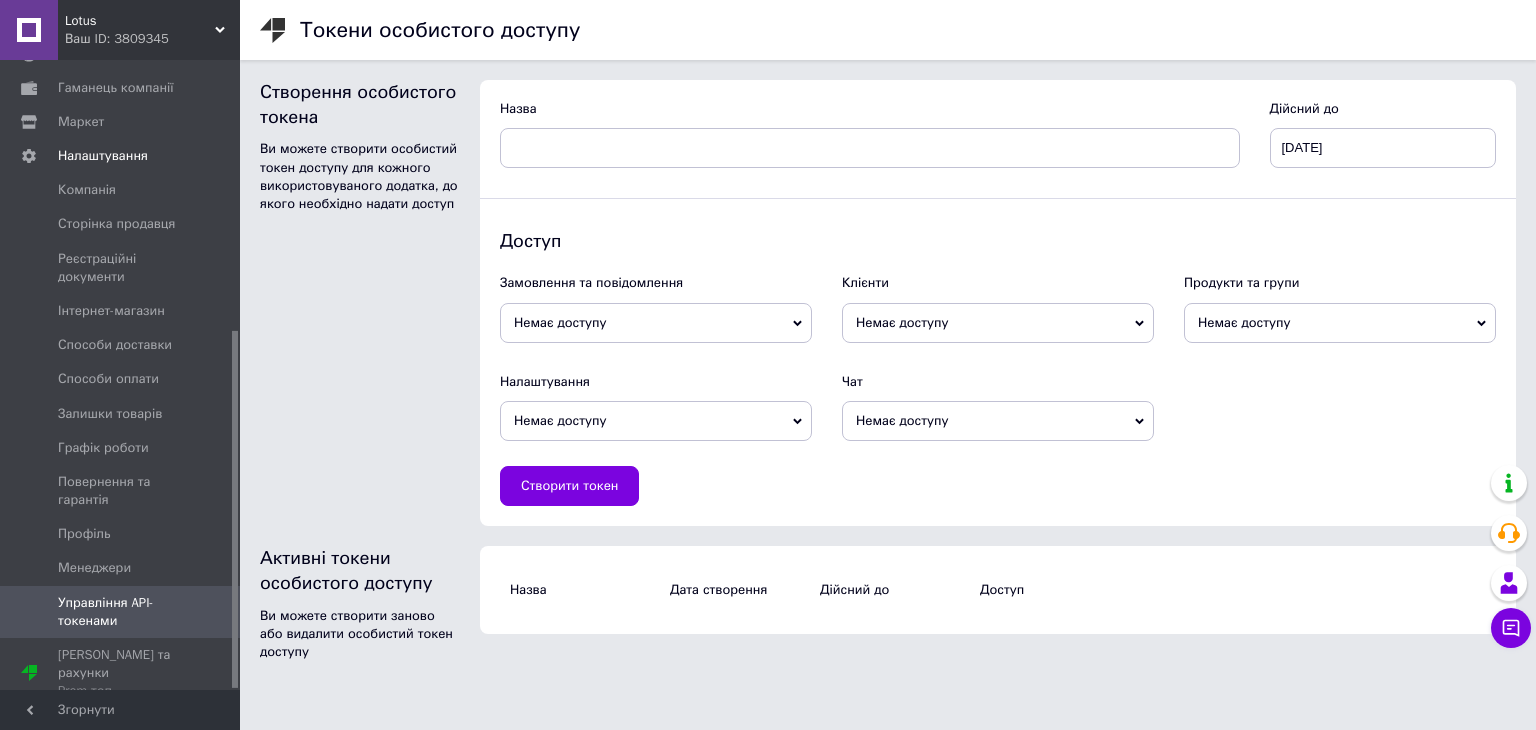 click 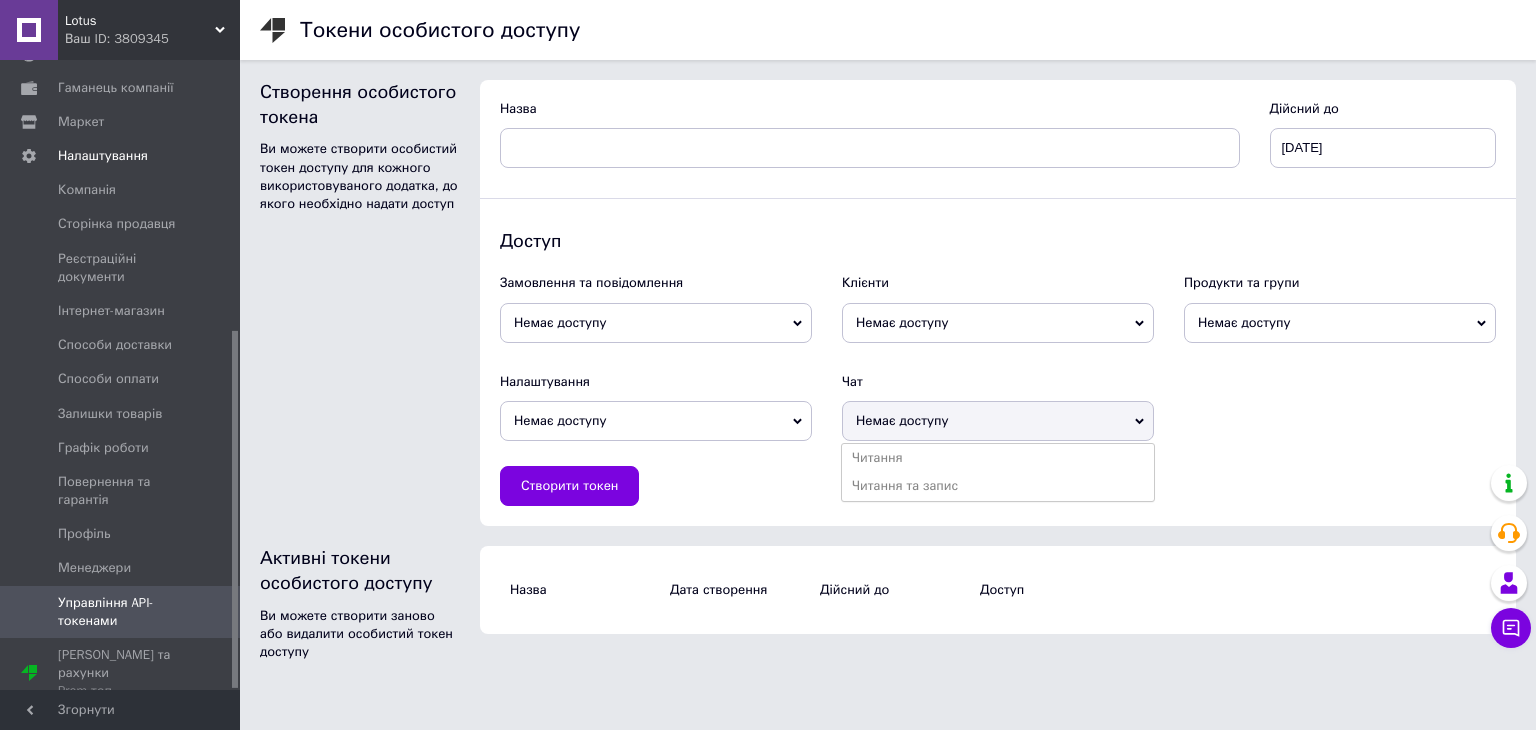 click 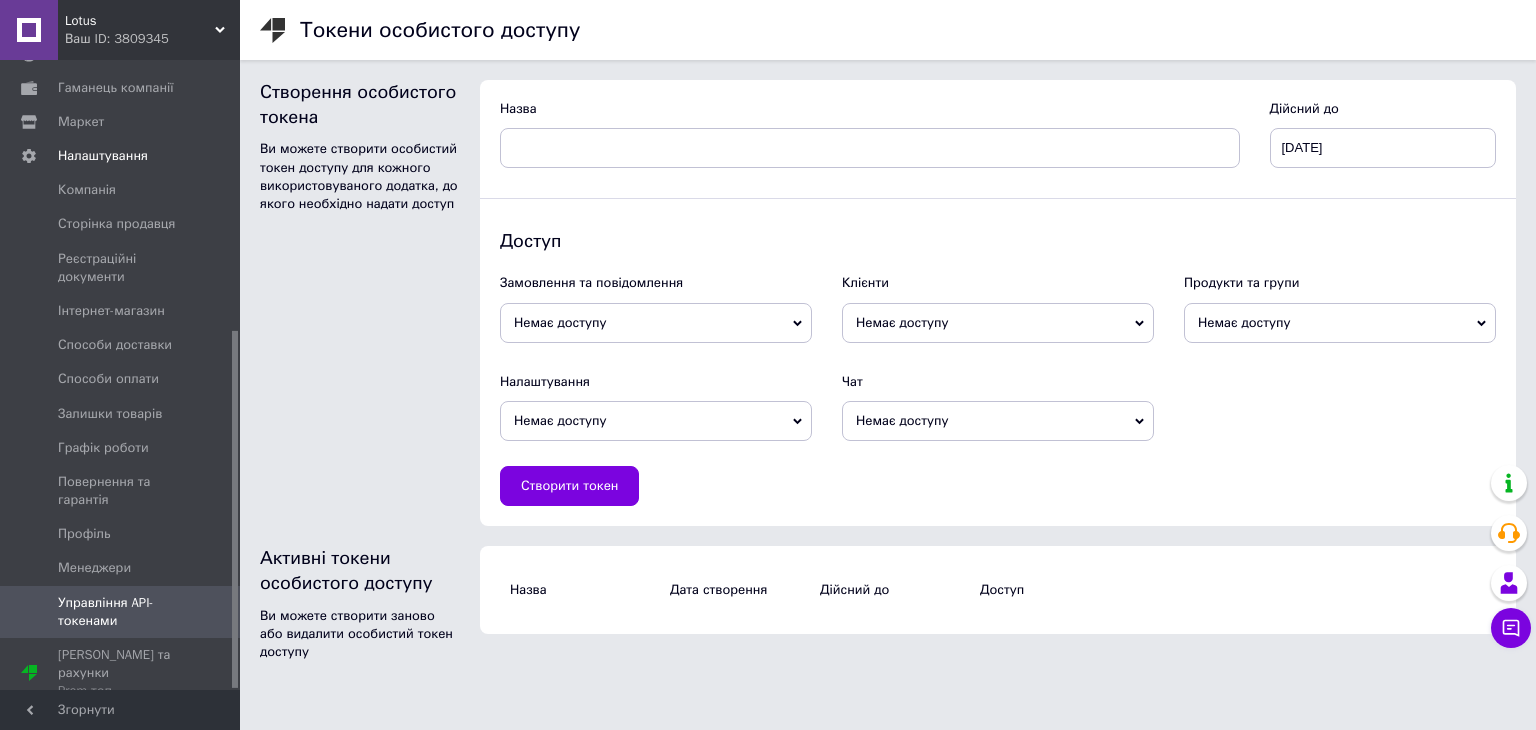click on "Налаштування Немає доступу Читання" at bounding box center [656, 407] 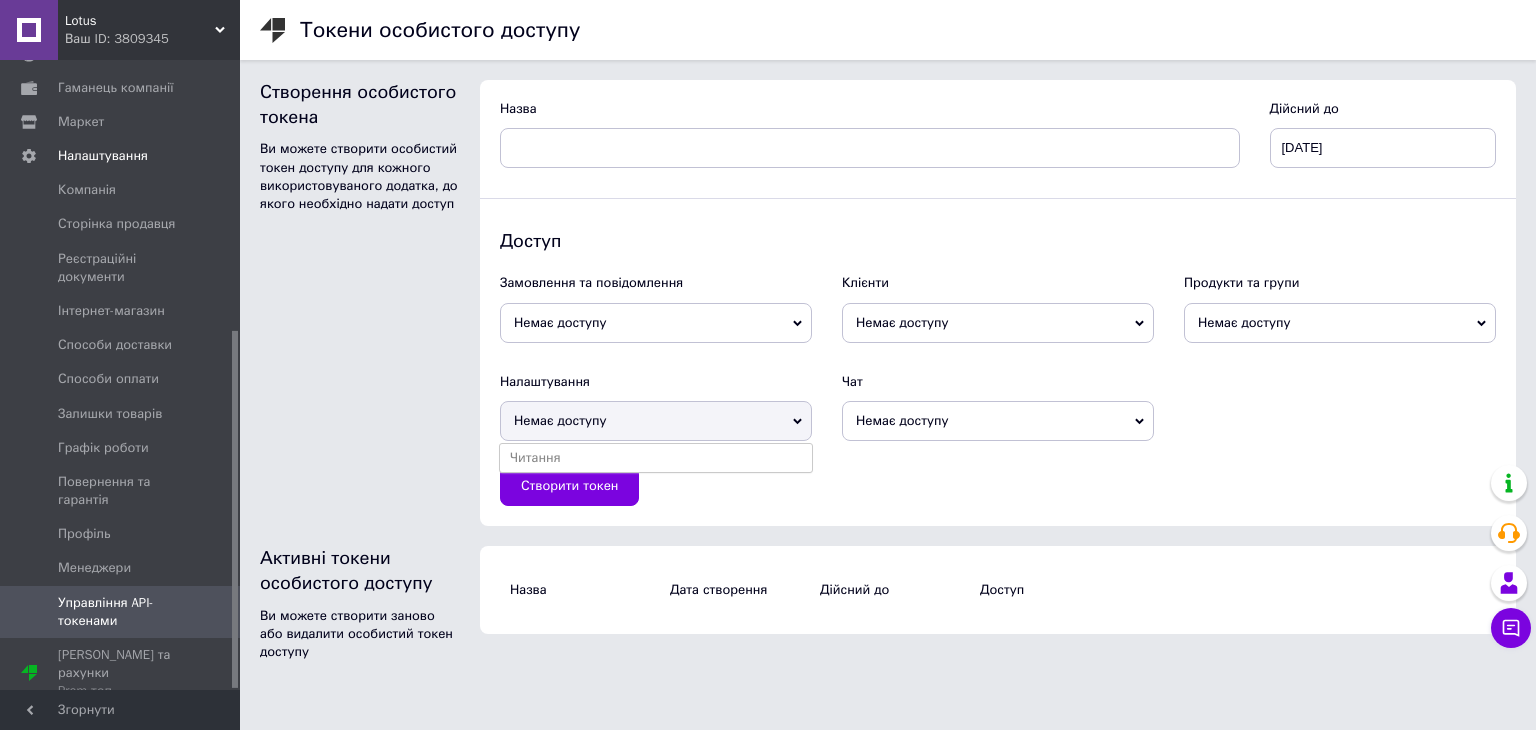 click on "Немає доступу" at bounding box center [656, 421] 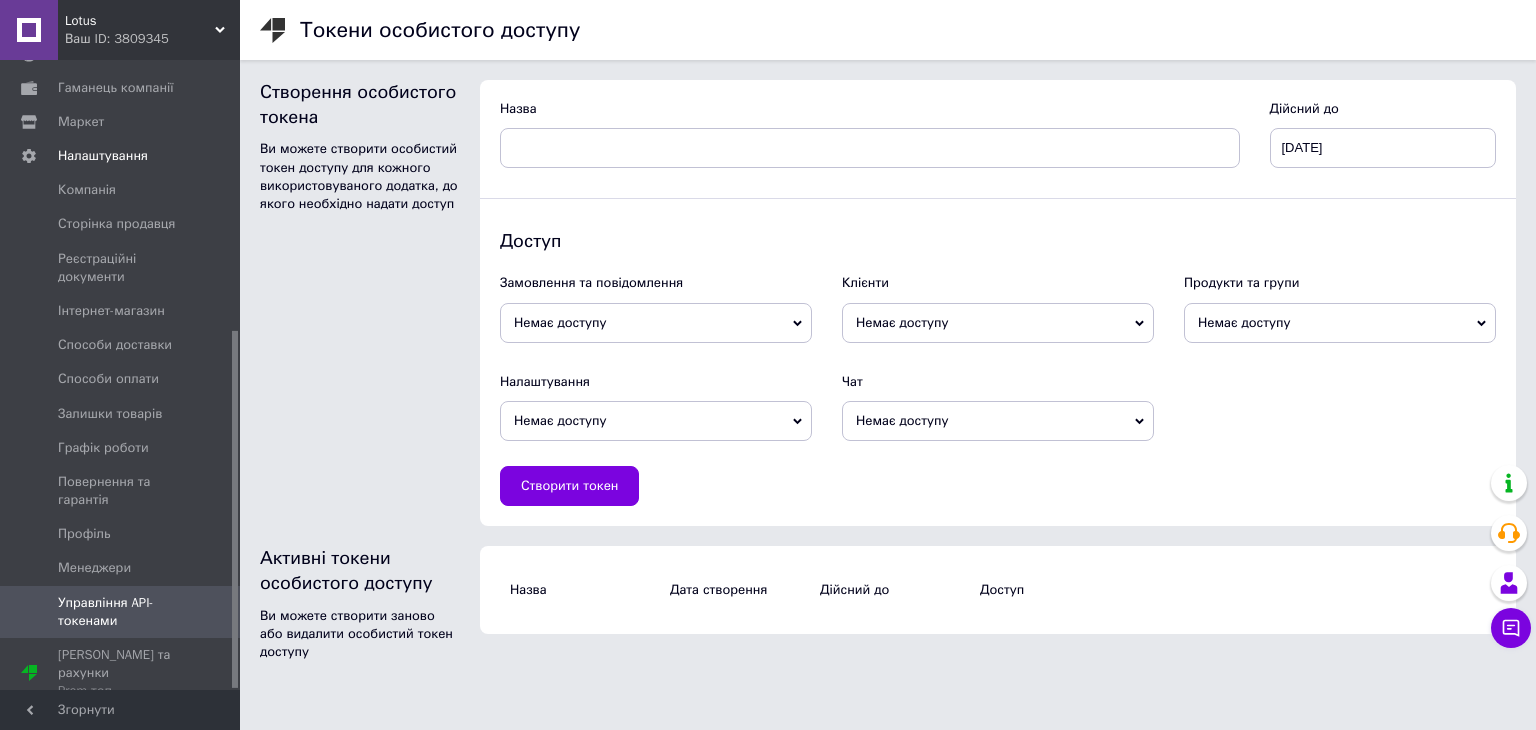 click on "Немає доступу" at bounding box center (998, 421) 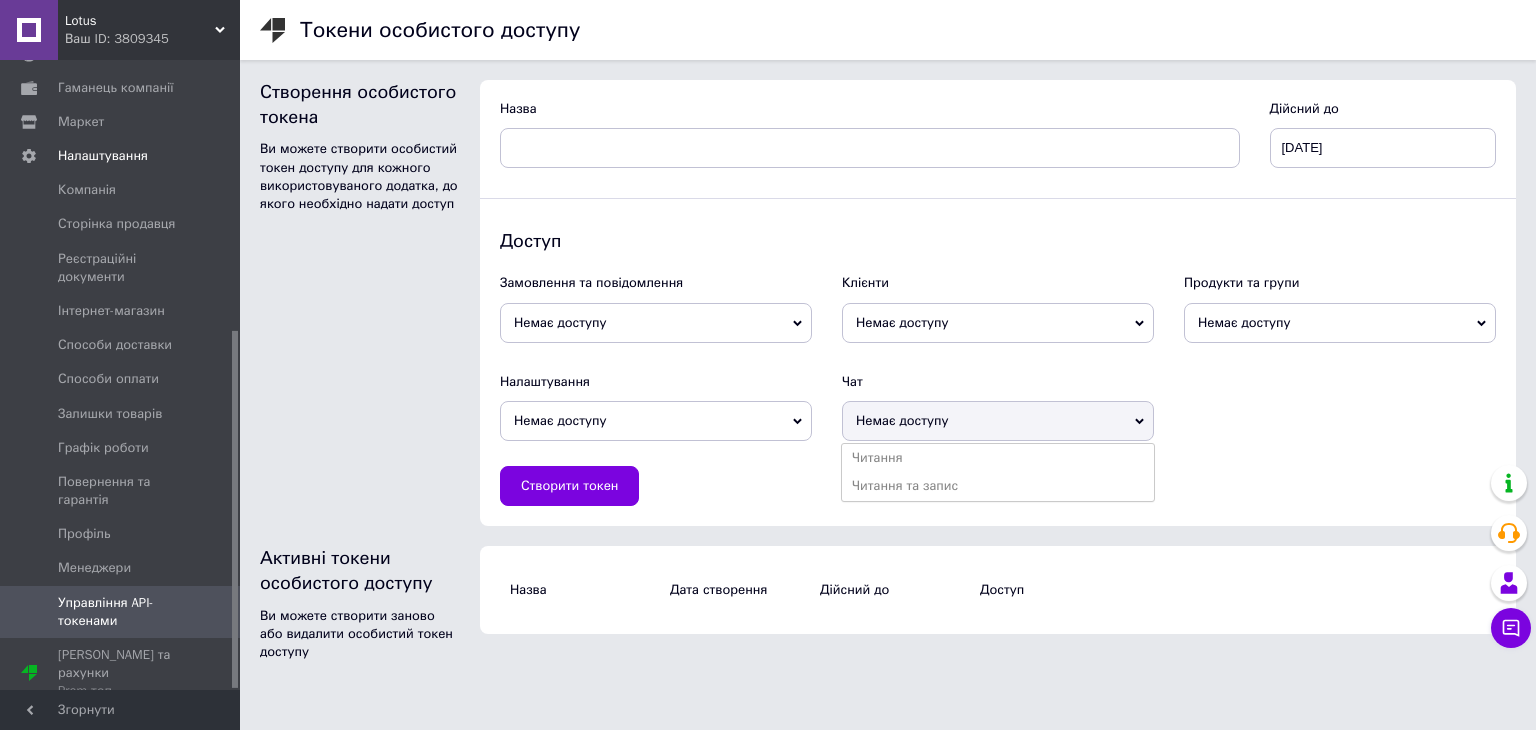 click on "Немає доступу" at bounding box center [998, 421] 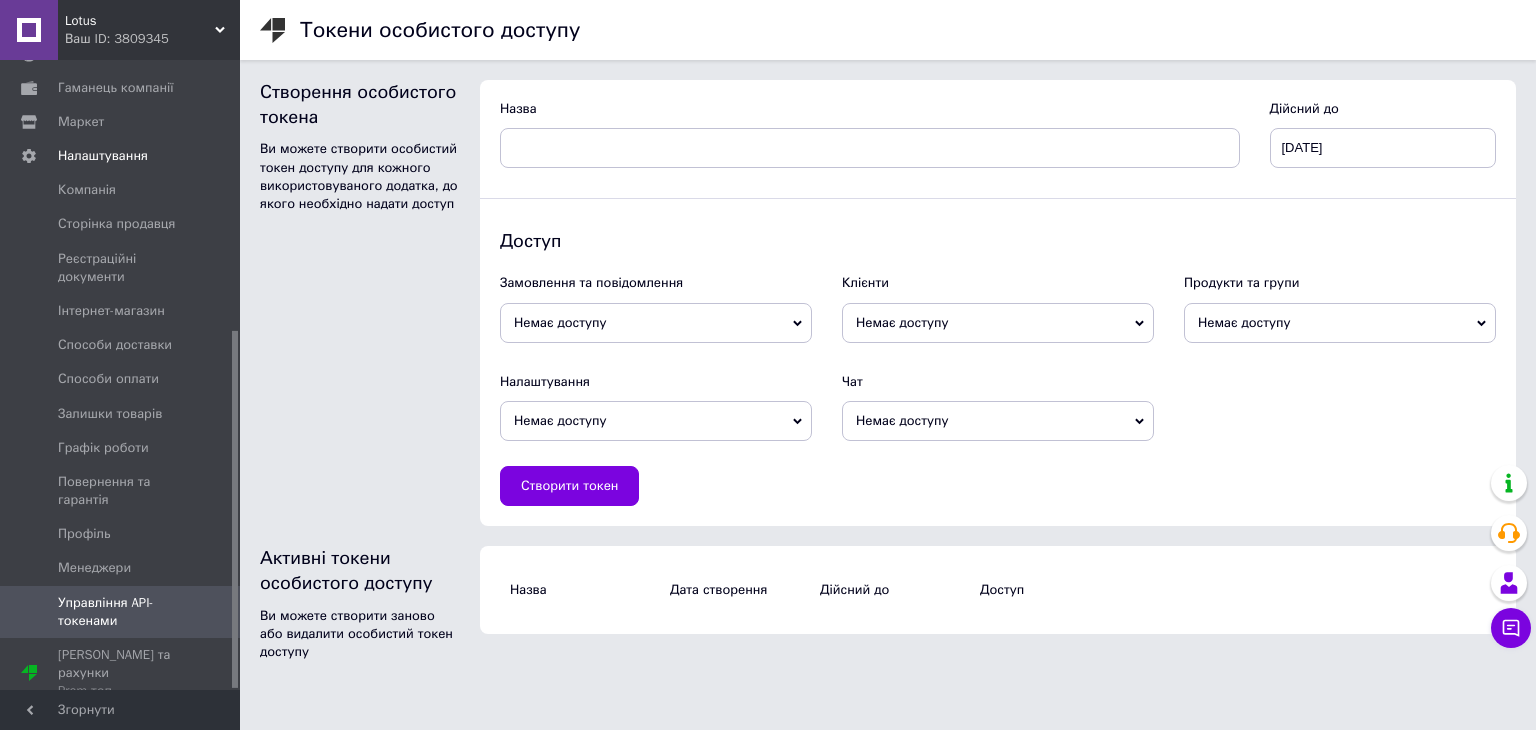 click on "Немає доступу" at bounding box center (1340, 323) 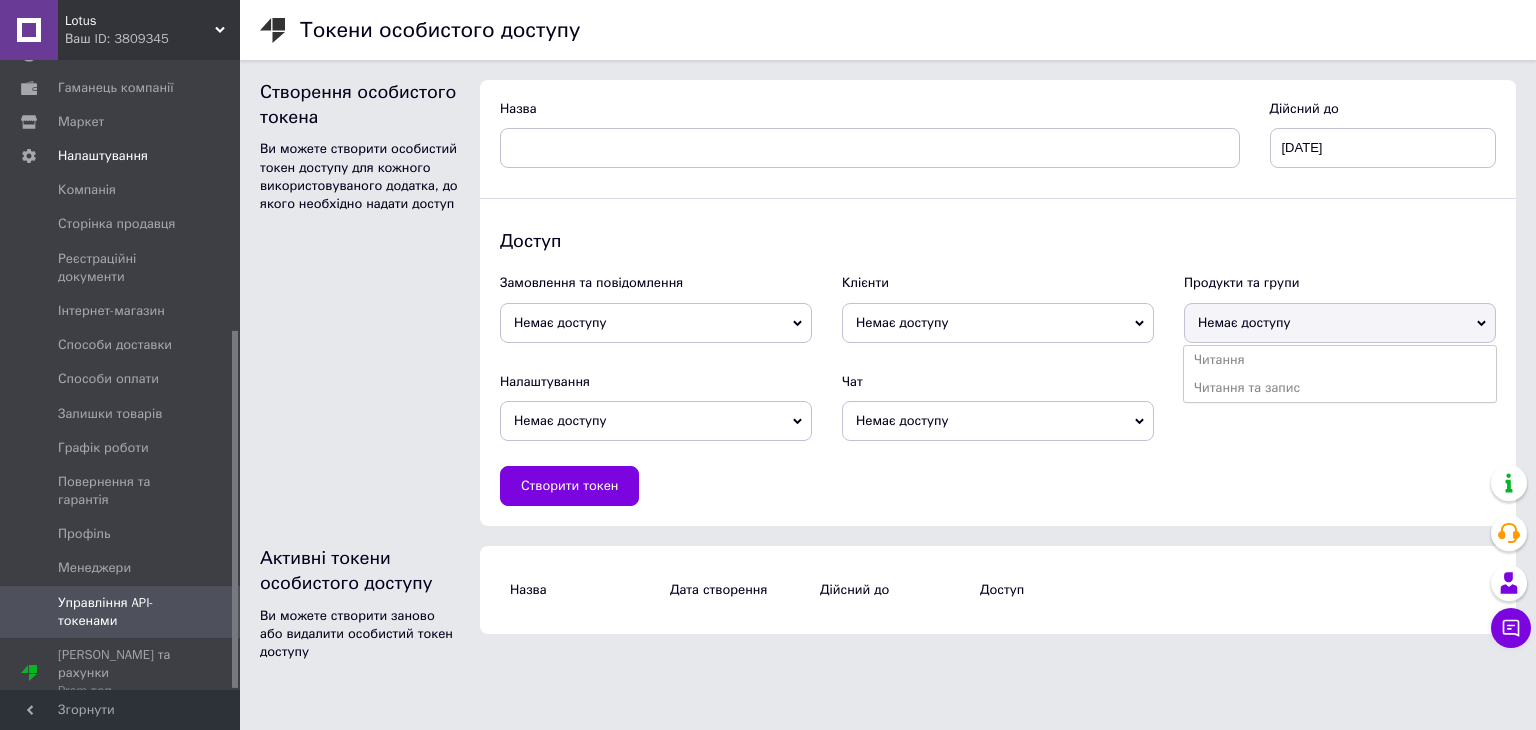 click on "Немає доступу" at bounding box center (1340, 323) 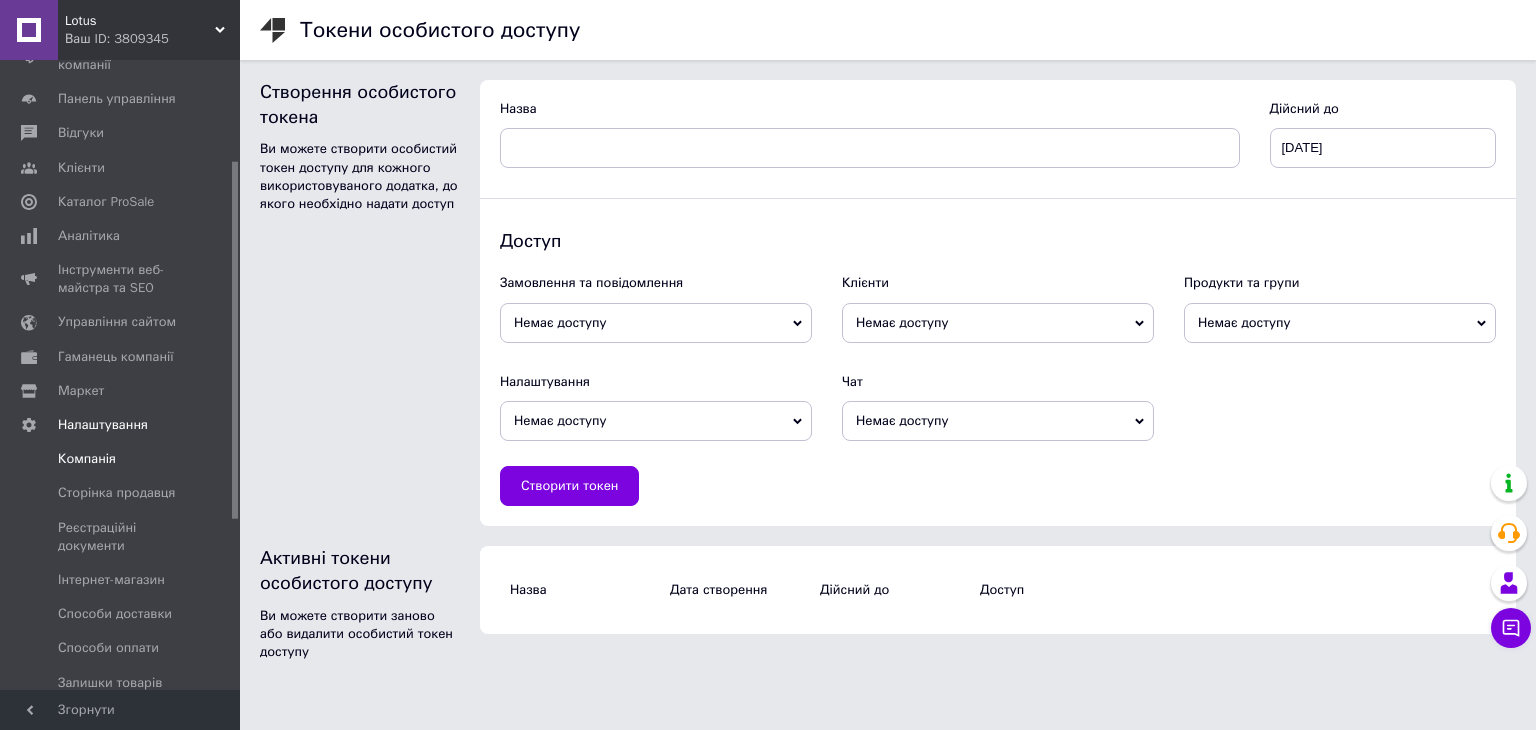 scroll, scrollTop: 176, scrollLeft: 0, axis: vertical 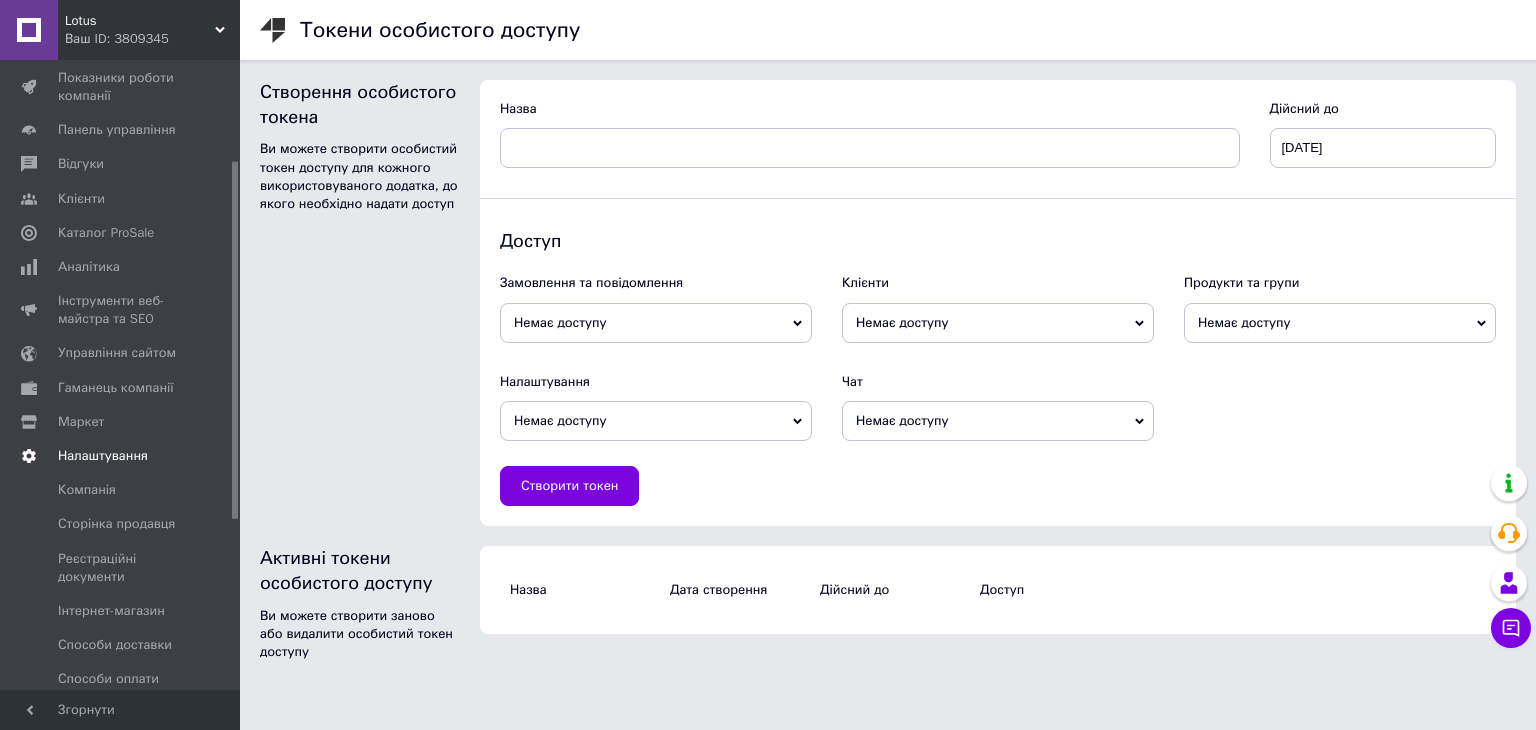 click on "Налаштування" at bounding box center (103, 456) 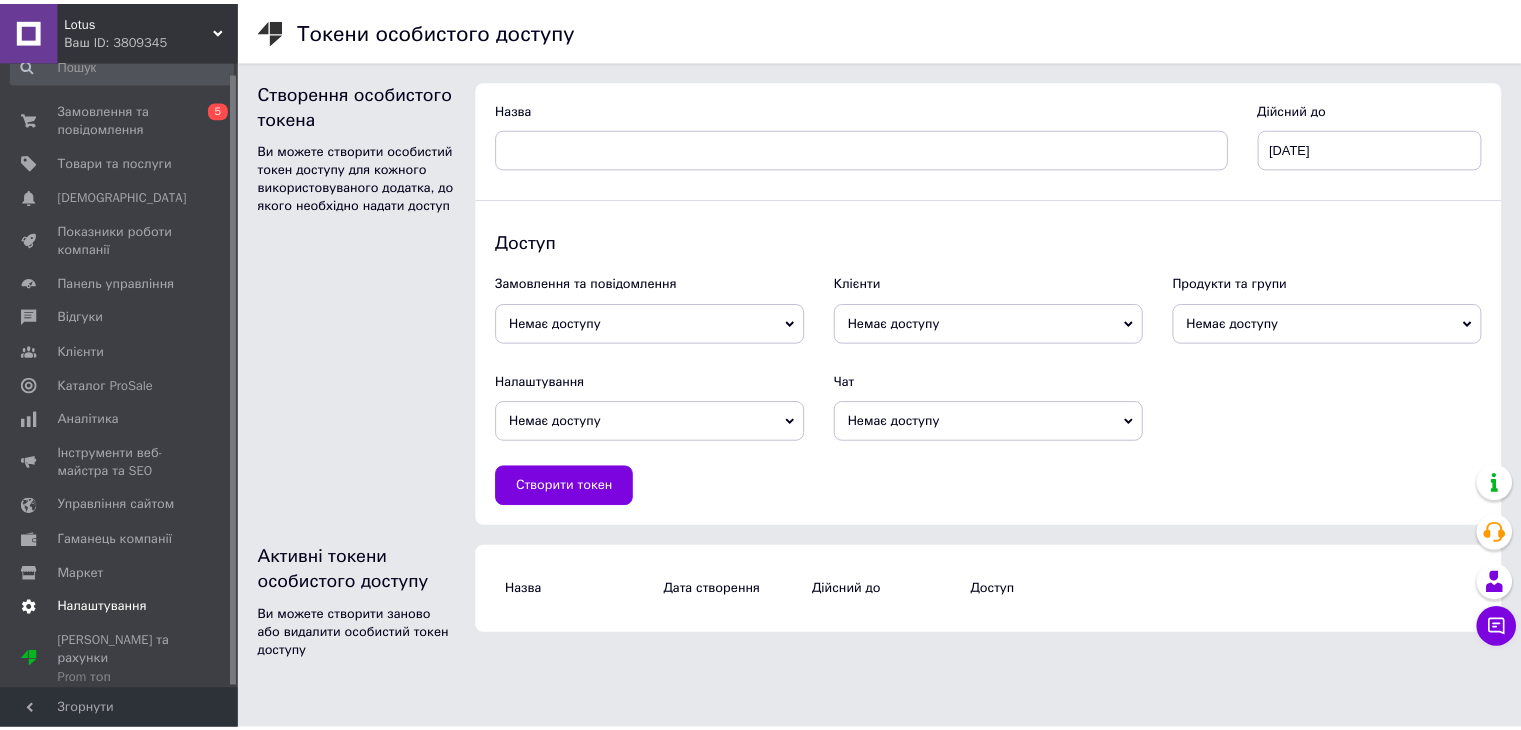 scroll, scrollTop: 11, scrollLeft: 0, axis: vertical 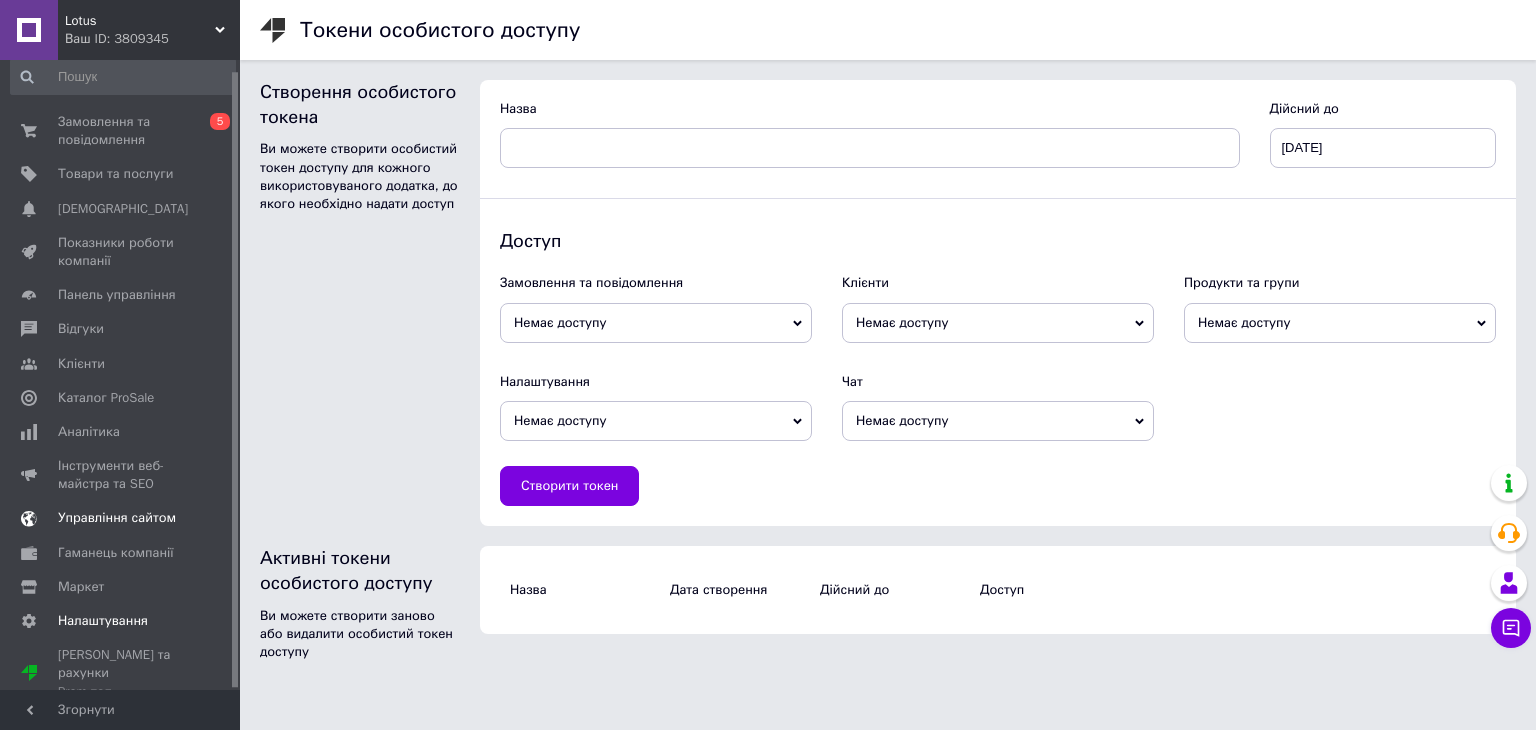 click on "Управління сайтом" at bounding box center (117, 518) 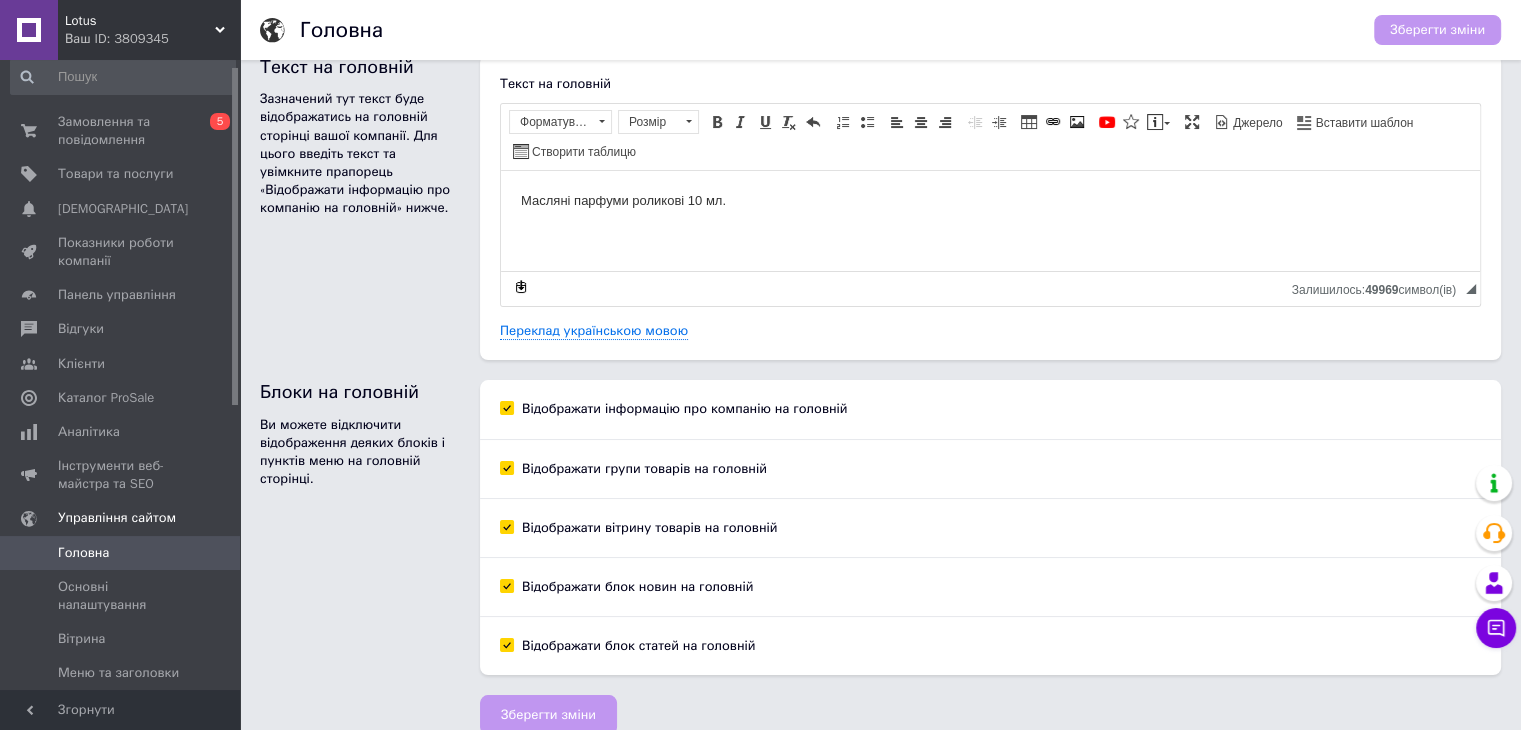 scroll, scrollTop: 48, scrollLeft: 0, axis: vertical 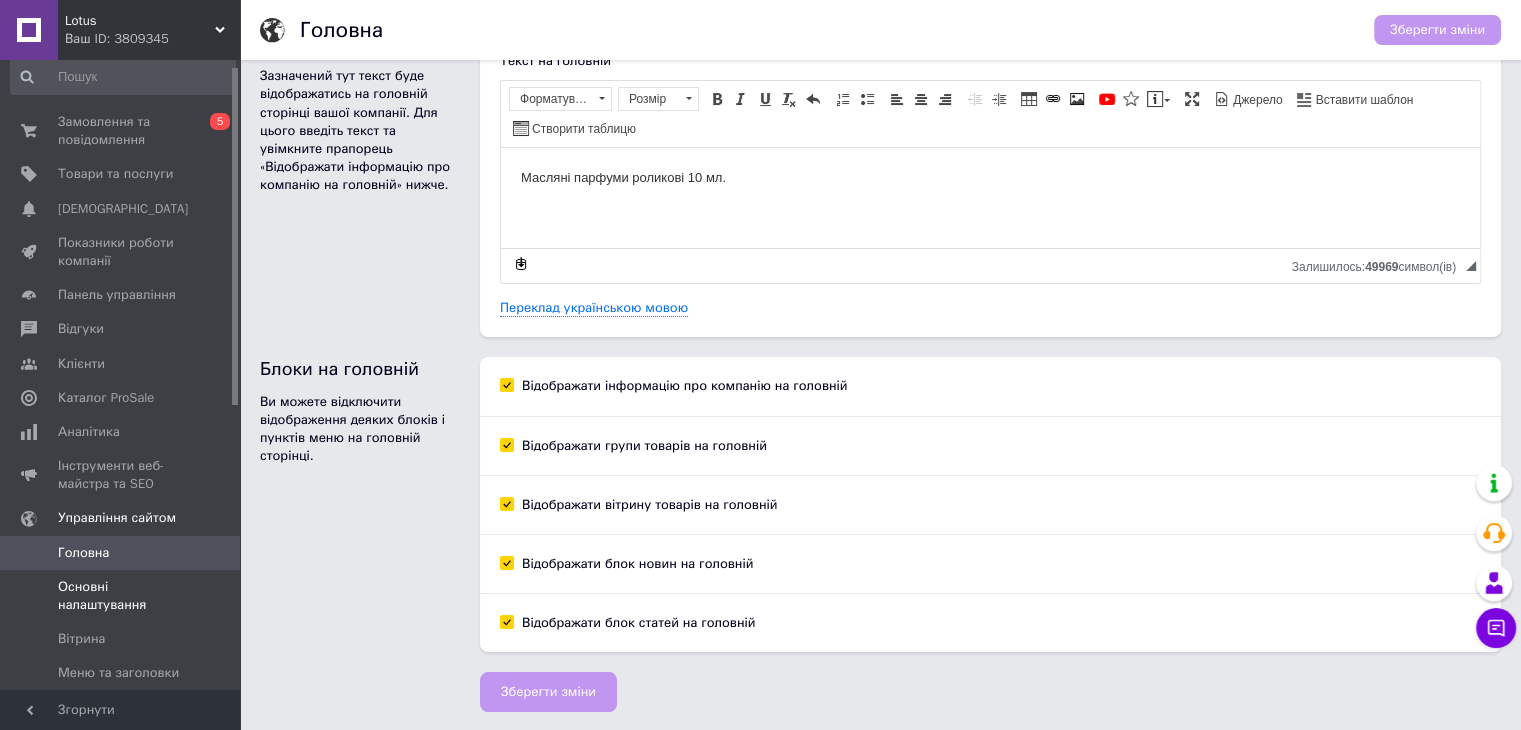 click on "Основні налаштування" at bounding box center [121, 596] 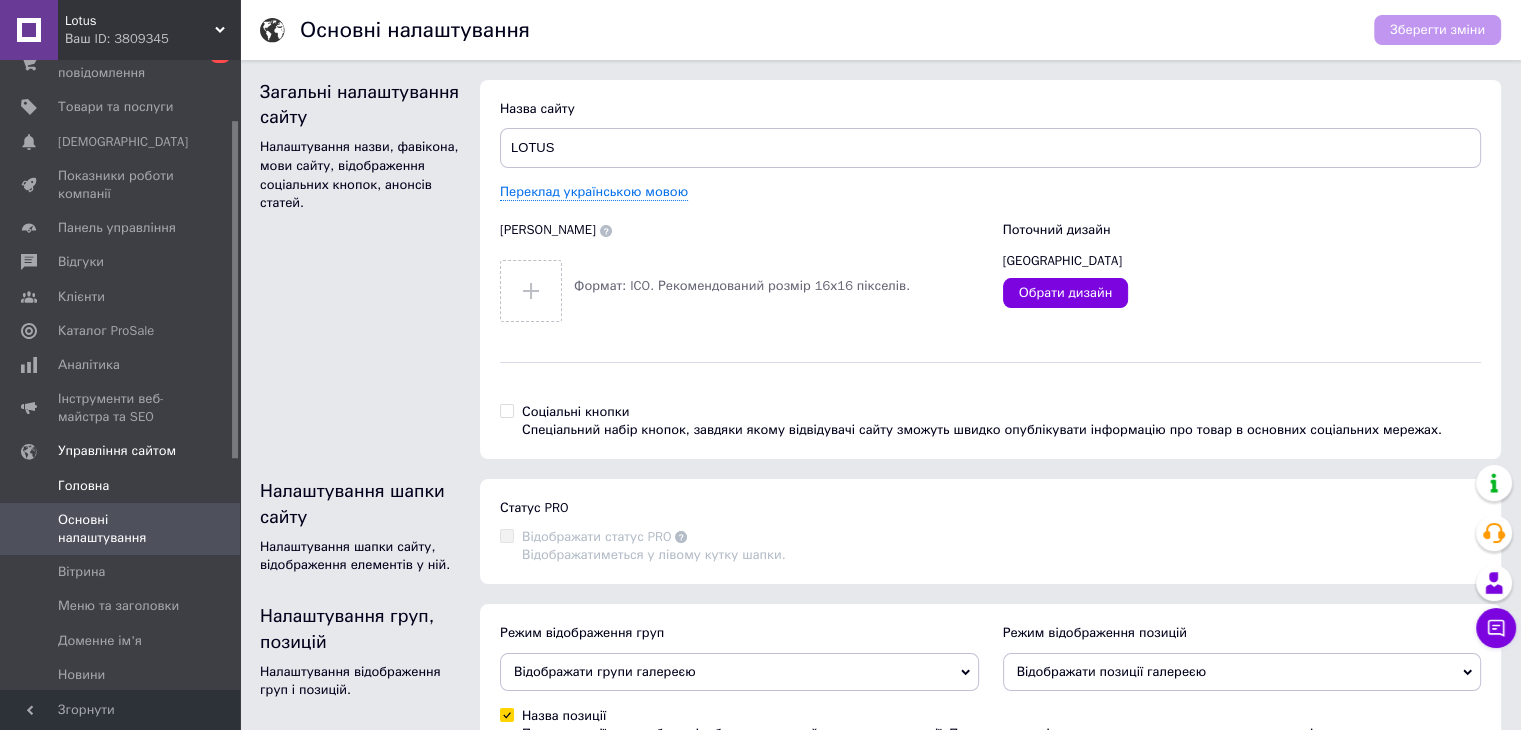 scroll, scrollTop: 111, scrollLeft: 0, axis: vertical 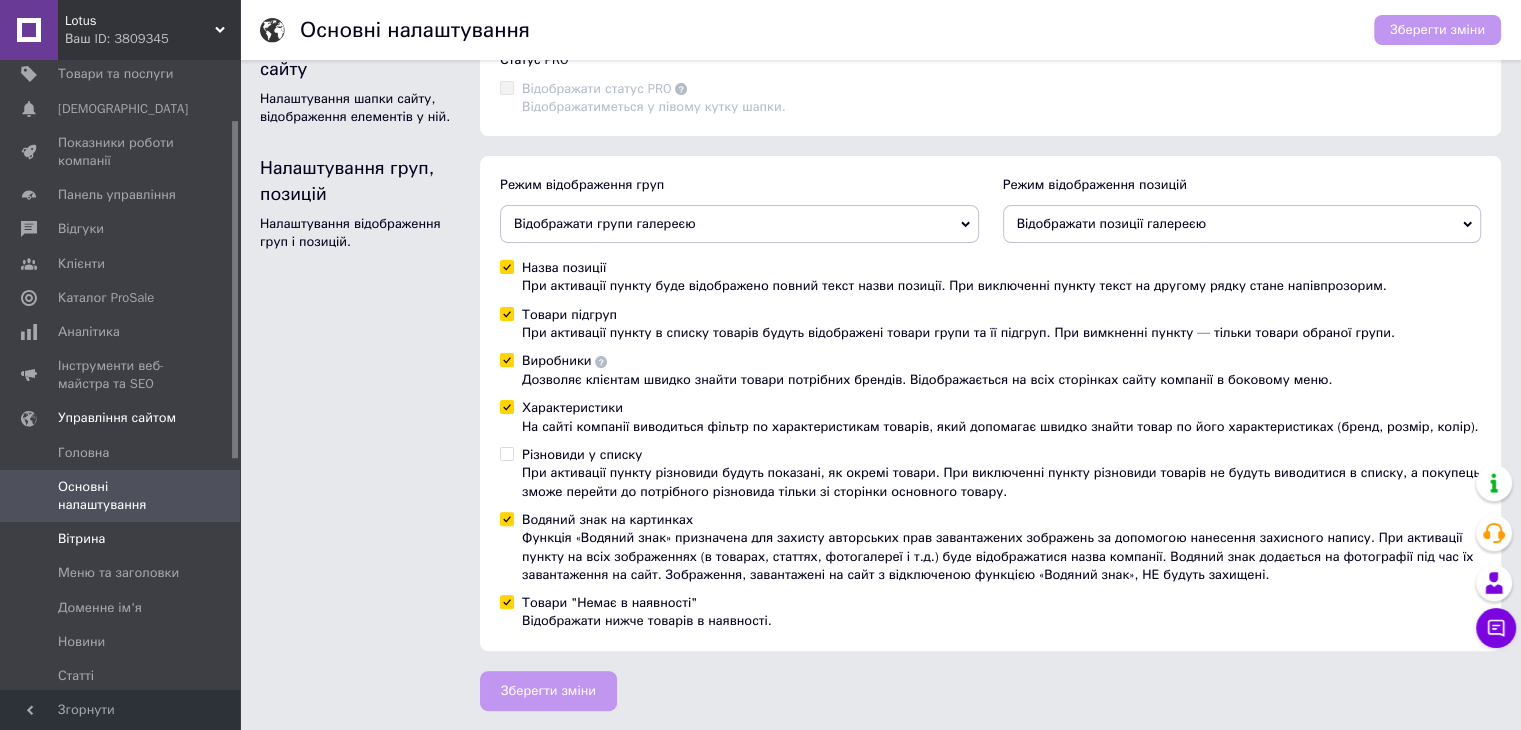 click on "Вітрина" at bounding box center [121, 539] 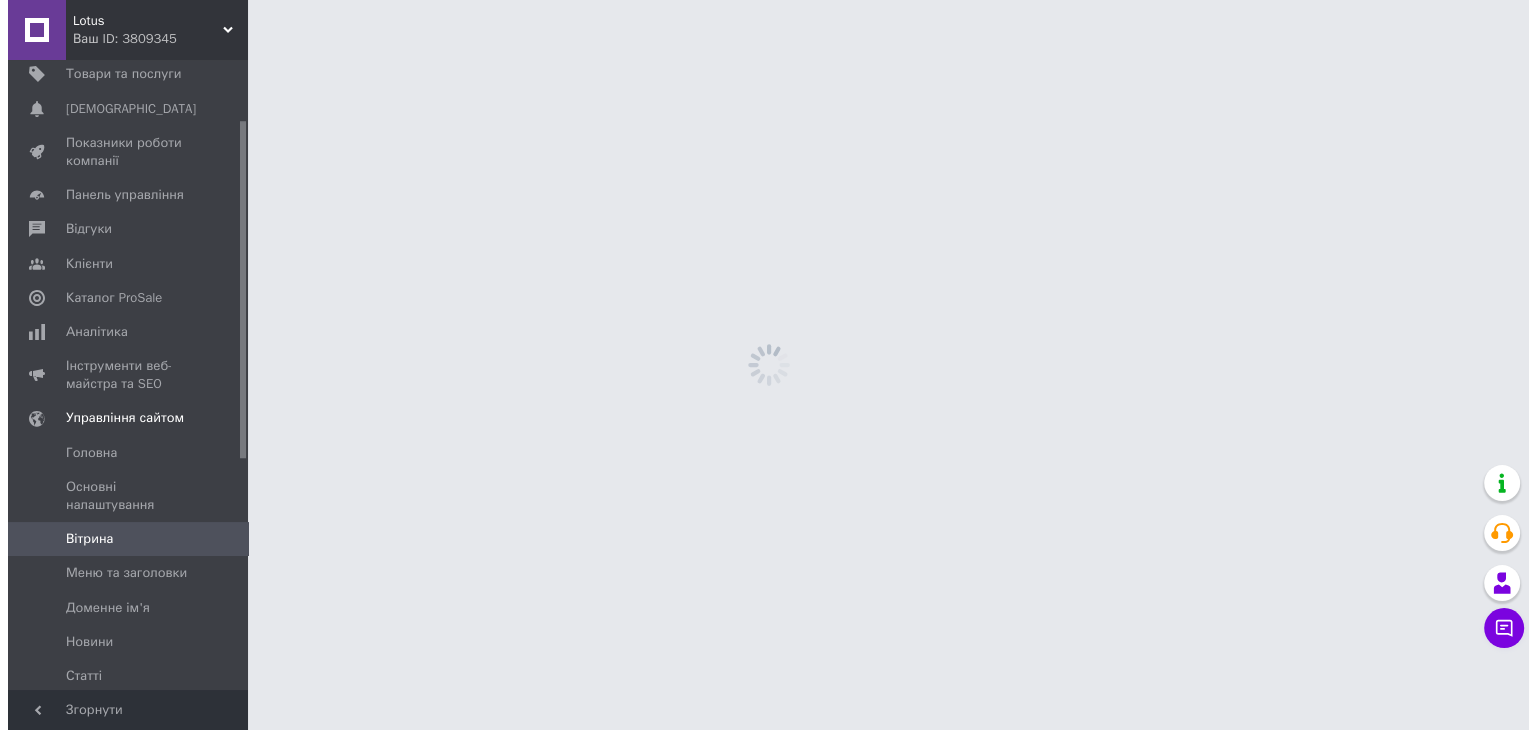 scroll, scrollTop: 0, scrollLeft: 0, axis: both 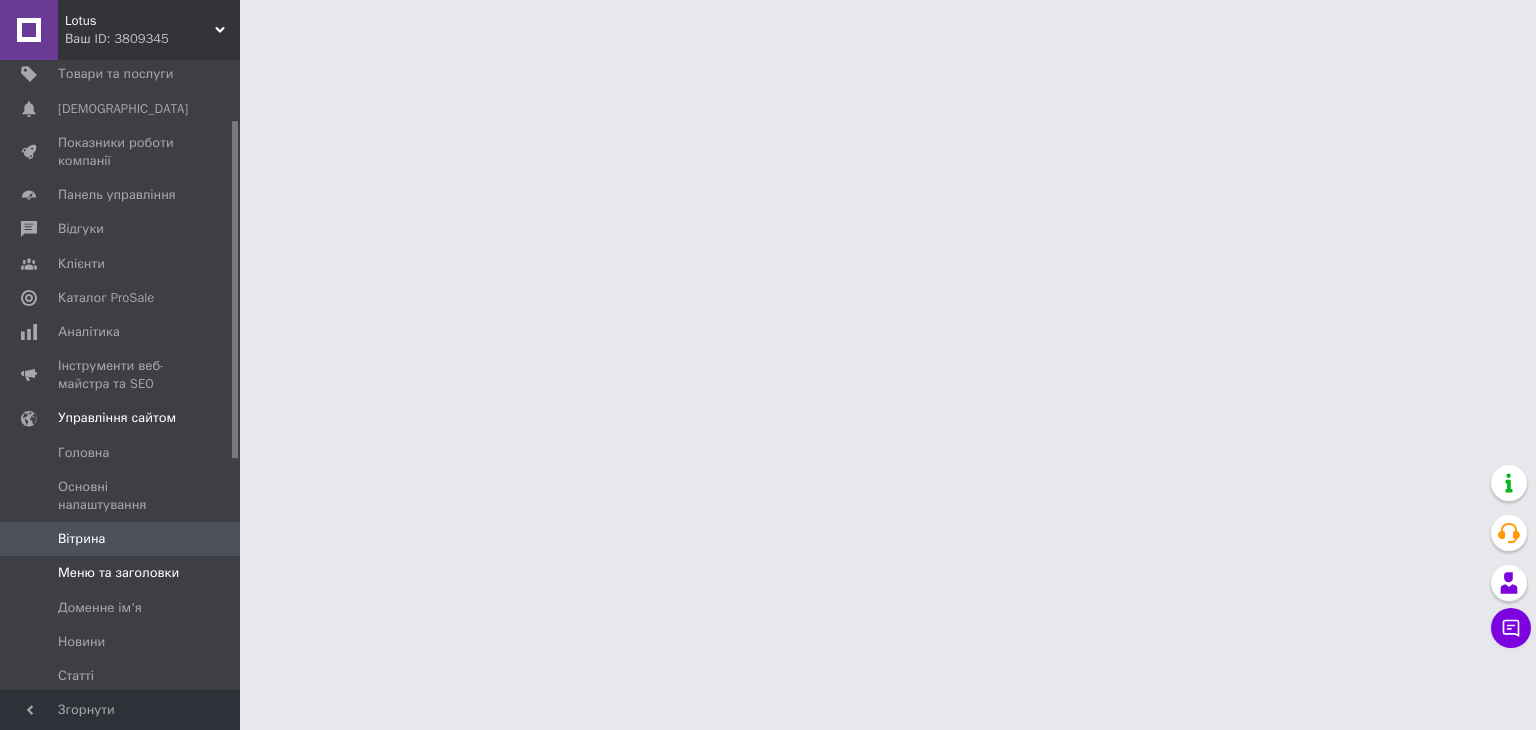 click on "Меню та заголовки" at bounding box center [118, 573] 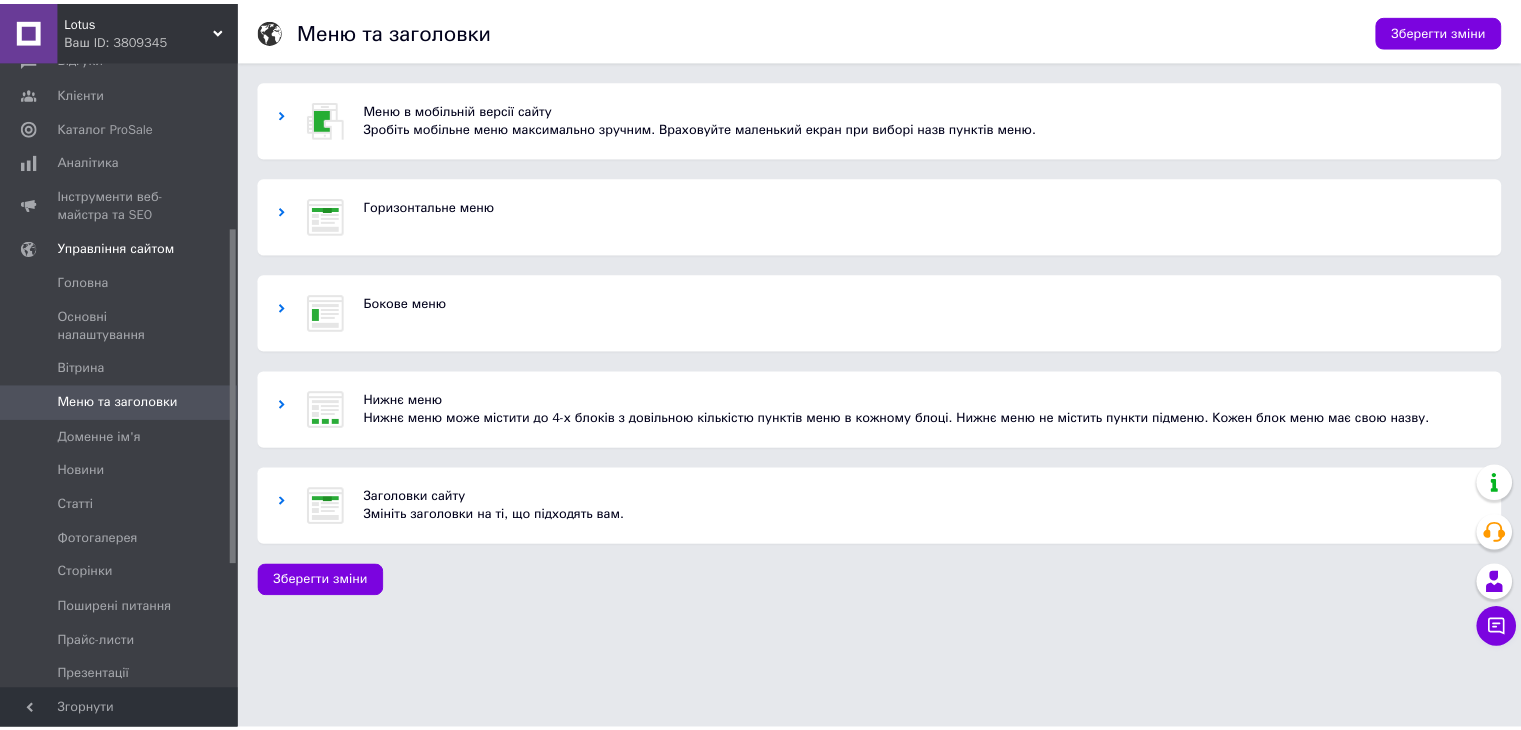 scroll, scrollTop: 311, scrollLeft: 0, axis: vertical 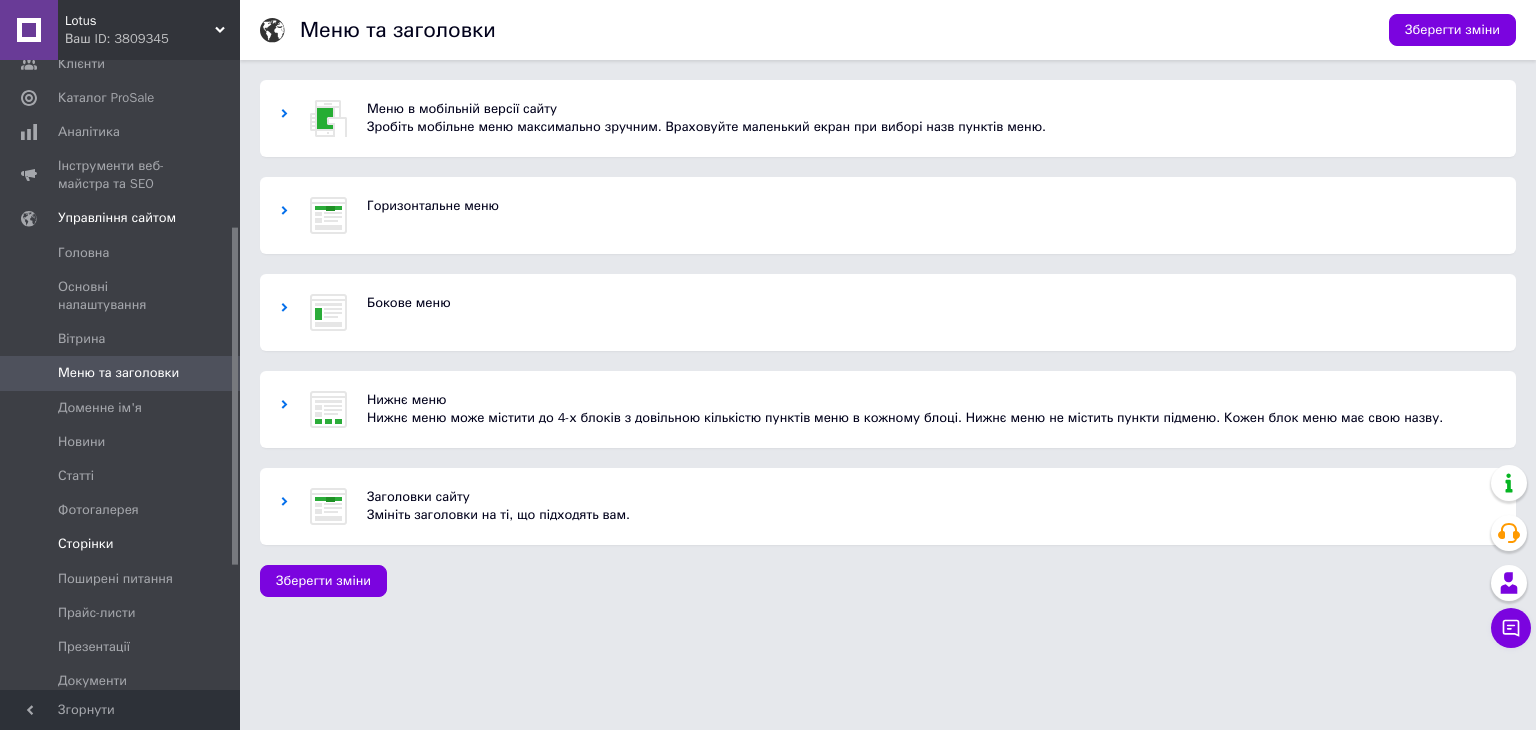 click on "Сторінки" at bounding box center (121, 544) 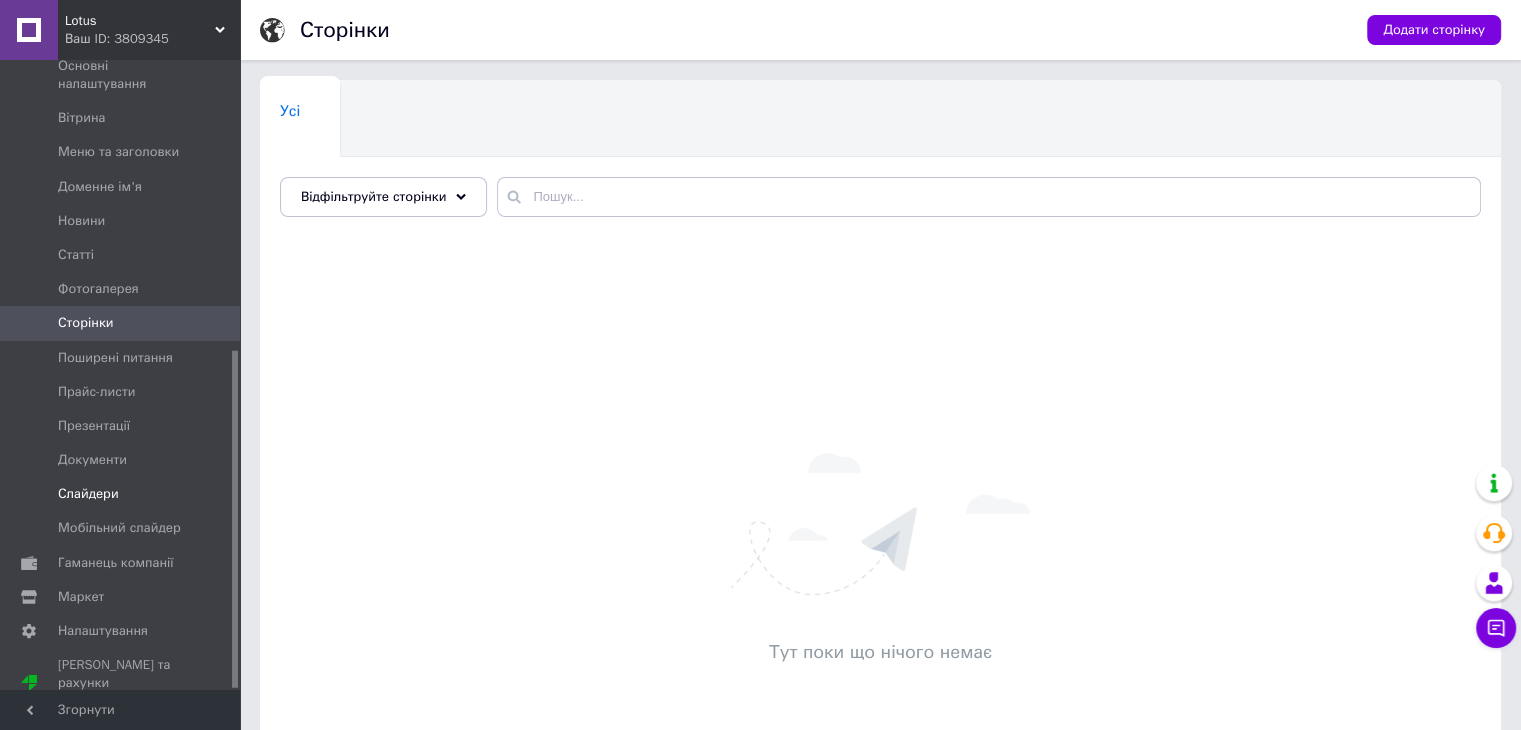 scroll, scrollTop: 542, scrollLeft: 0, axis: vertical 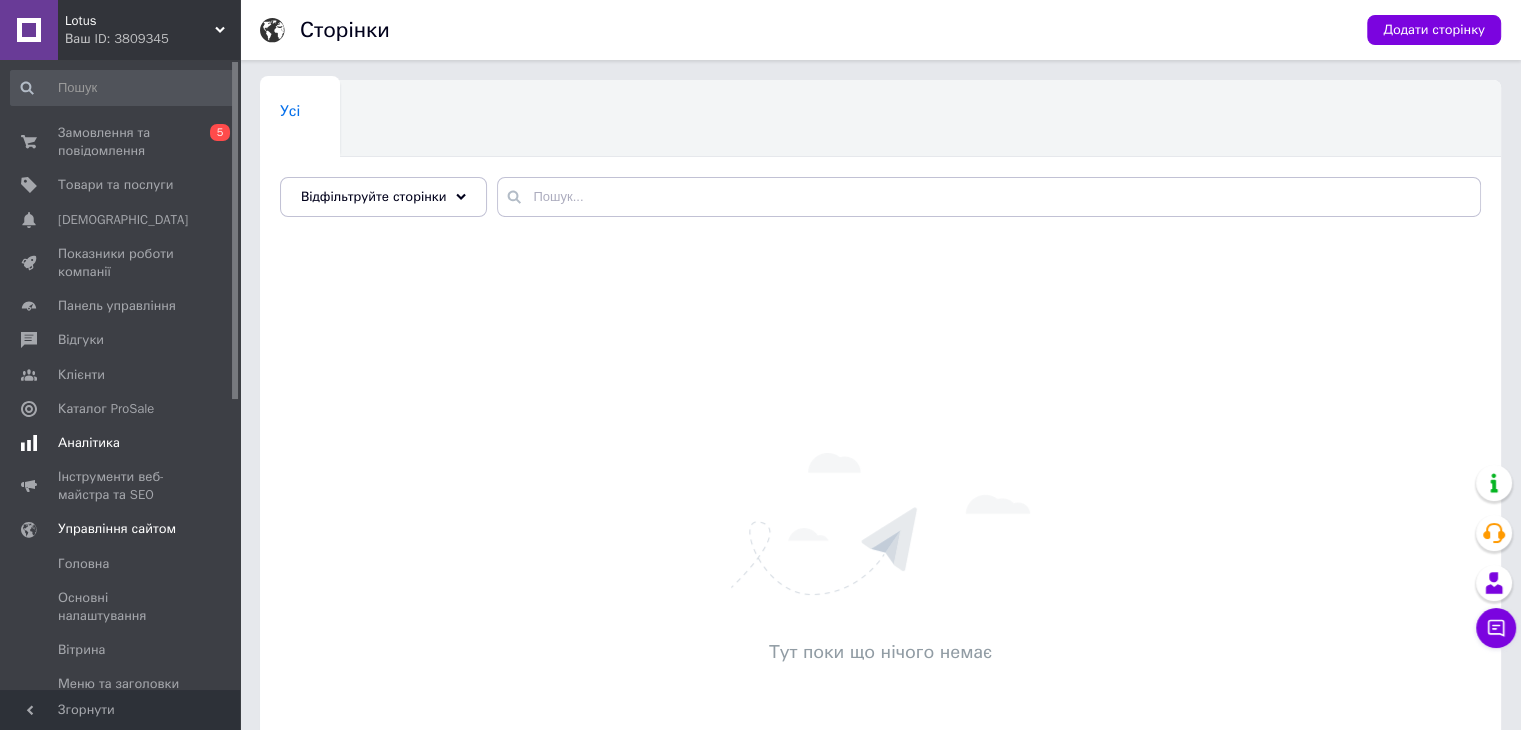 click on "Аналітика" at bounding box center [89, 443] 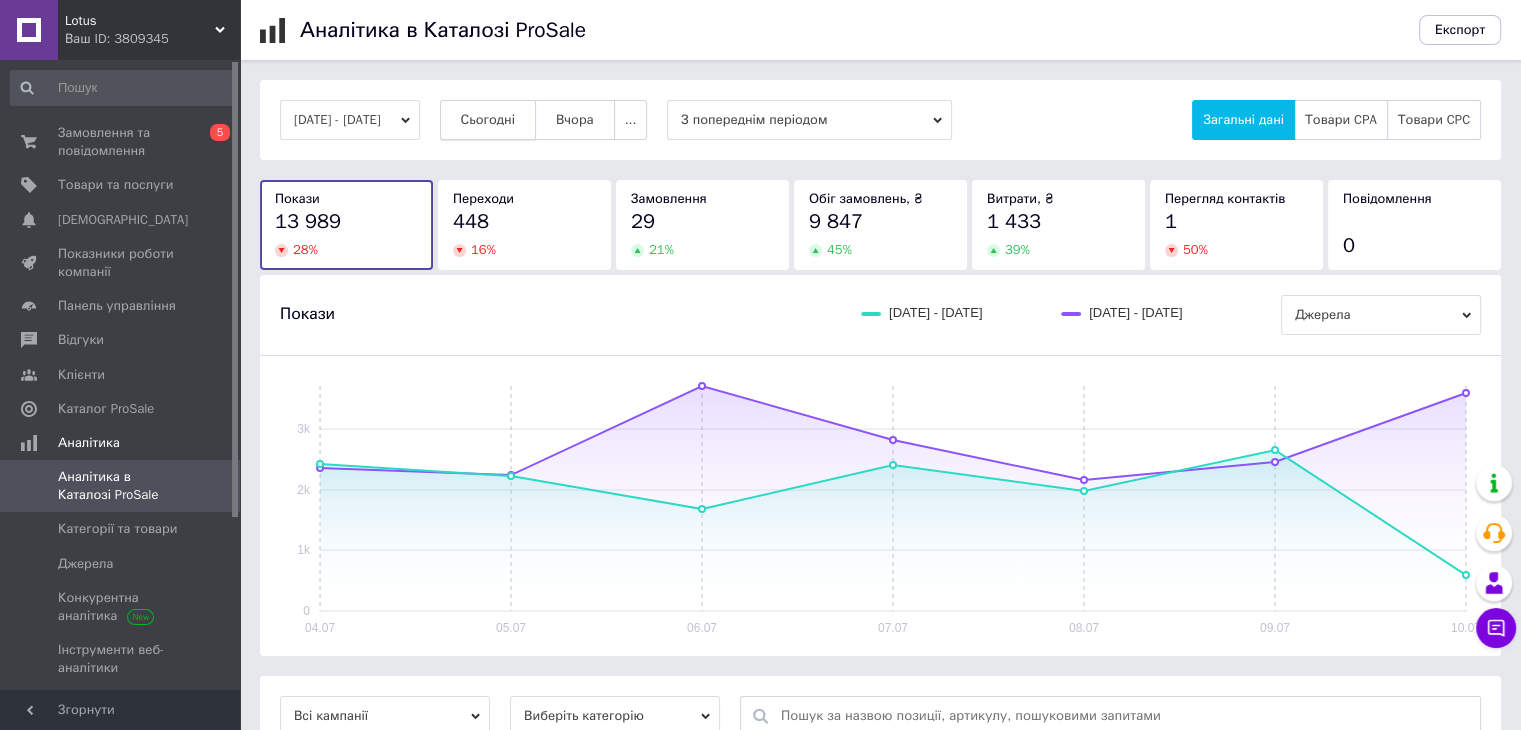 click on "Сьогодні" at bounding box center [488, 120] 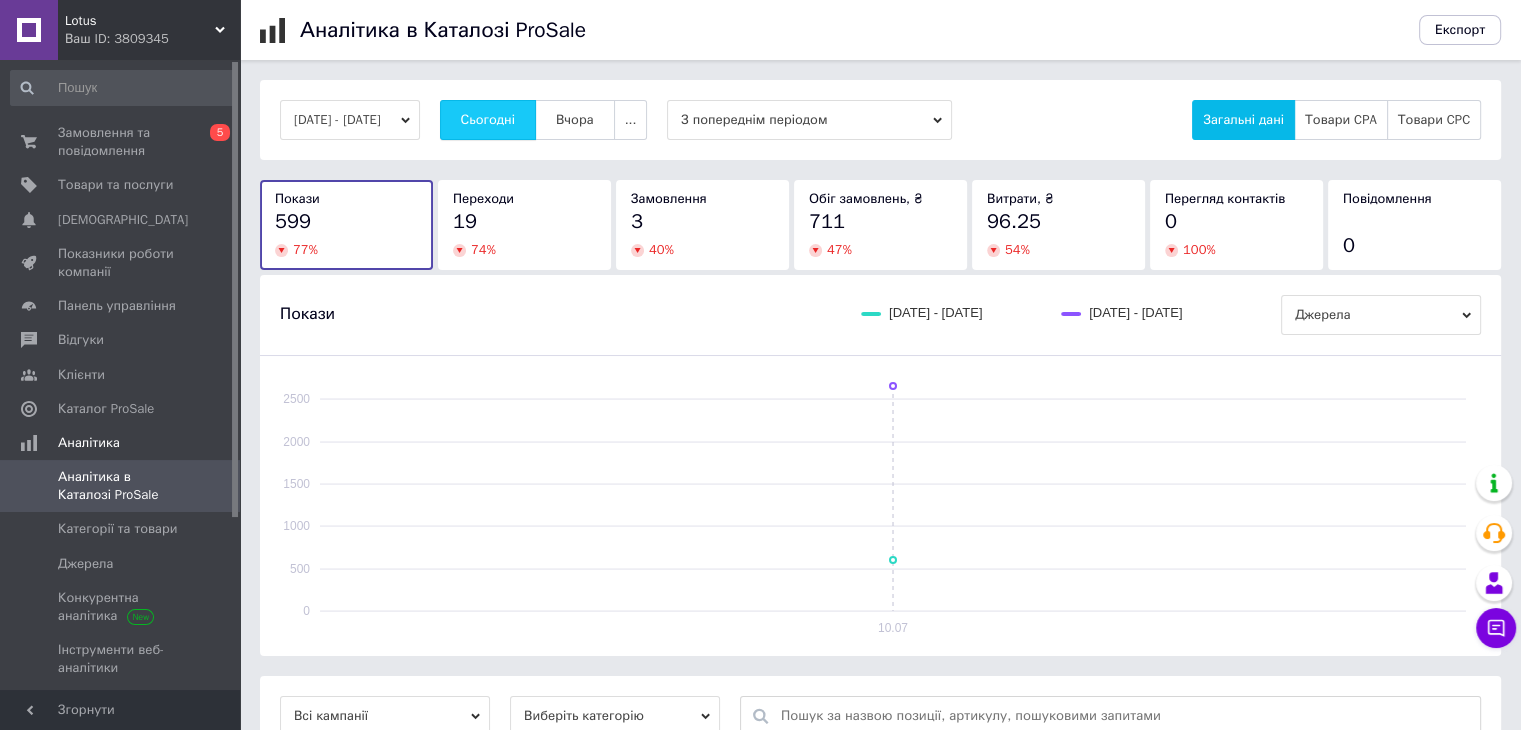 click on "Сьогодні" at bounding box center [488, 120] 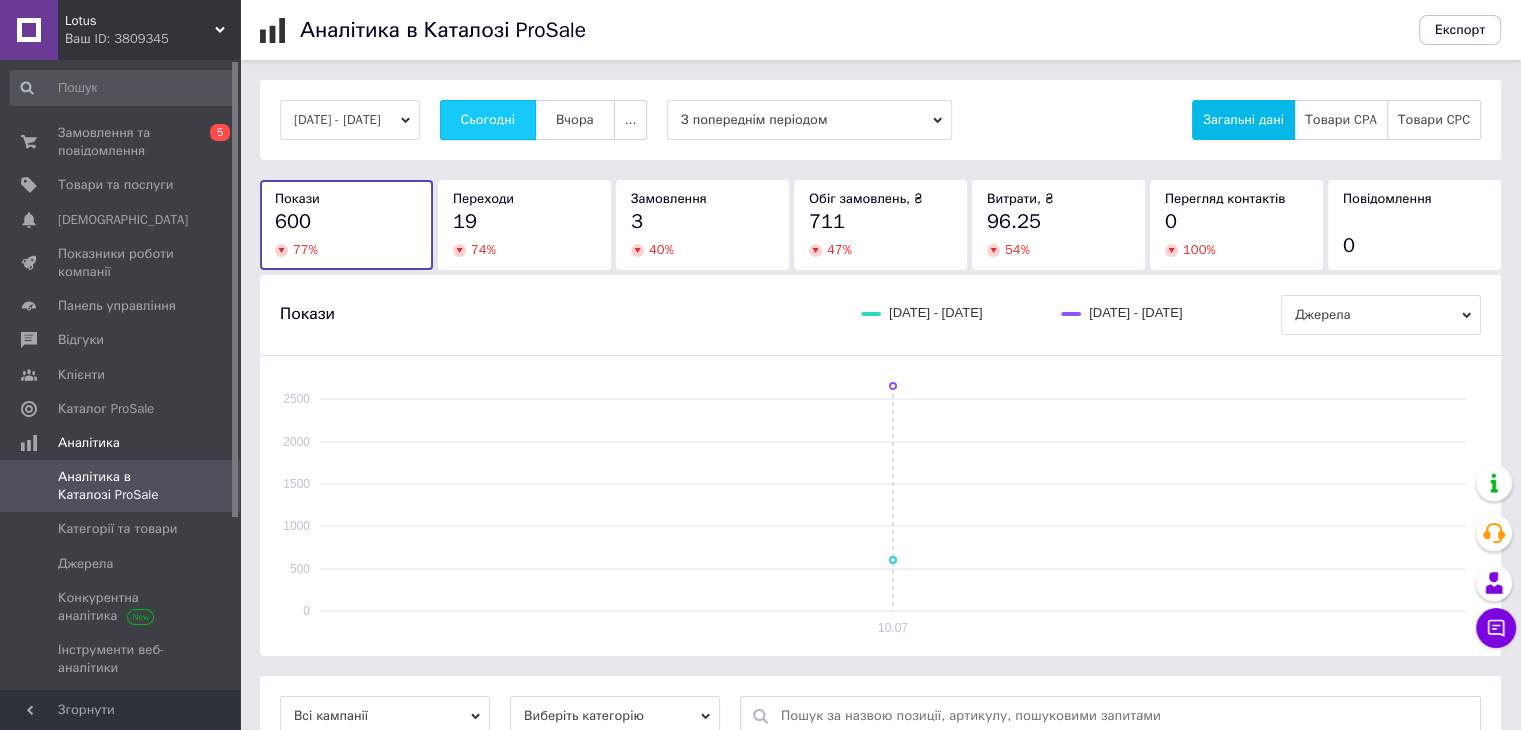 click on "Сьогодні" at bounding box center (488, 120) 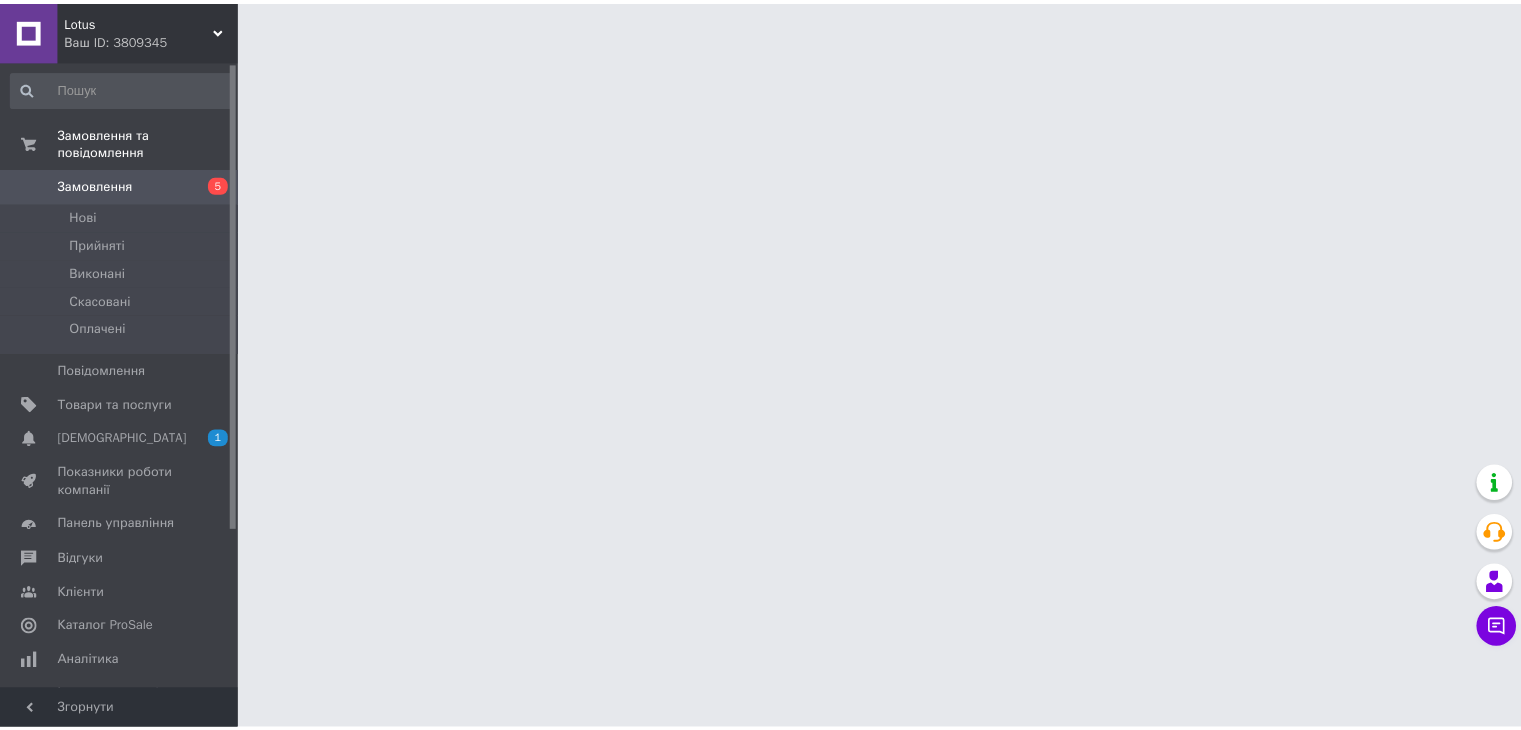 scroll, scrollTop: 0, scrollLeft: 0, axis: both 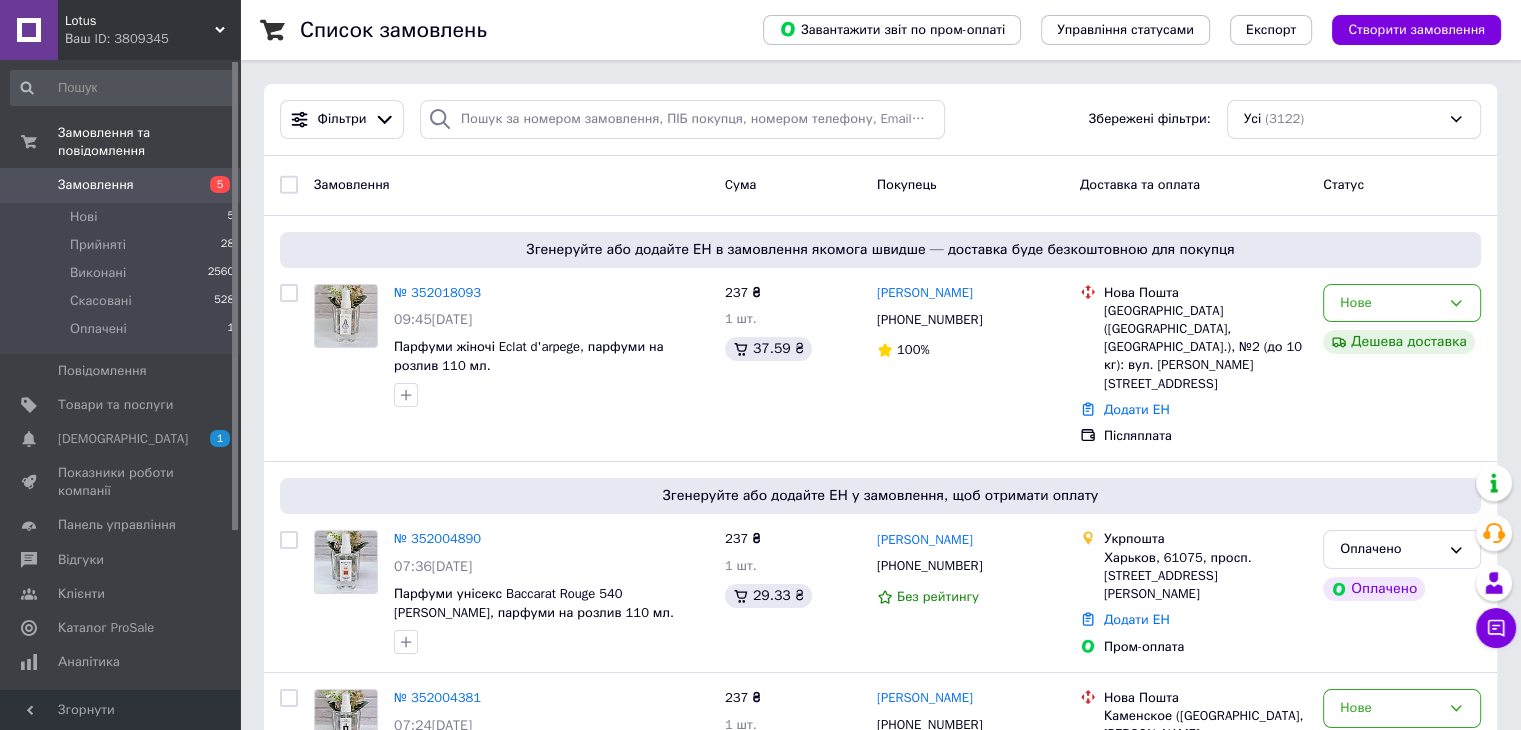 click on "Замовлення" at bounding box center (96, 185) 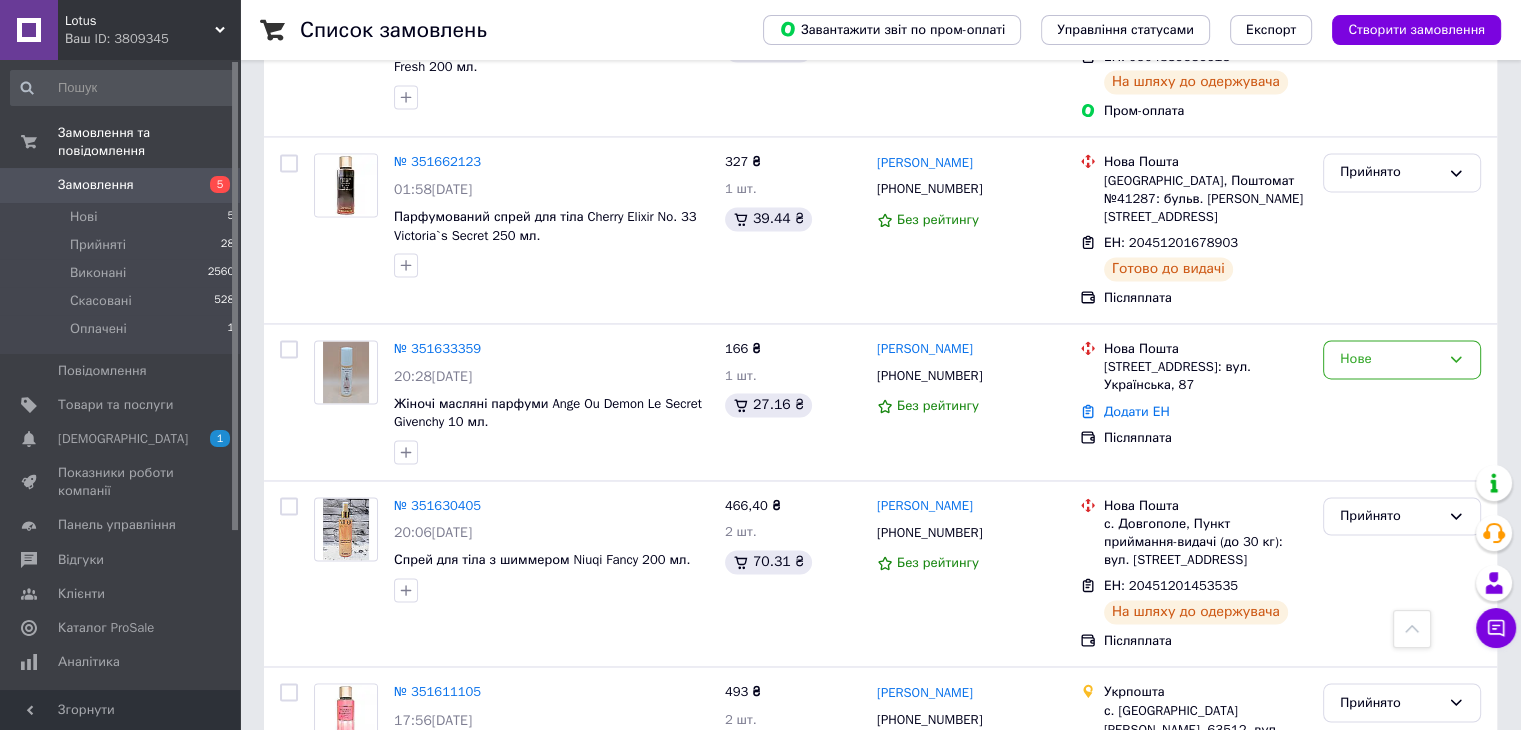 scroll, scrollTop: 3200, scrollLeft: 0, axis: vertical 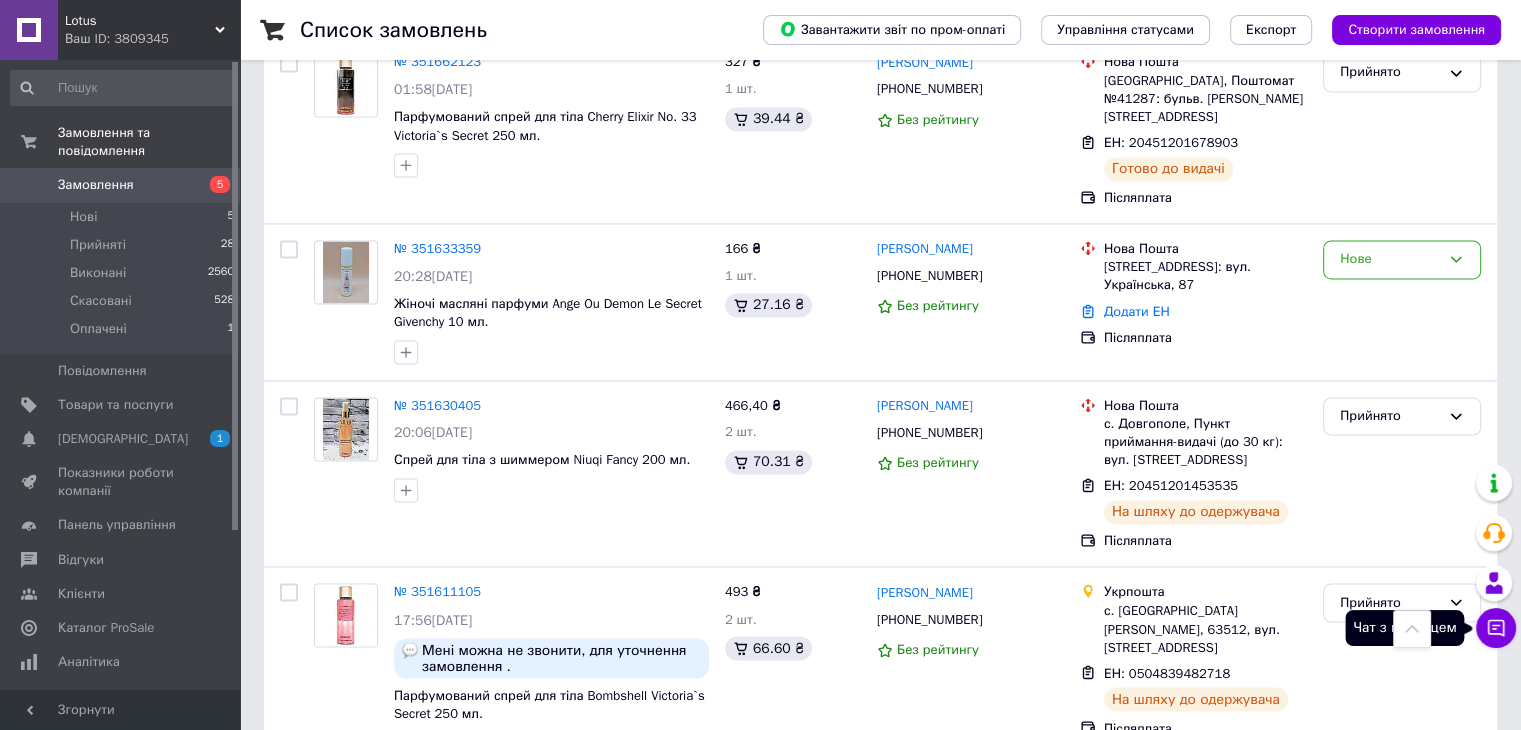 click on "Чат з покупцем" at bounding box center (1496, 628) 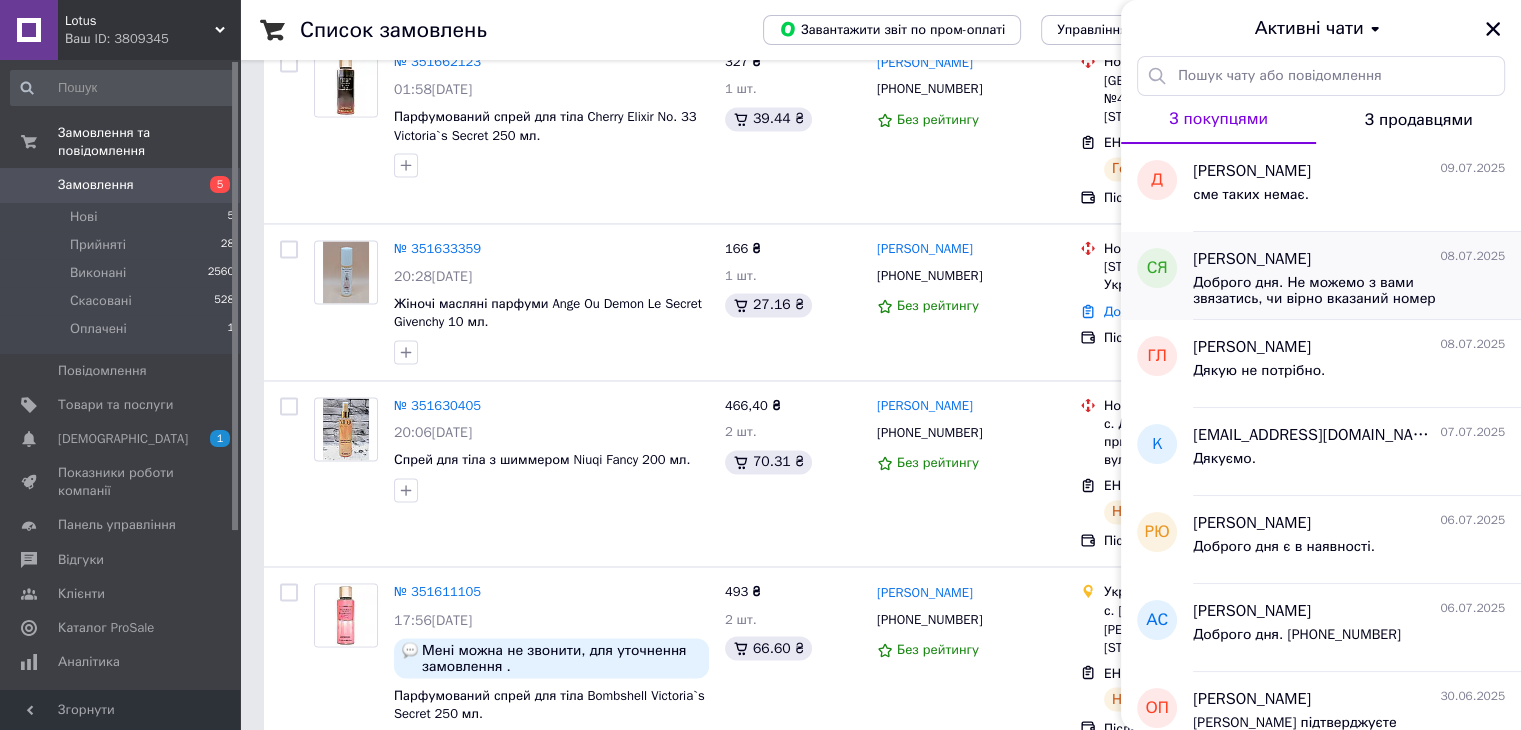 click on "Доброго дня.
Не можемо з вами звязатись, чи вірно вказаний номер телефону +380960635358?" at bounding box center (1335, 291) 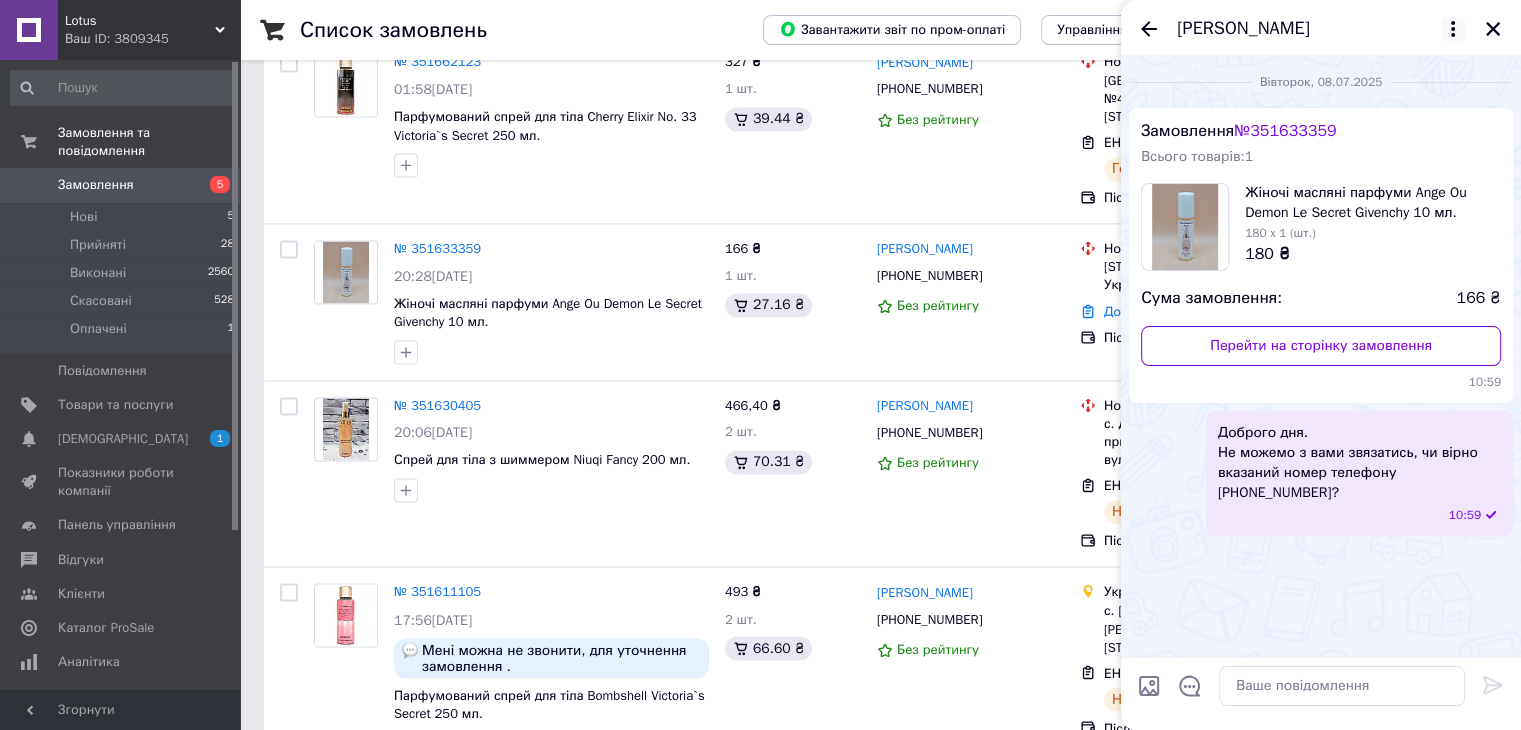 click 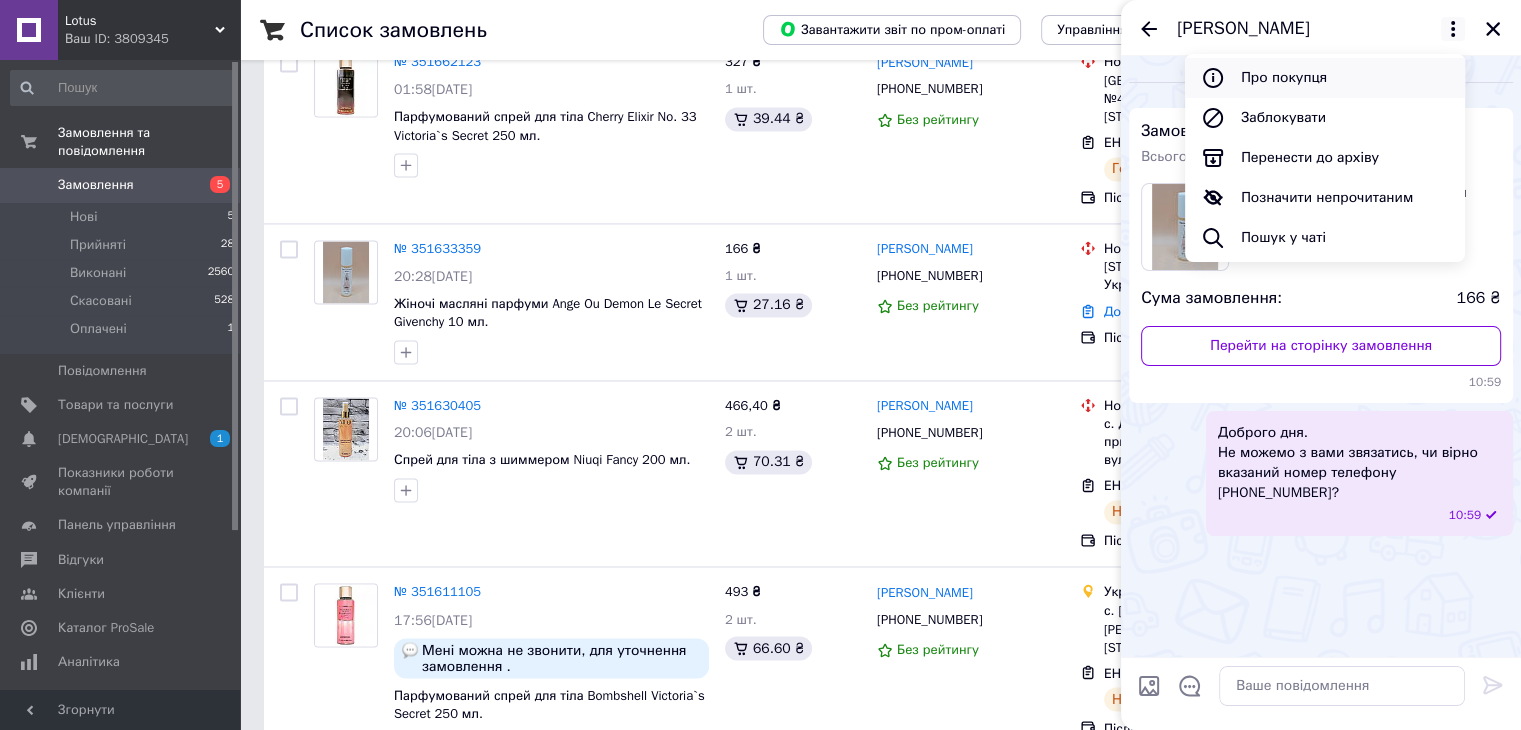 click on "Про покупця" at bounding box center [1325, 78] 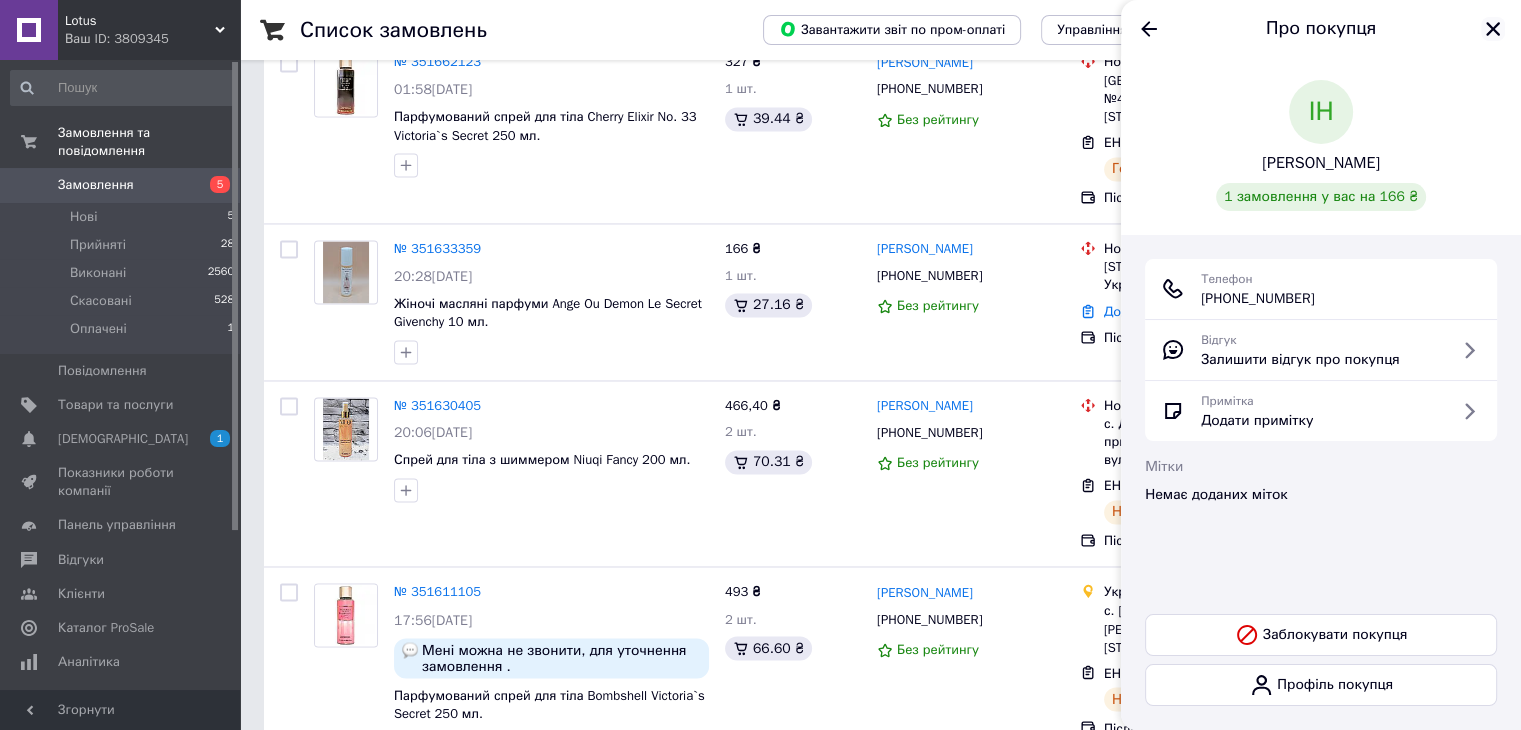 click 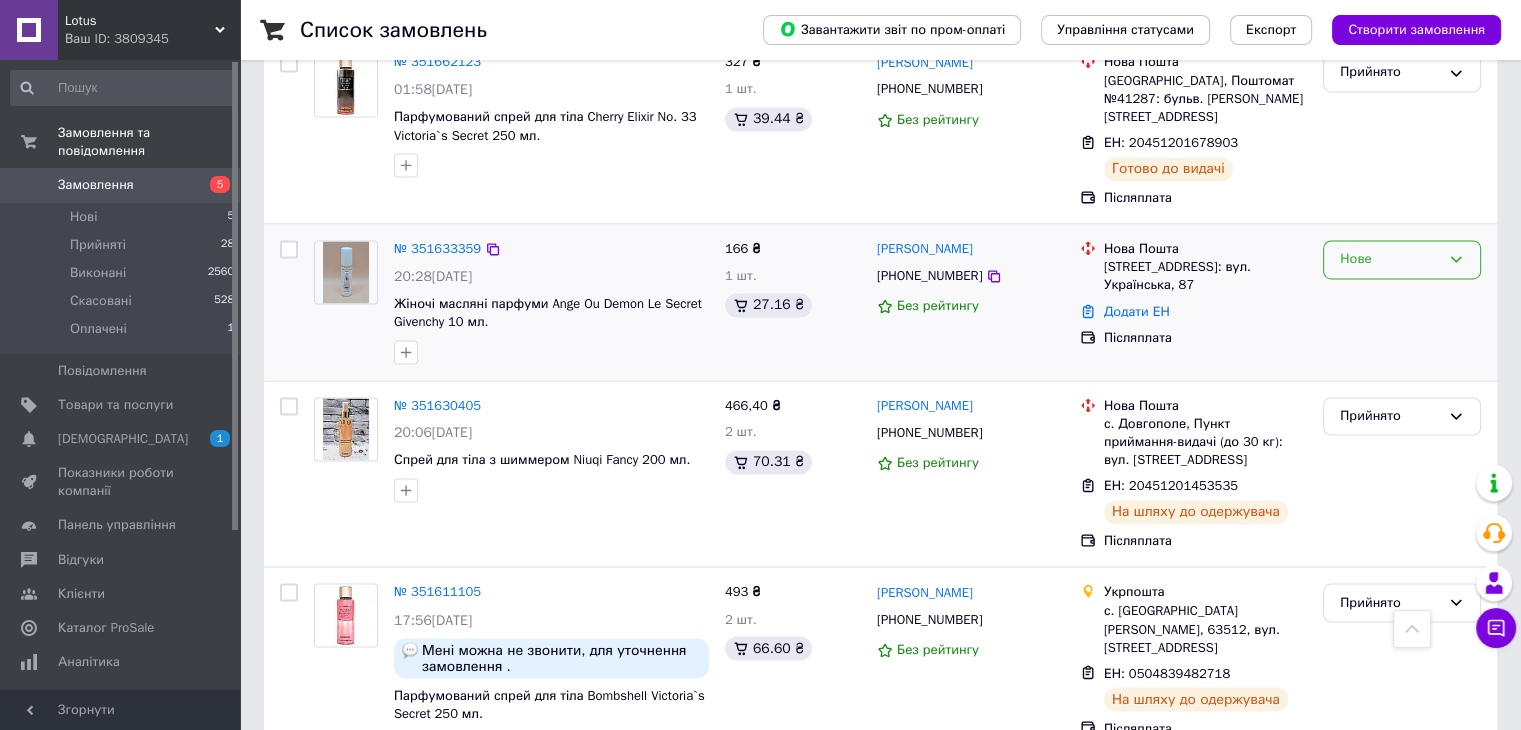 click on "Нове" at bounding box center (1402, 259) 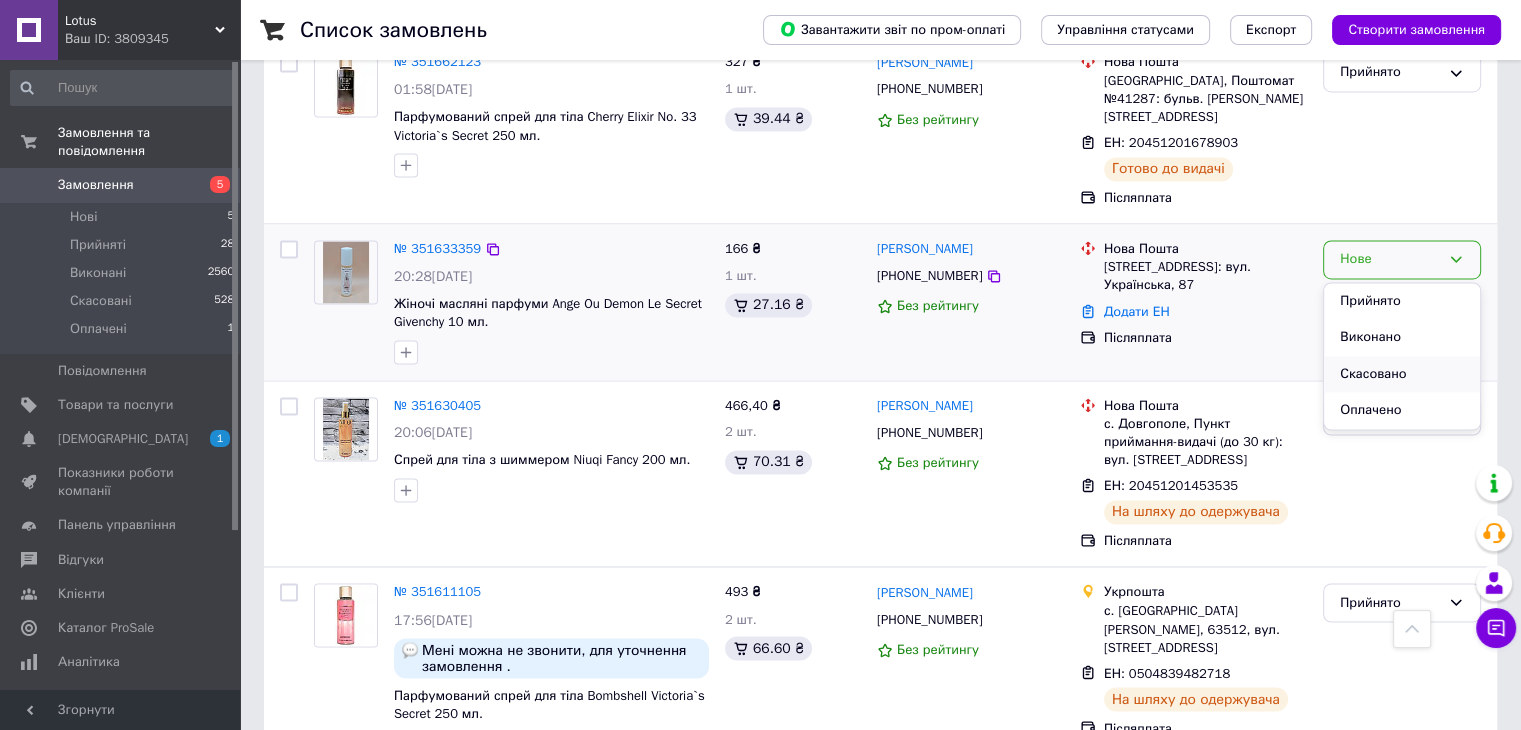 click on "Скасовано" at bounding box center [1402, 374] 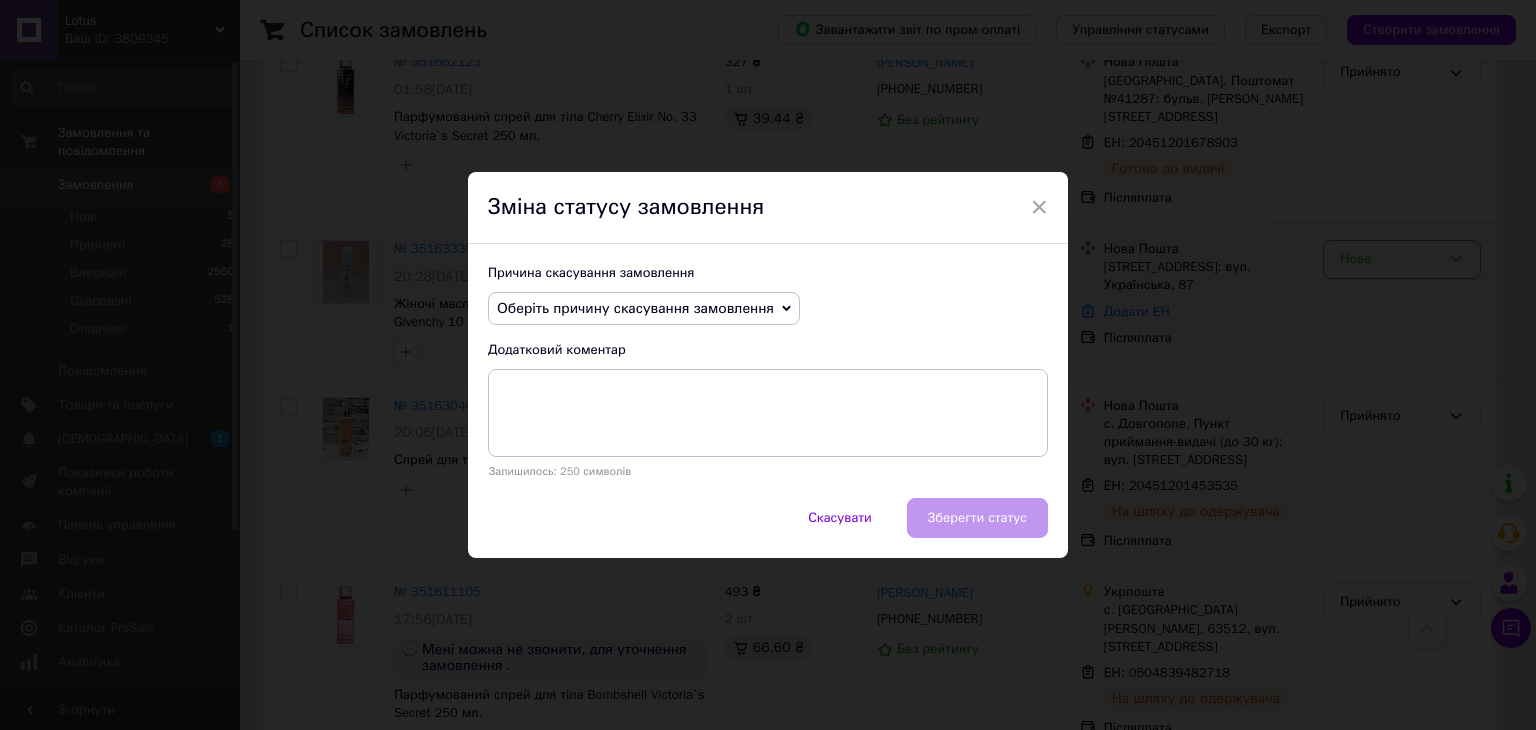 click on "Оберіть причину скасування замовлення" at bounding box center [635, 308] 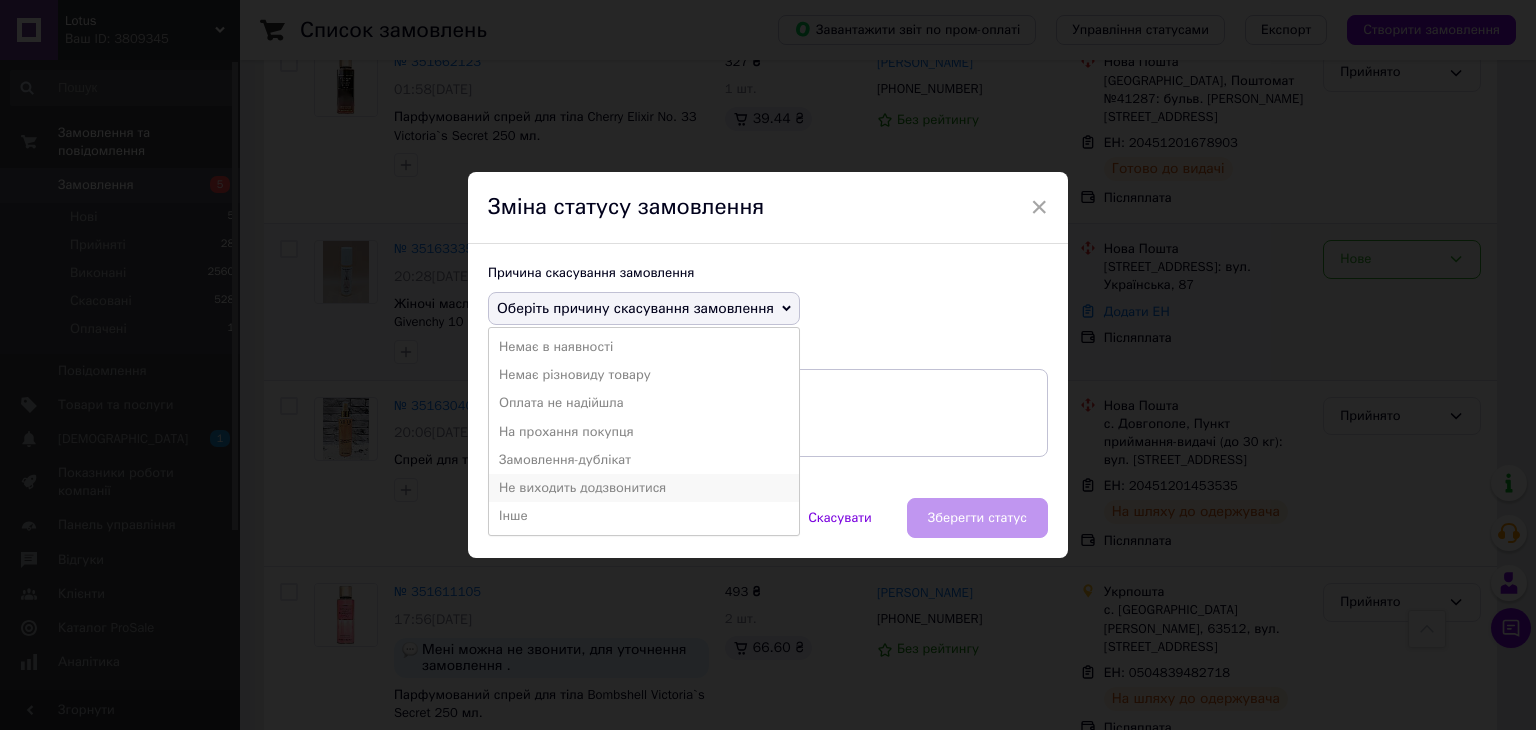 click on "Не виходить додзвонитися" at bounding box center (644, 488) 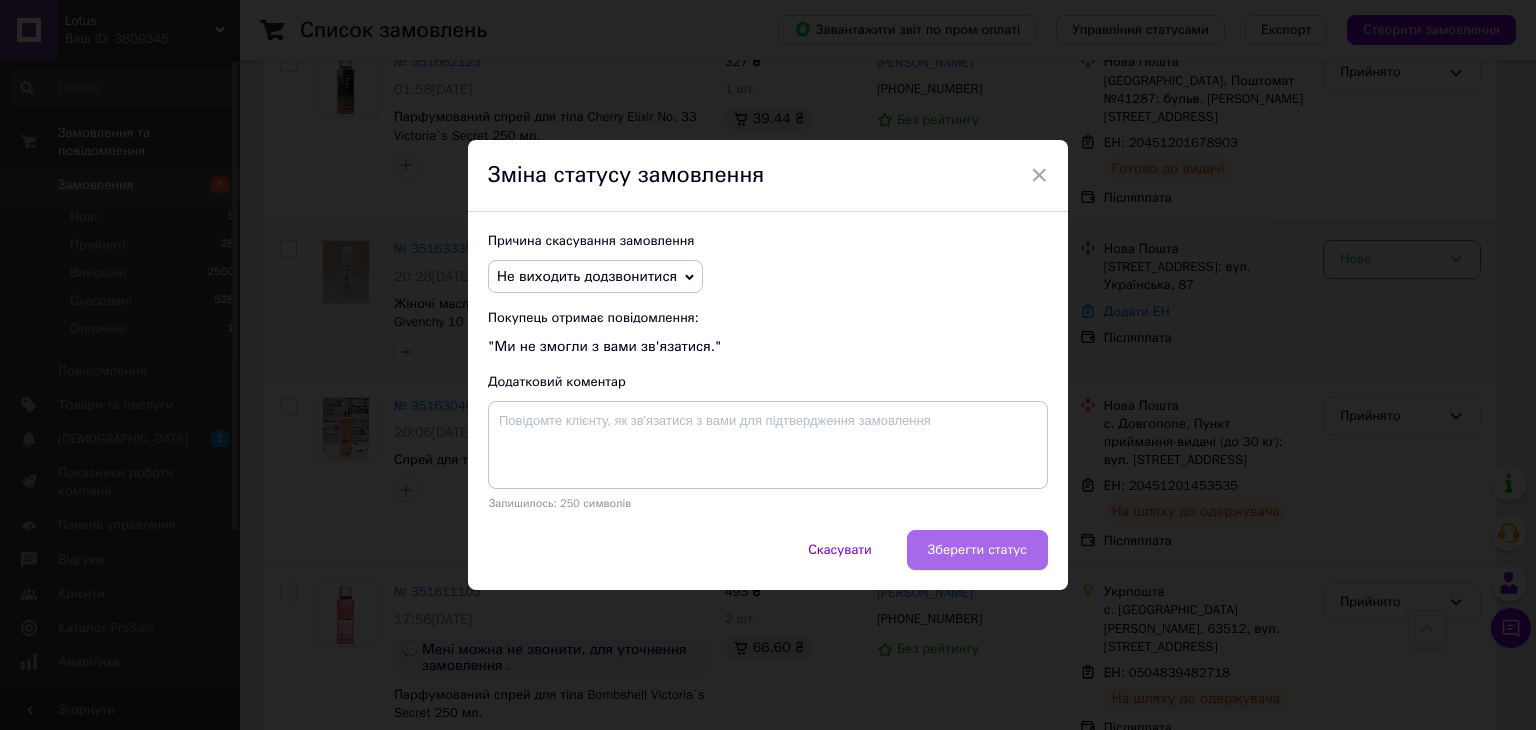 click on "Зберегти статус" at bounding box center [977, 550] 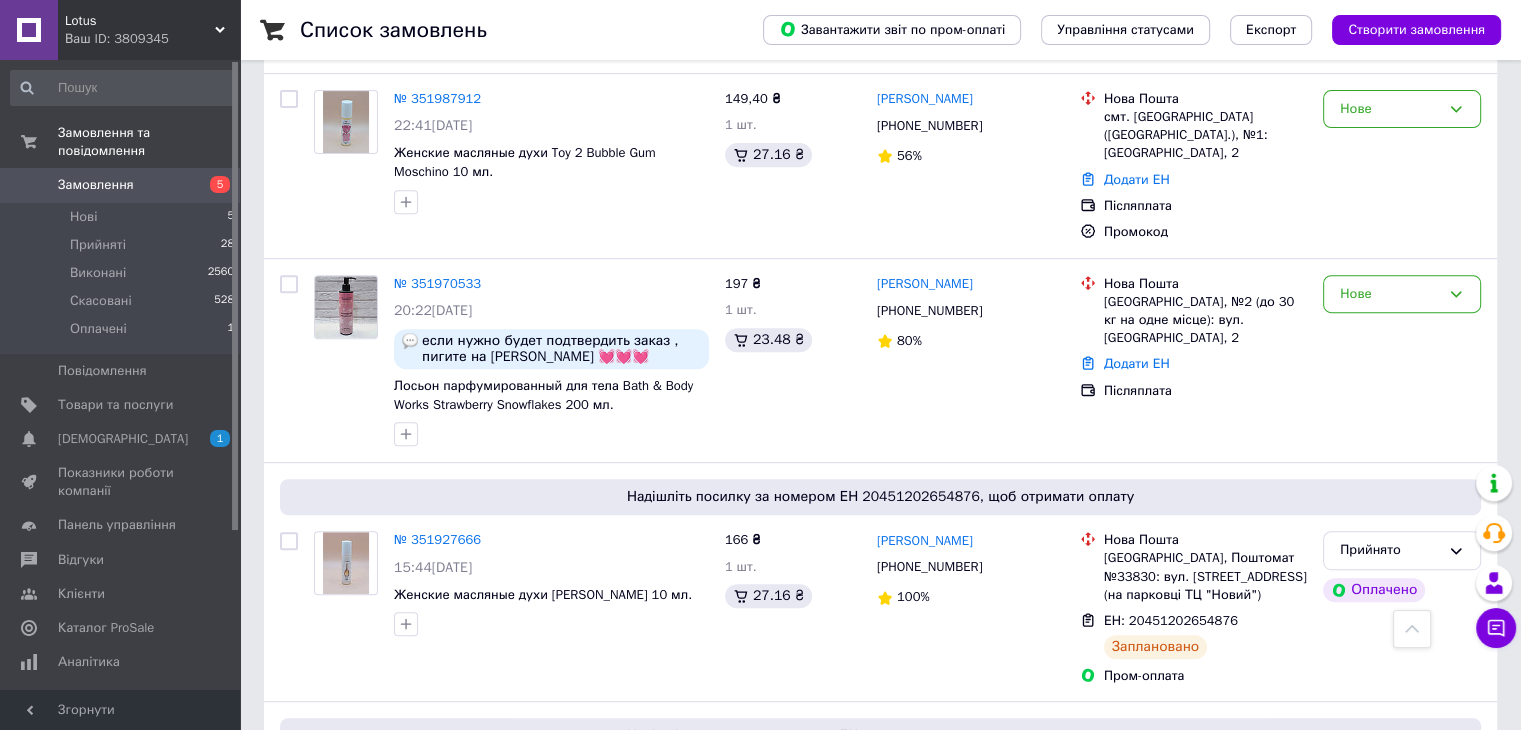 scroll, scrollTop: 781, scrollLeft: 0, axis: vertical 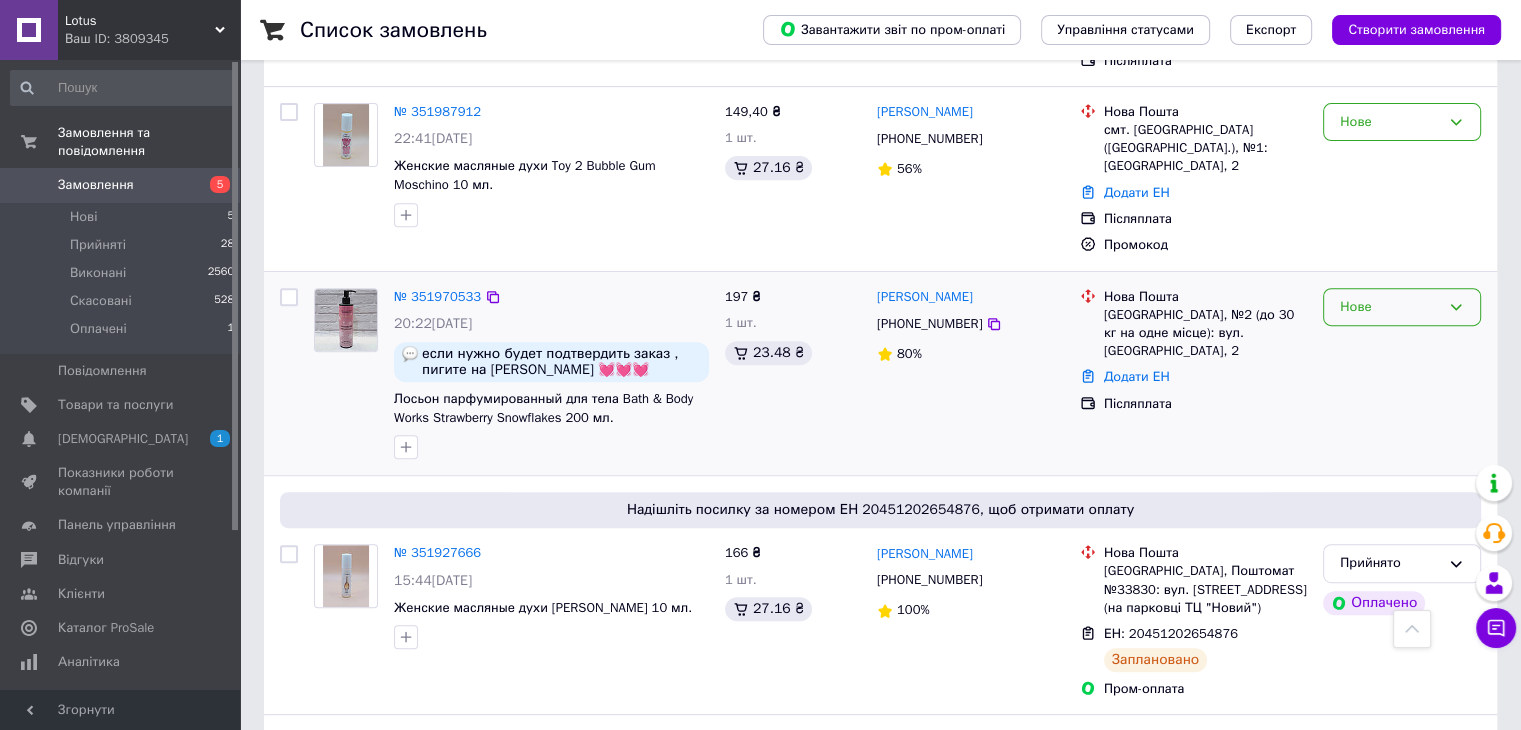 click 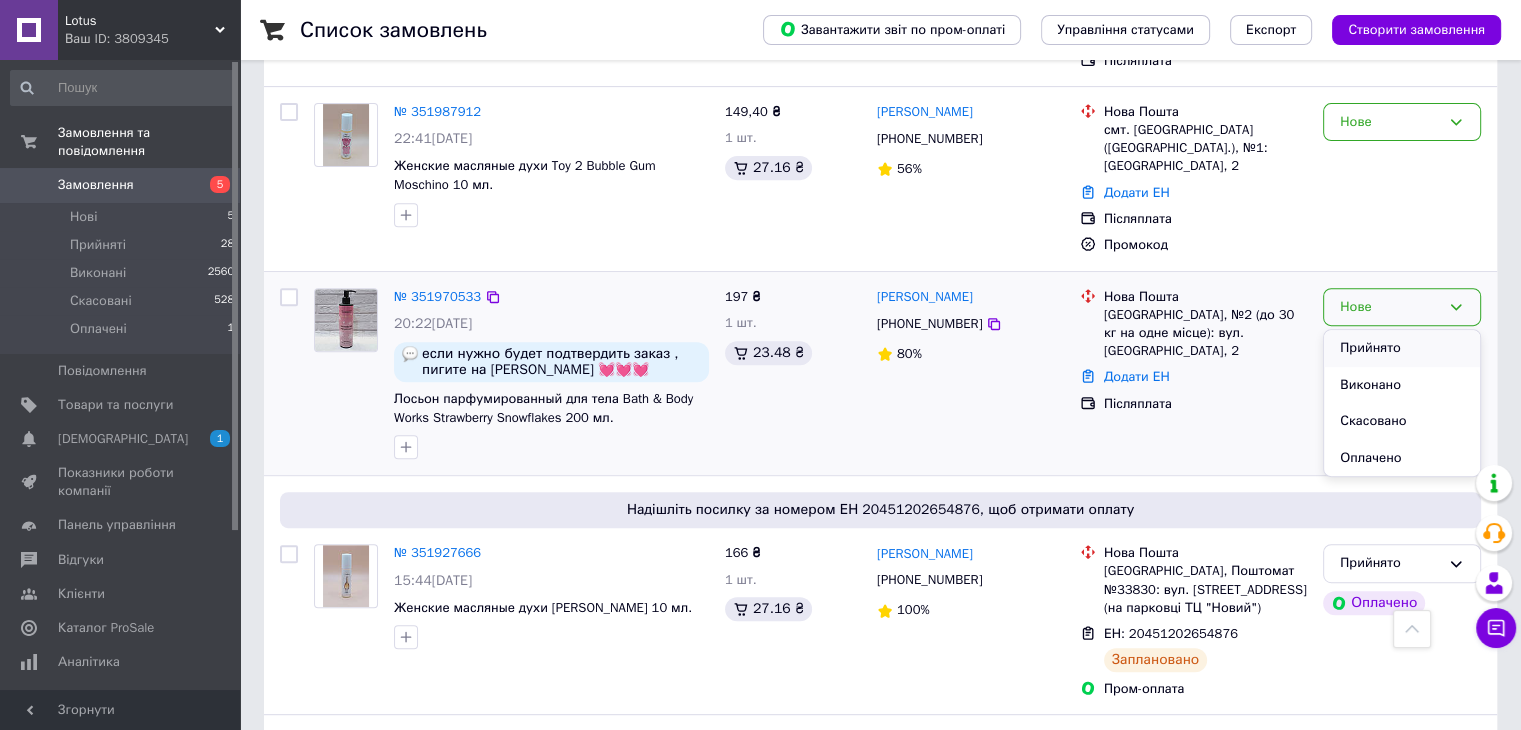 click on "Прийнято" at bounding box center [1402, 348] 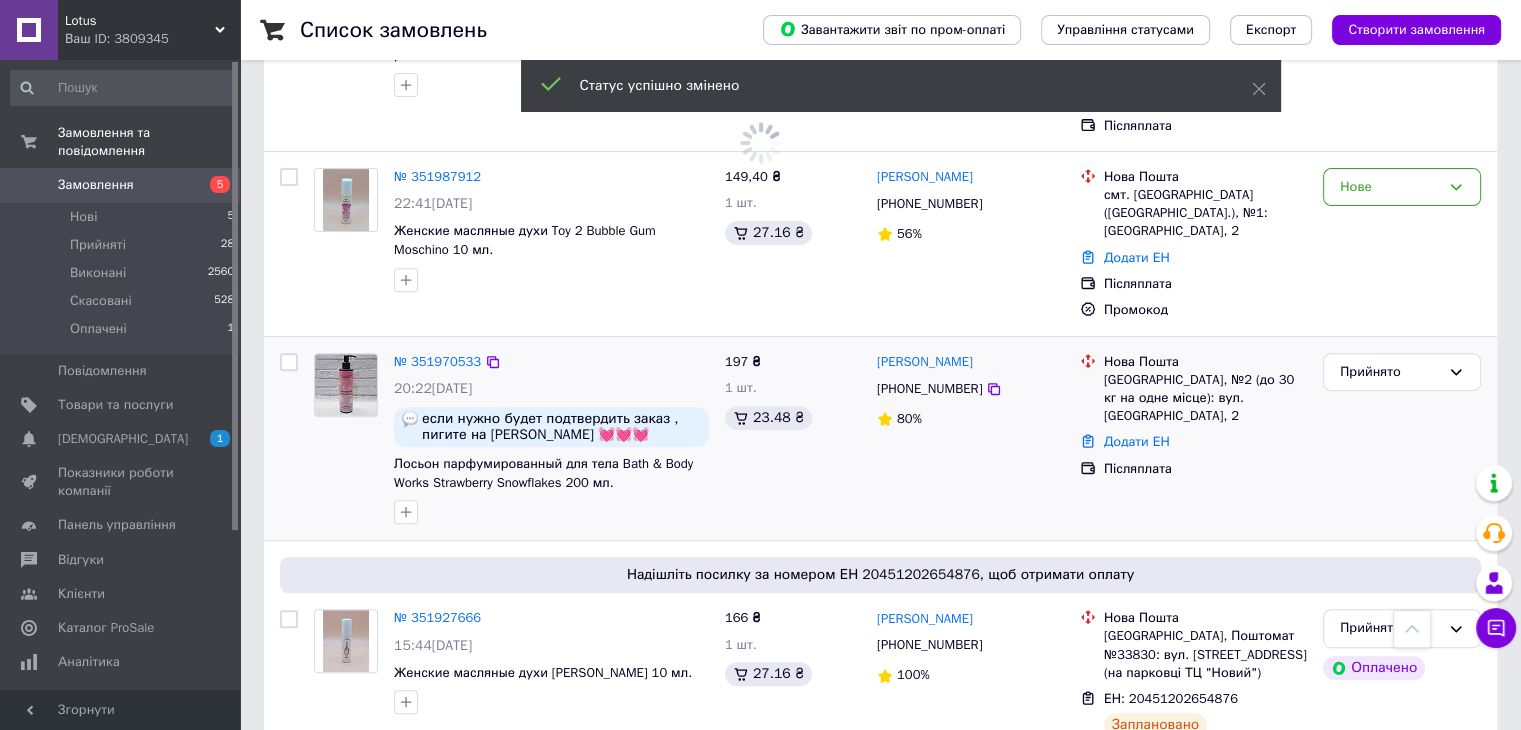 scroll, scrollTop: 681, scrollLeft: 0, axis: vertical 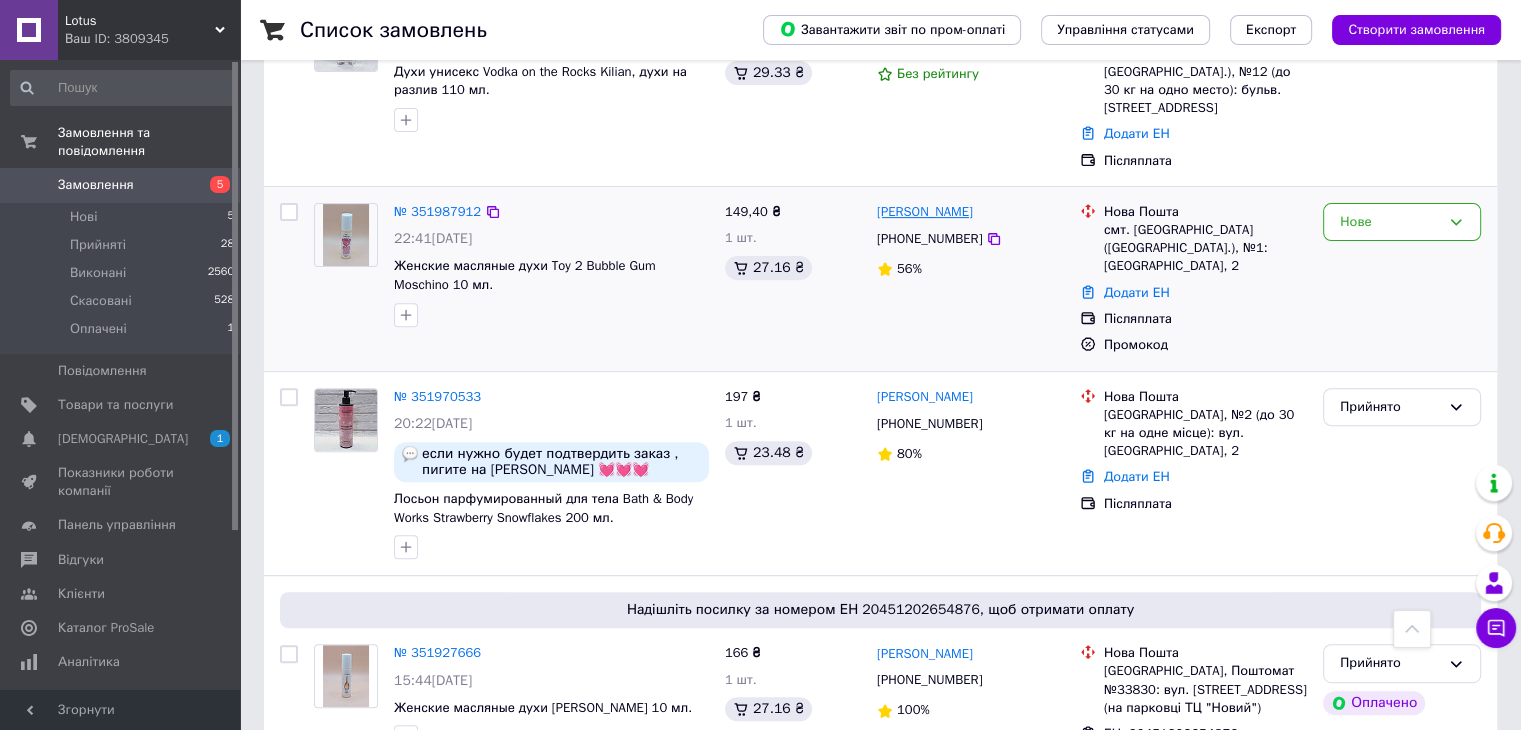 drag, startPoint x: 926, startPoint y: 161, endPoint x: 888, endPoint y: 158, distance: 38.118237 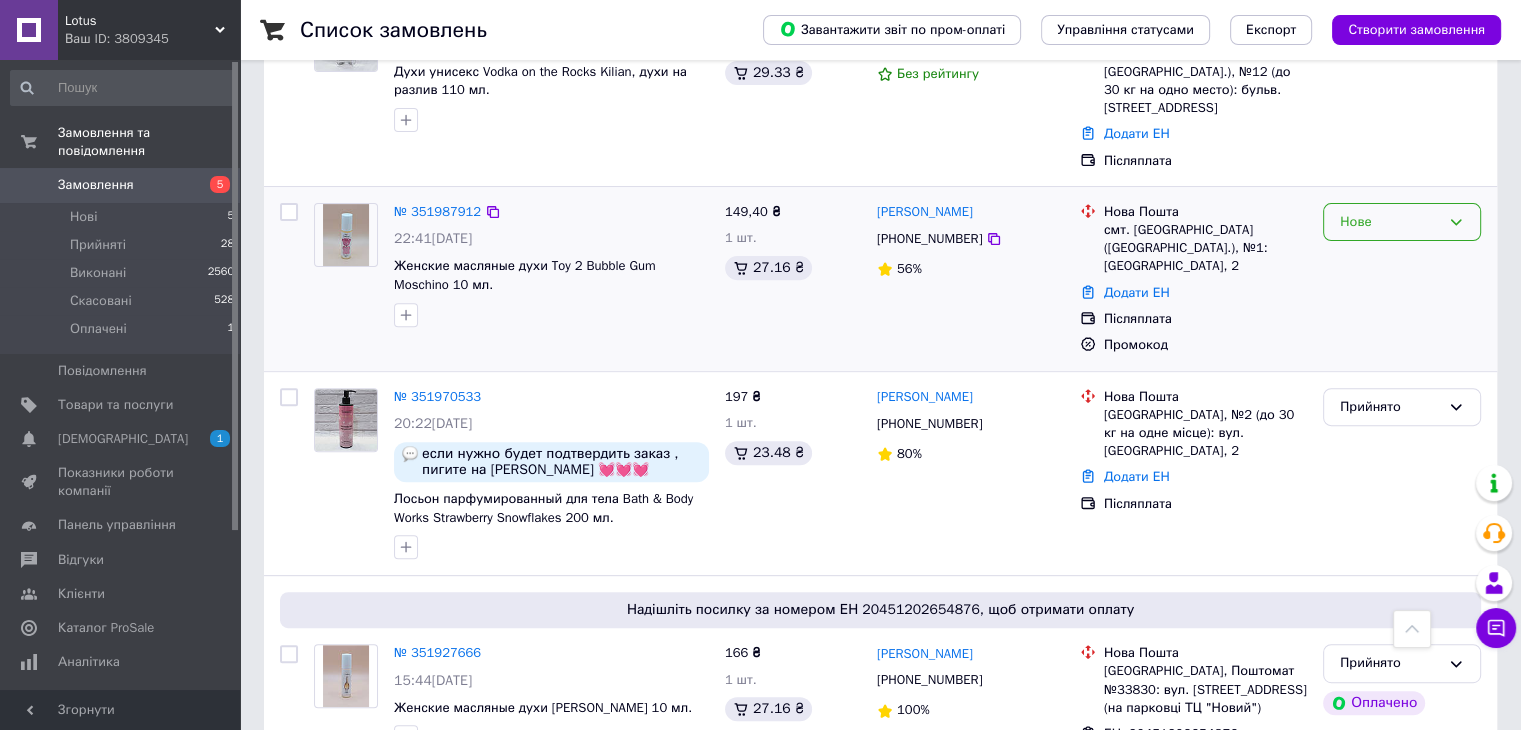 click on "Нове" at bounding box center [1390, 222] 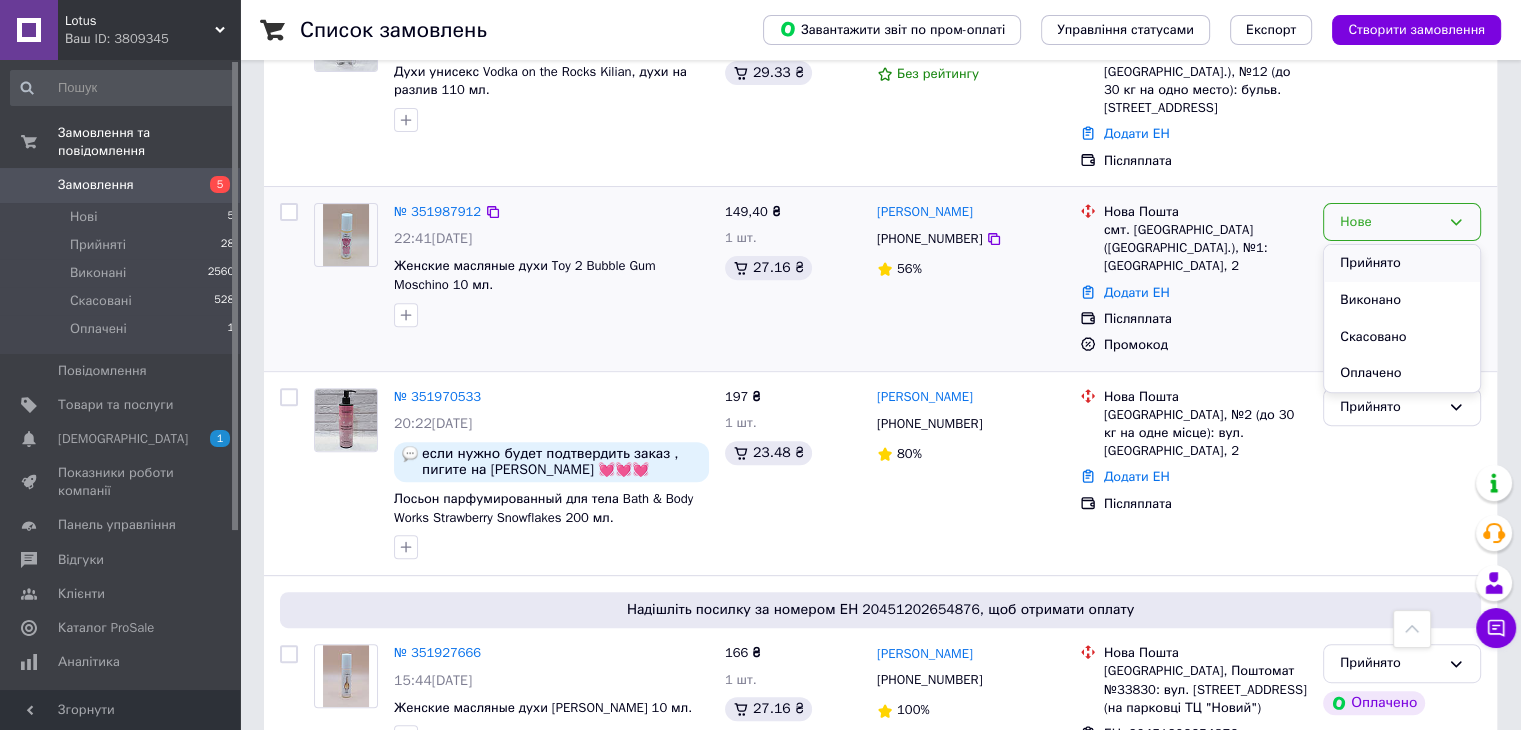 click on "Прийнято" at bounding box center [1402, 263] 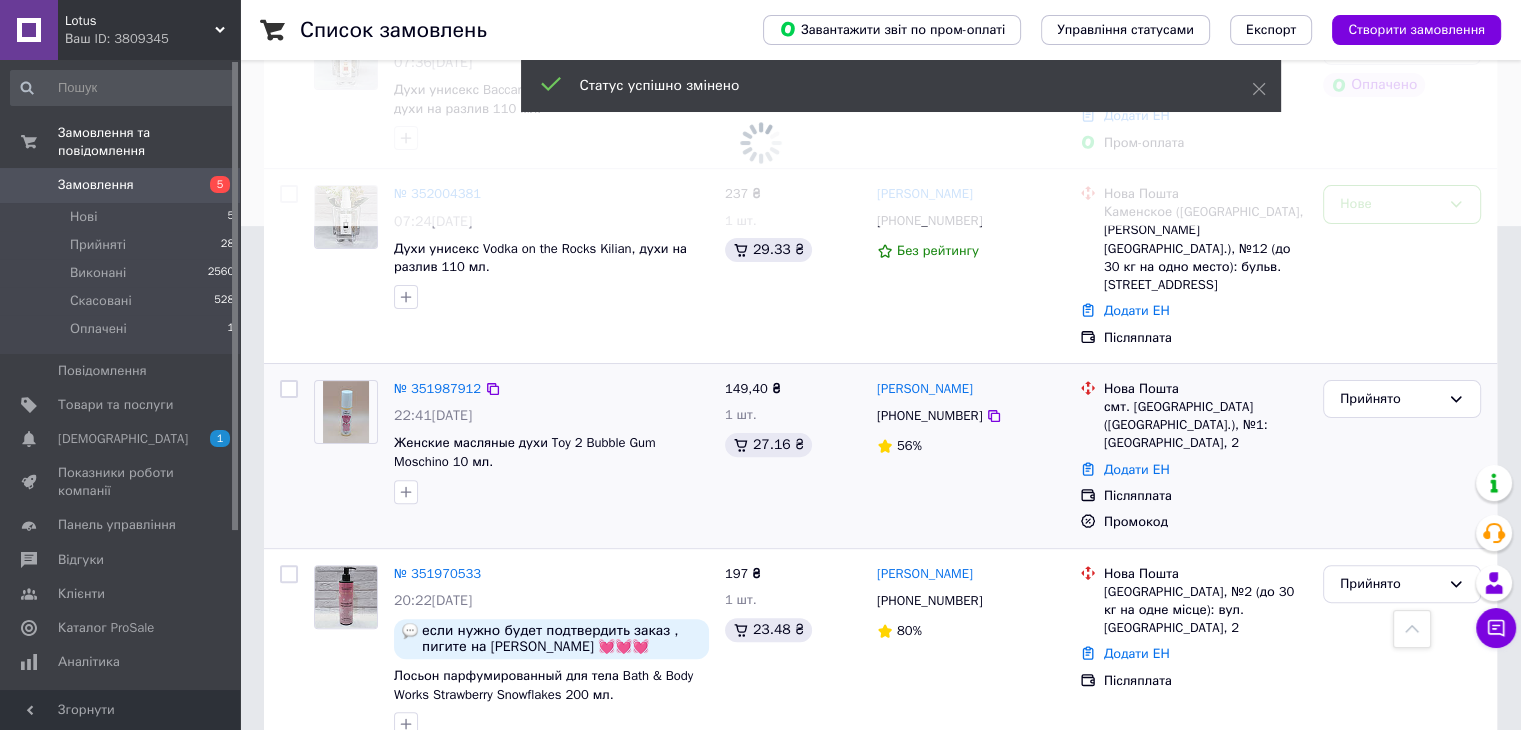 scroll, scrollTop: 481, scrollLeft: 0, axis: vertical 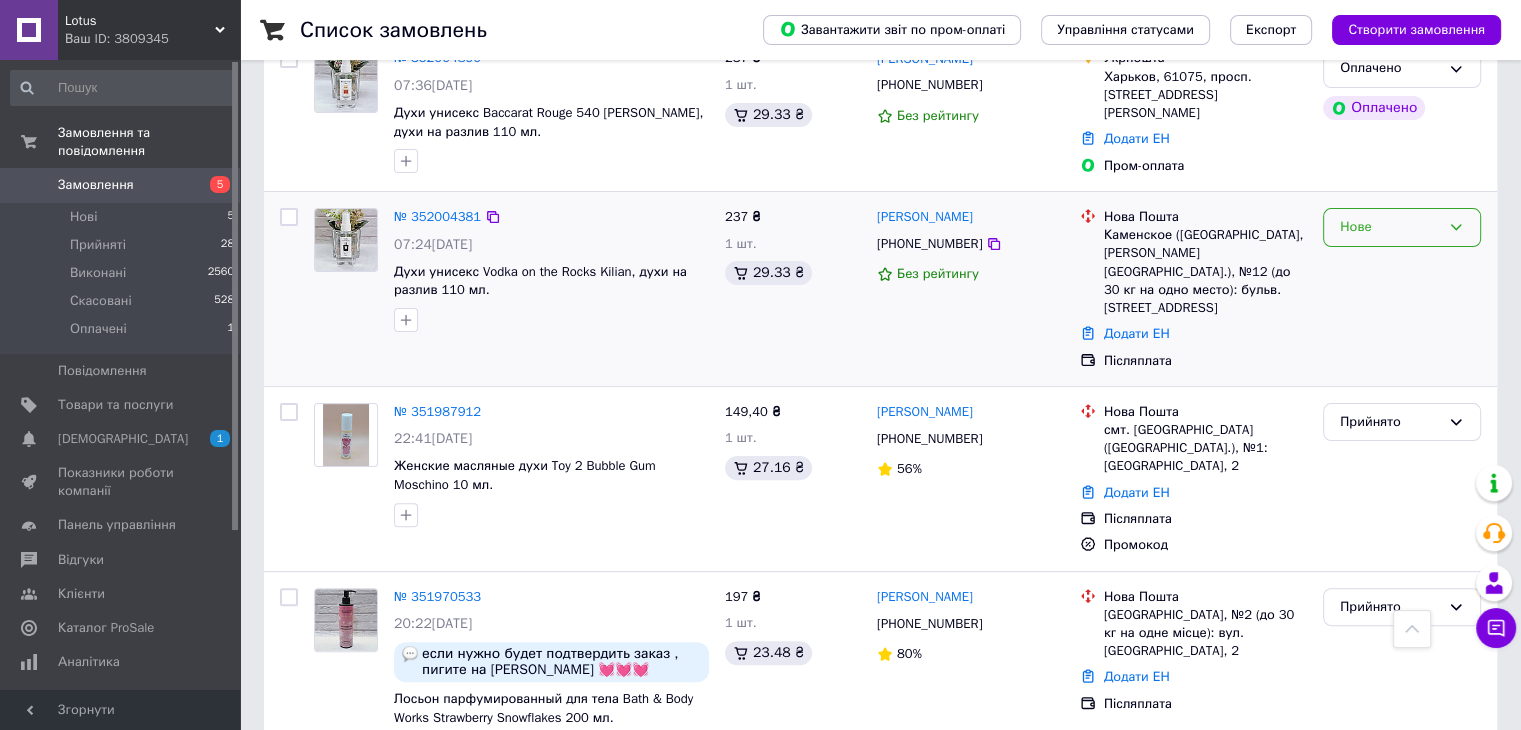 click 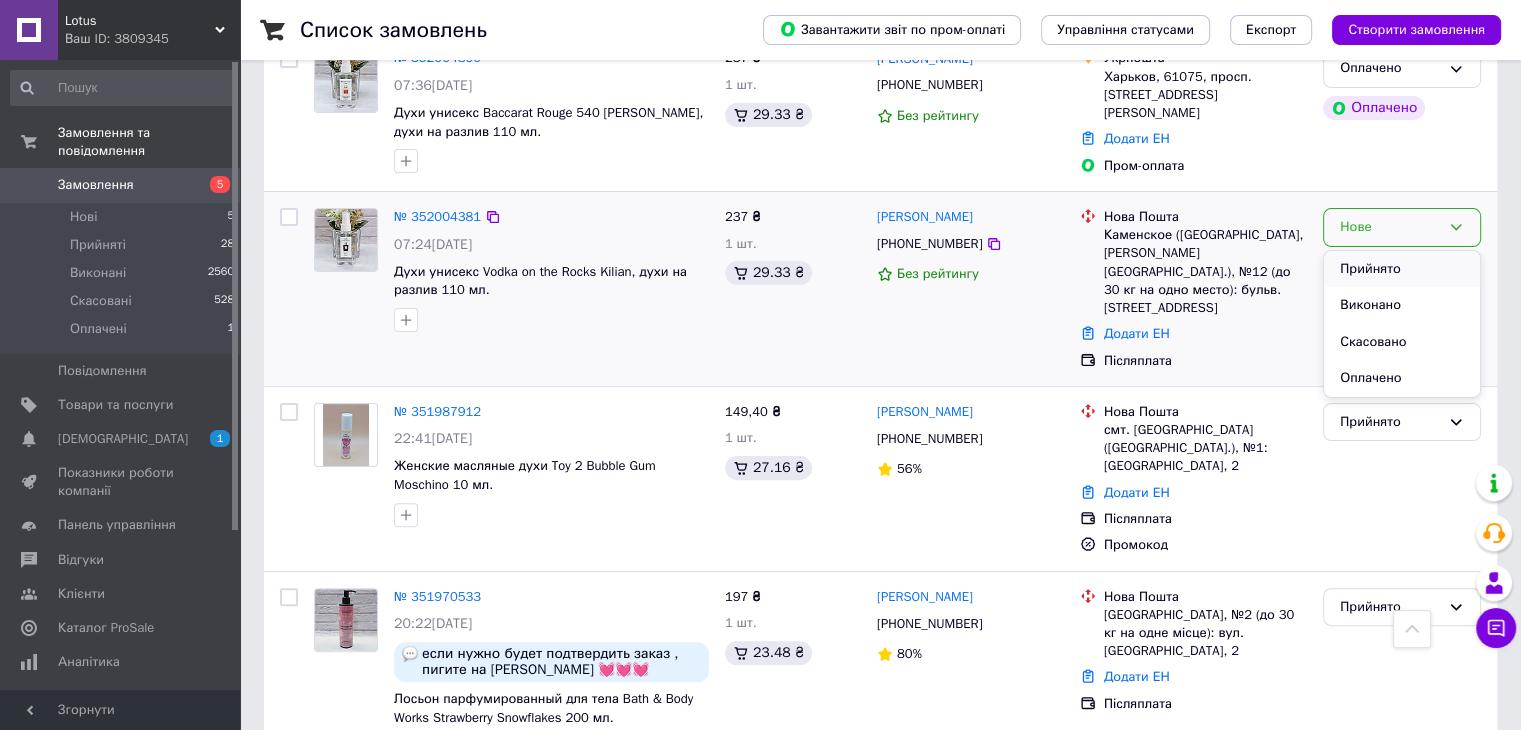 click on "Прийнято" at bounding box center [1402, 269] 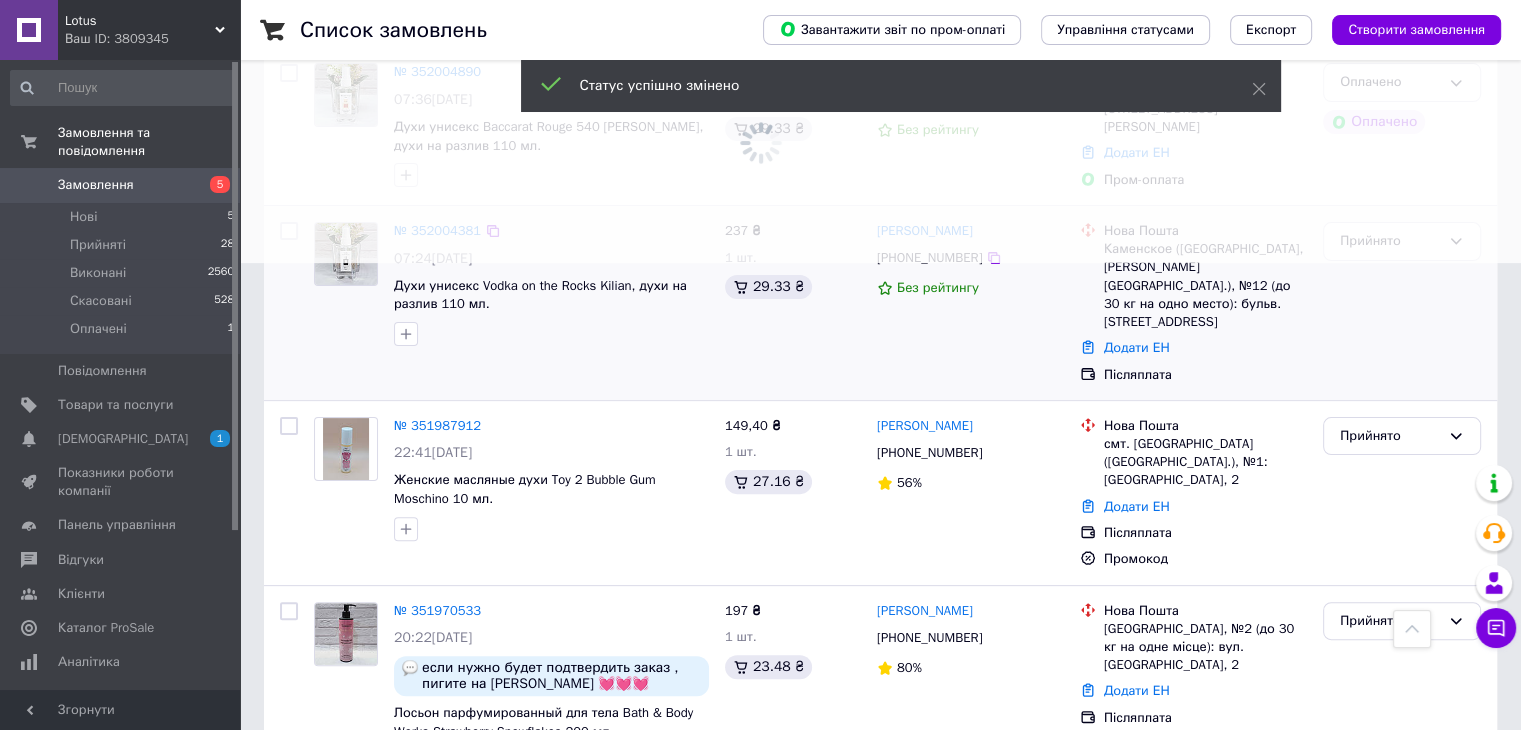 scroll, scrollTop: 381, scrollLeft: 0, axis: vertical 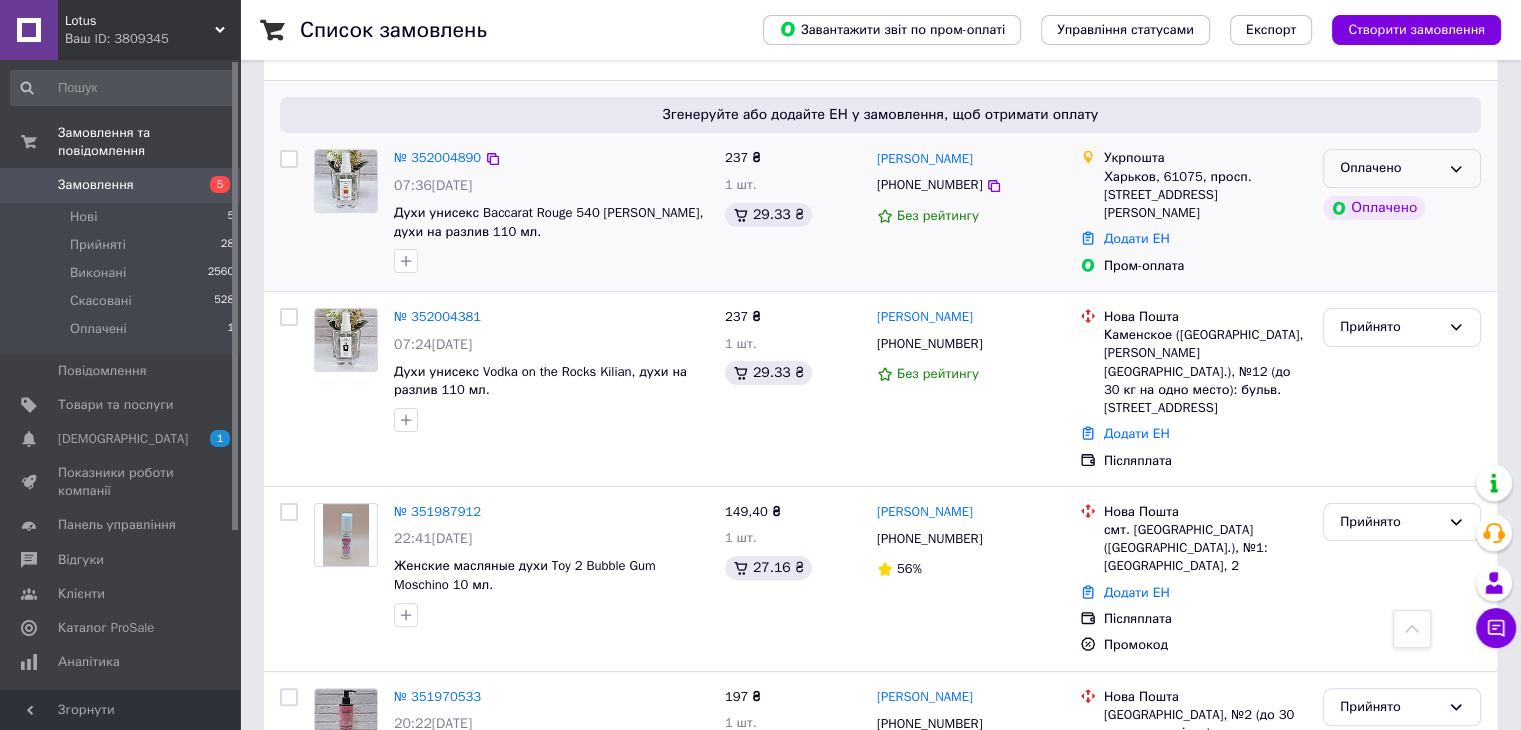 click on "Оплачено" at bounding box center (1390, 168) 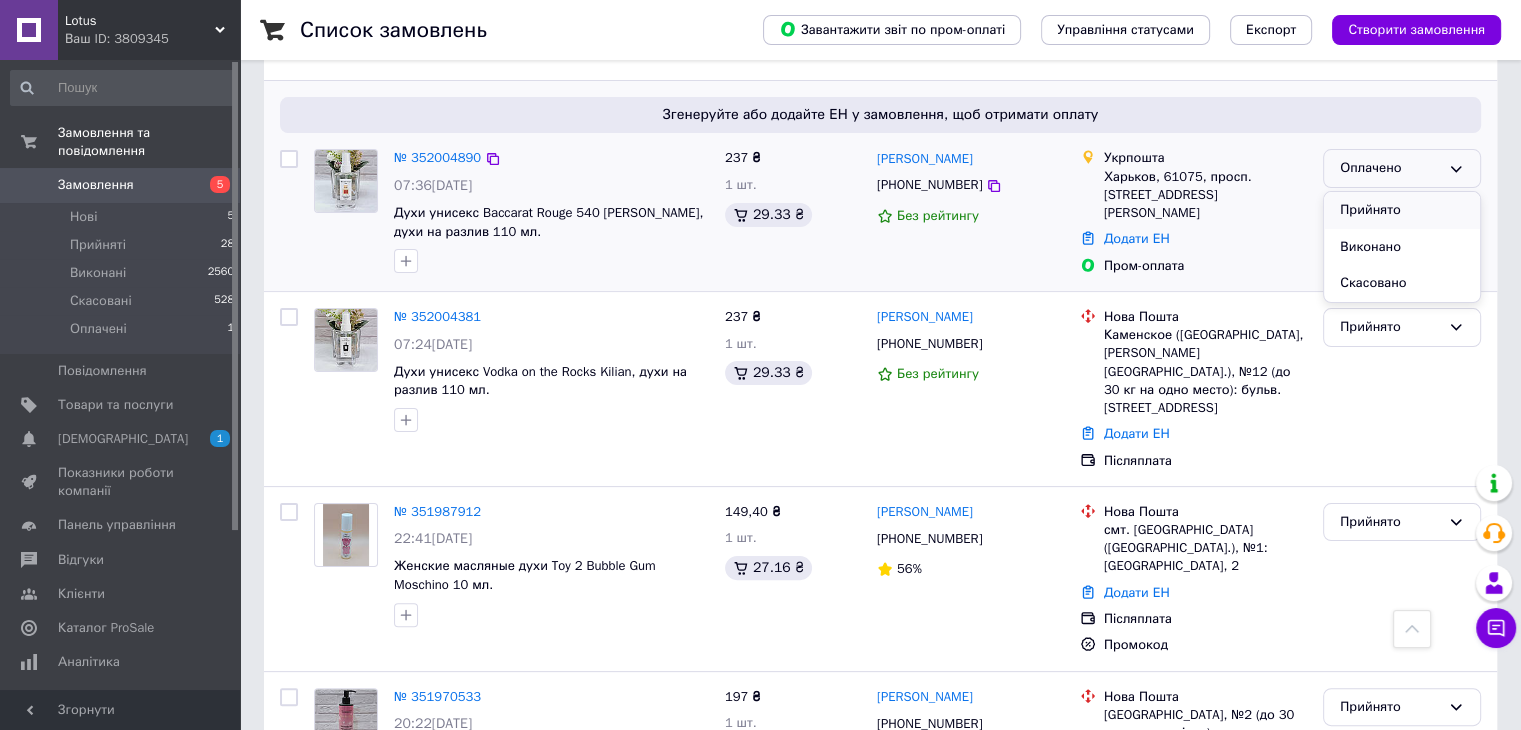 click on "Прийнято" at bounding box center (1402, 210) 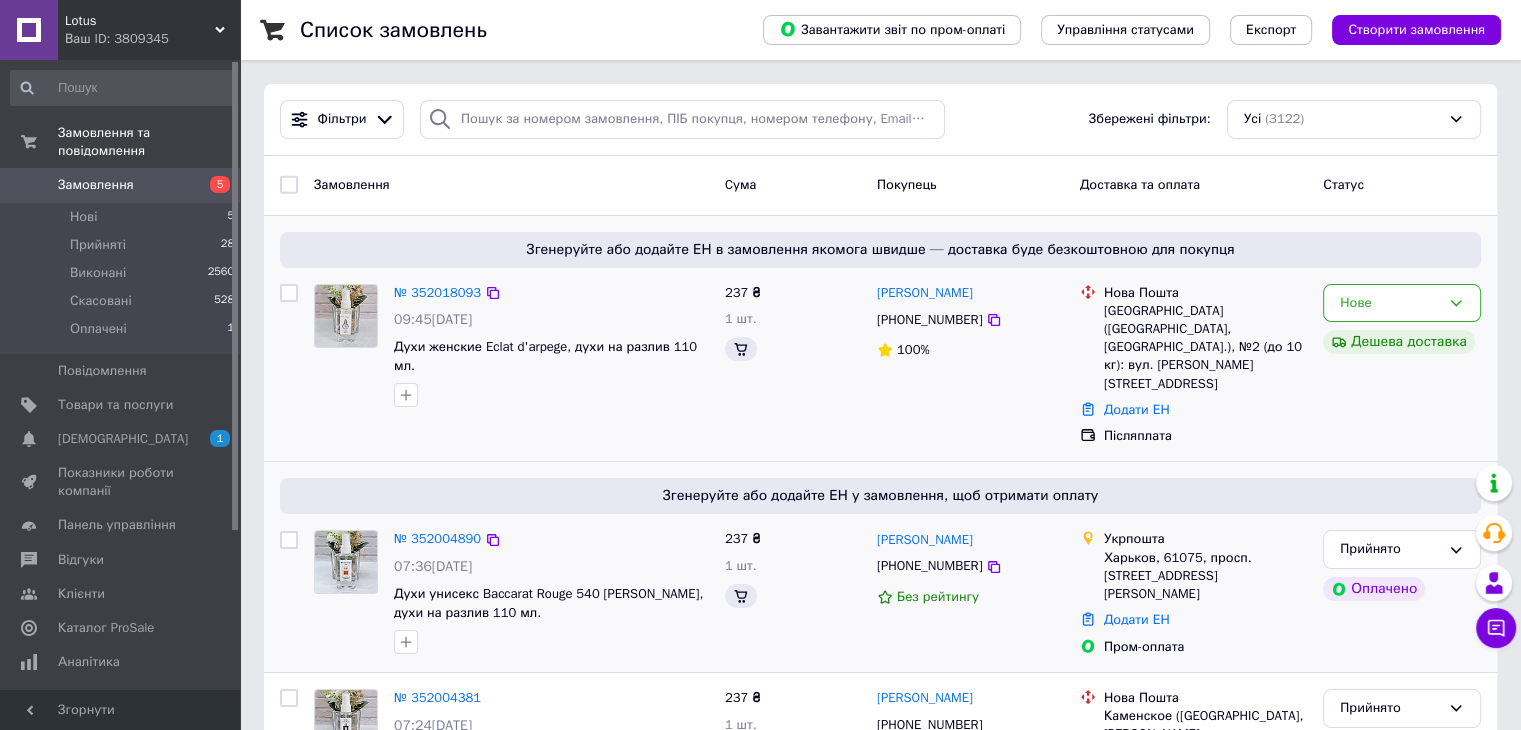scroll, scrollTop: 100, scrollLeft: 0, axis: vertical 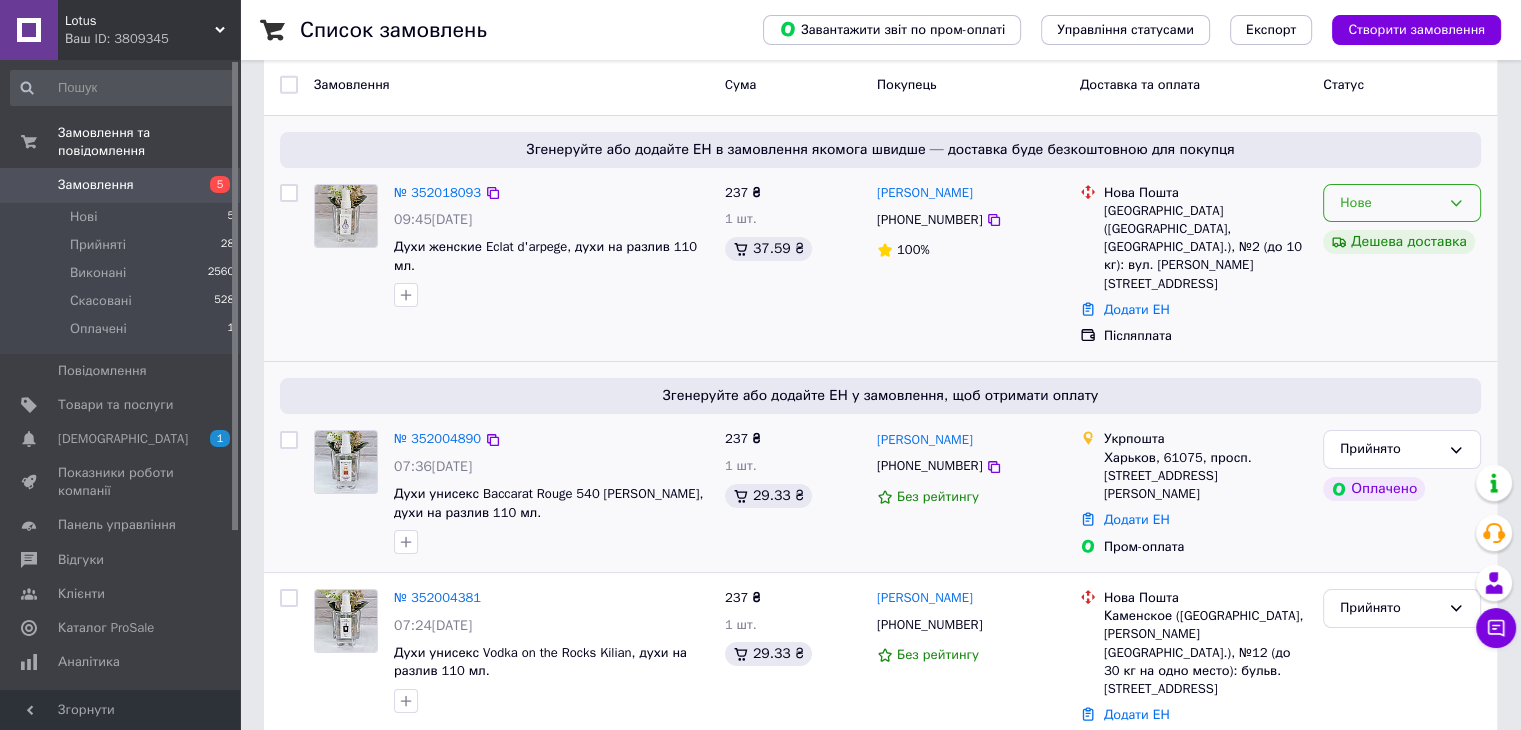 click on "Нове" at bounding box center [1402, 203] 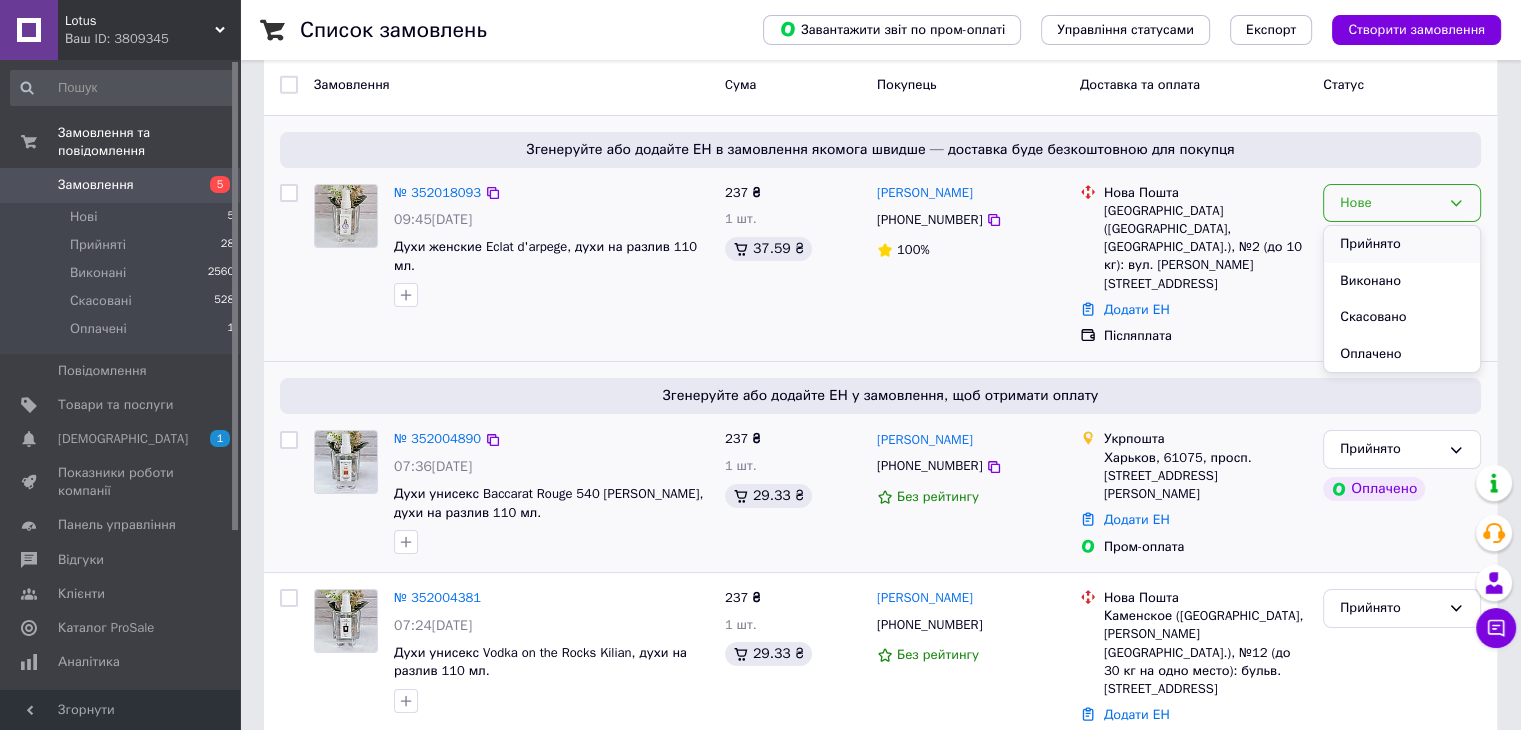 click on "Прийнято" at bounding box center (1402, 244) 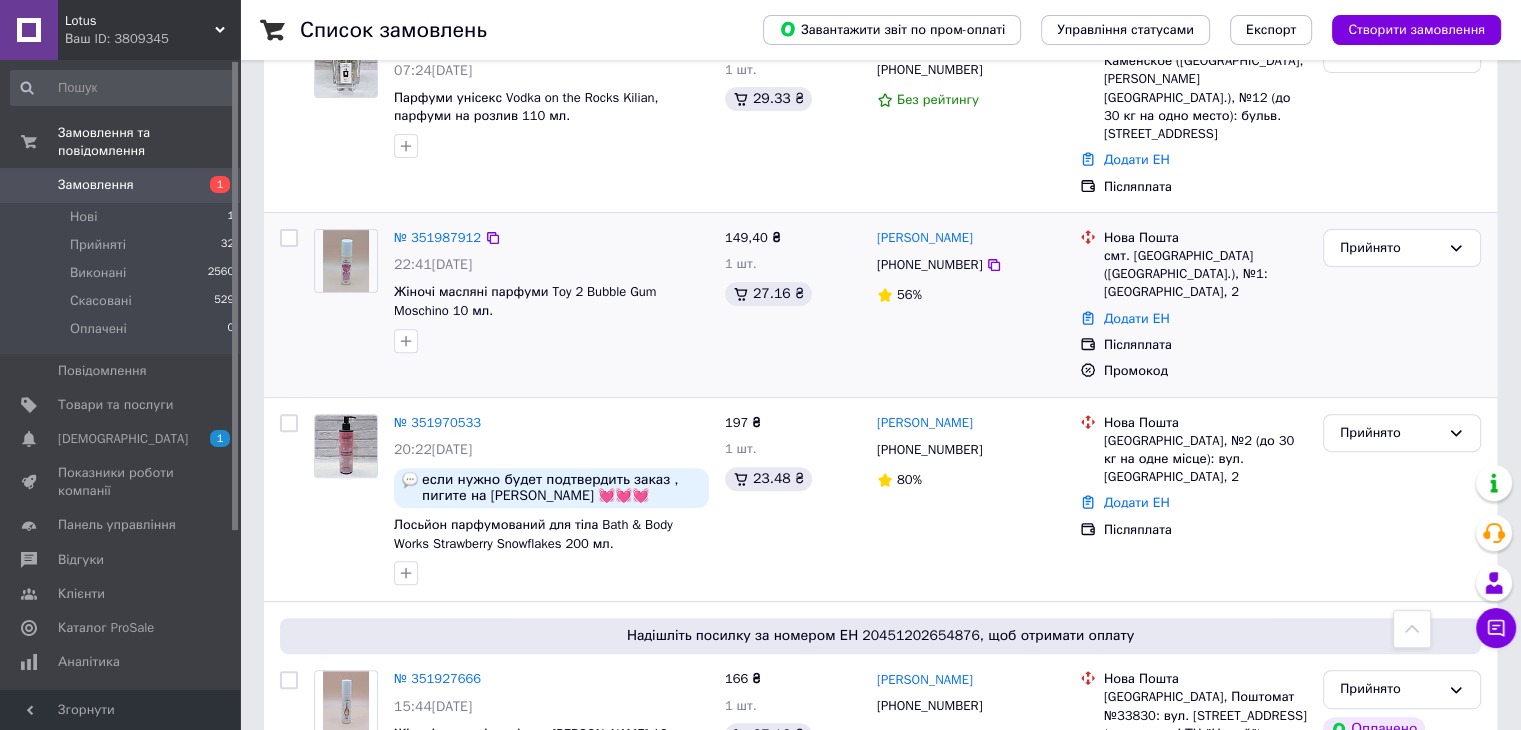 scroll, scrollTop: 700, scrollLeft: 0, axis: vertical 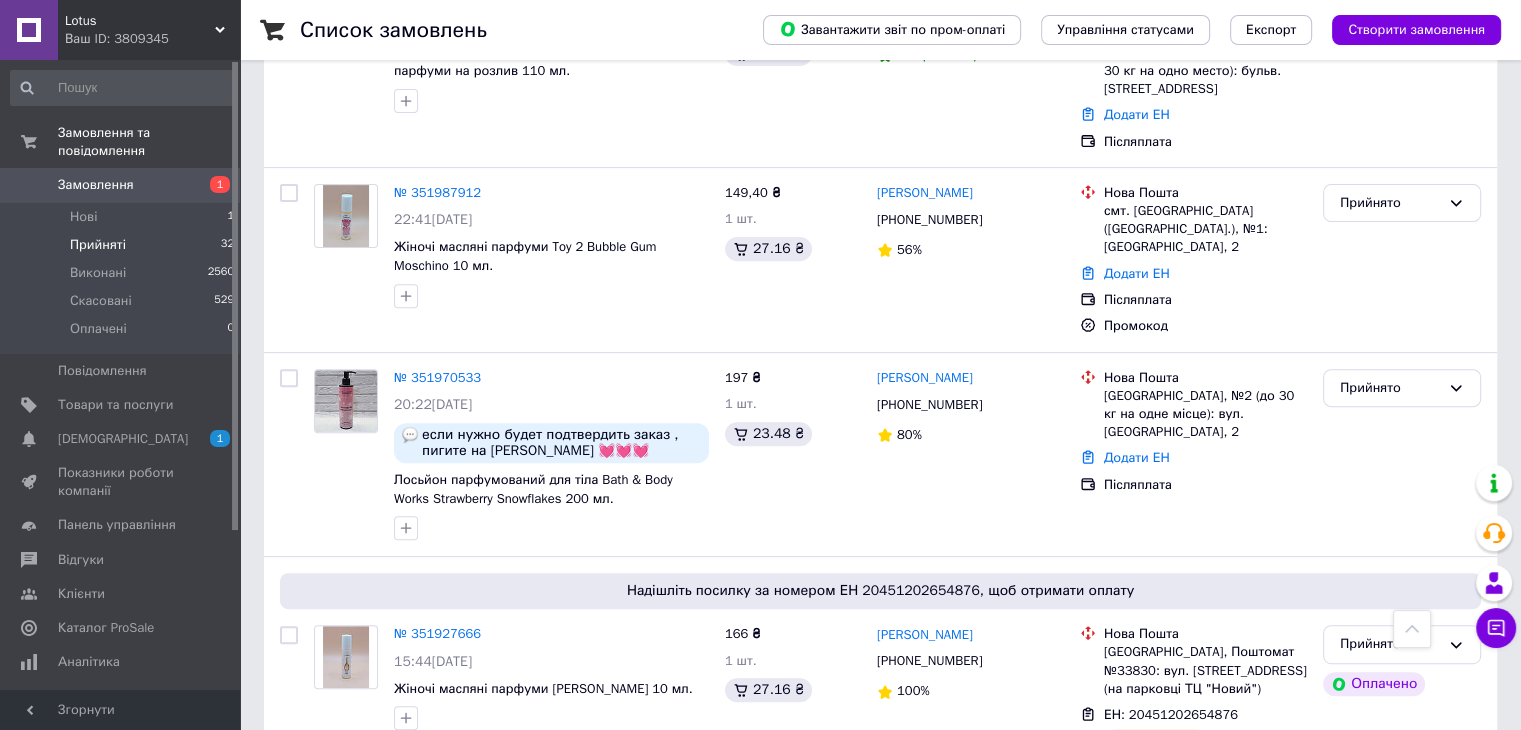 click on "Прийняті" at bounding box center [98, 245] 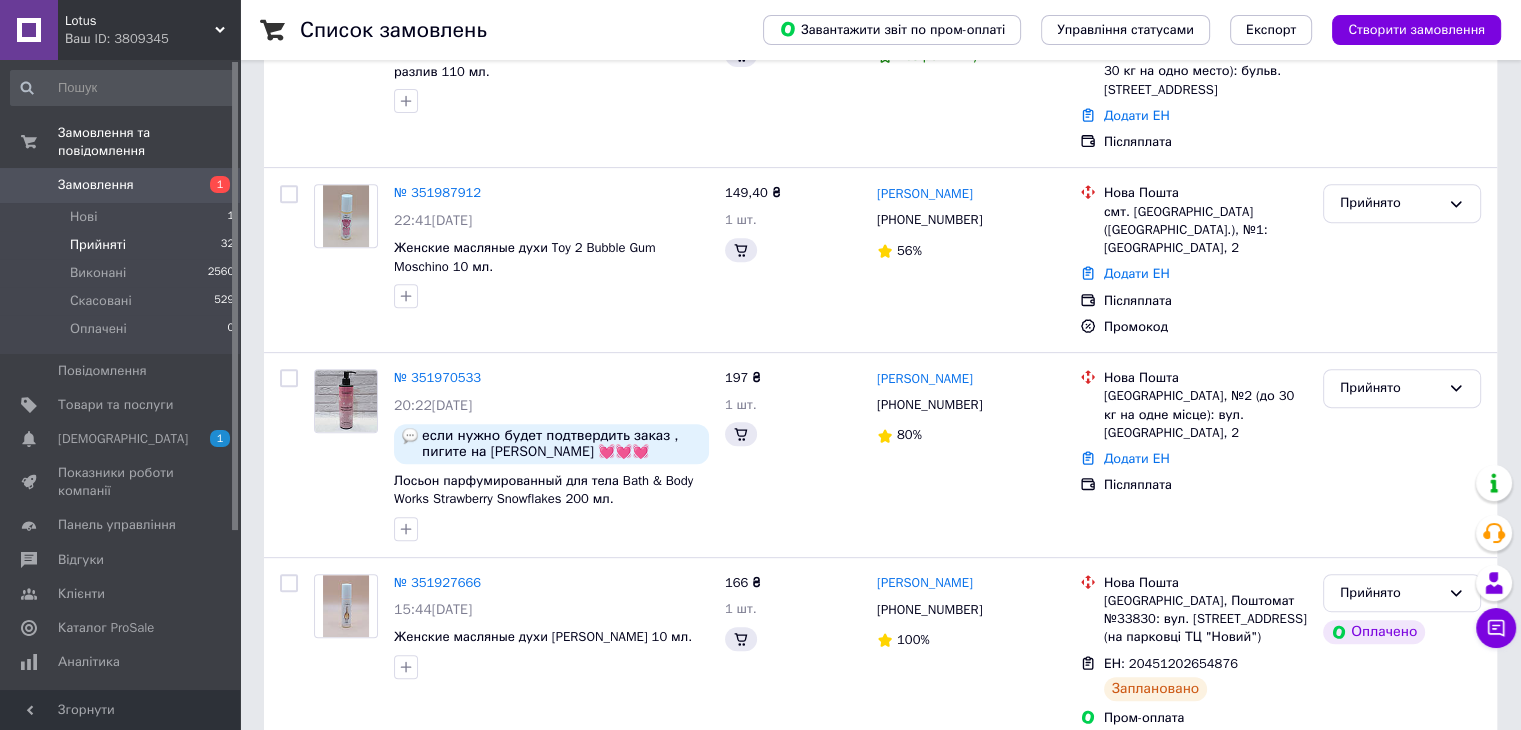 scroll, scrollTop: 0, scrollLeft: 0, axis: both 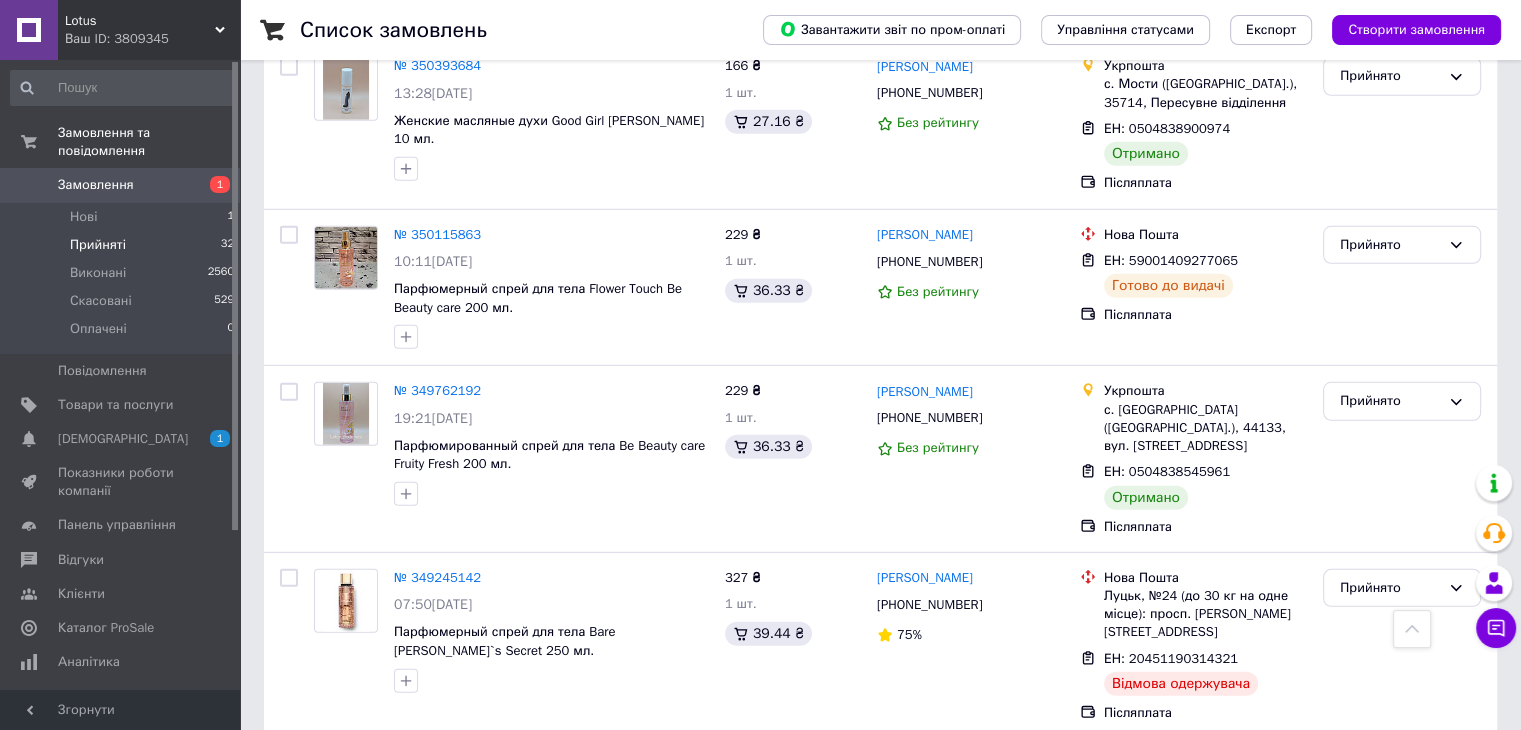 click on "Прийнято" at bounding box center (1390, 774) 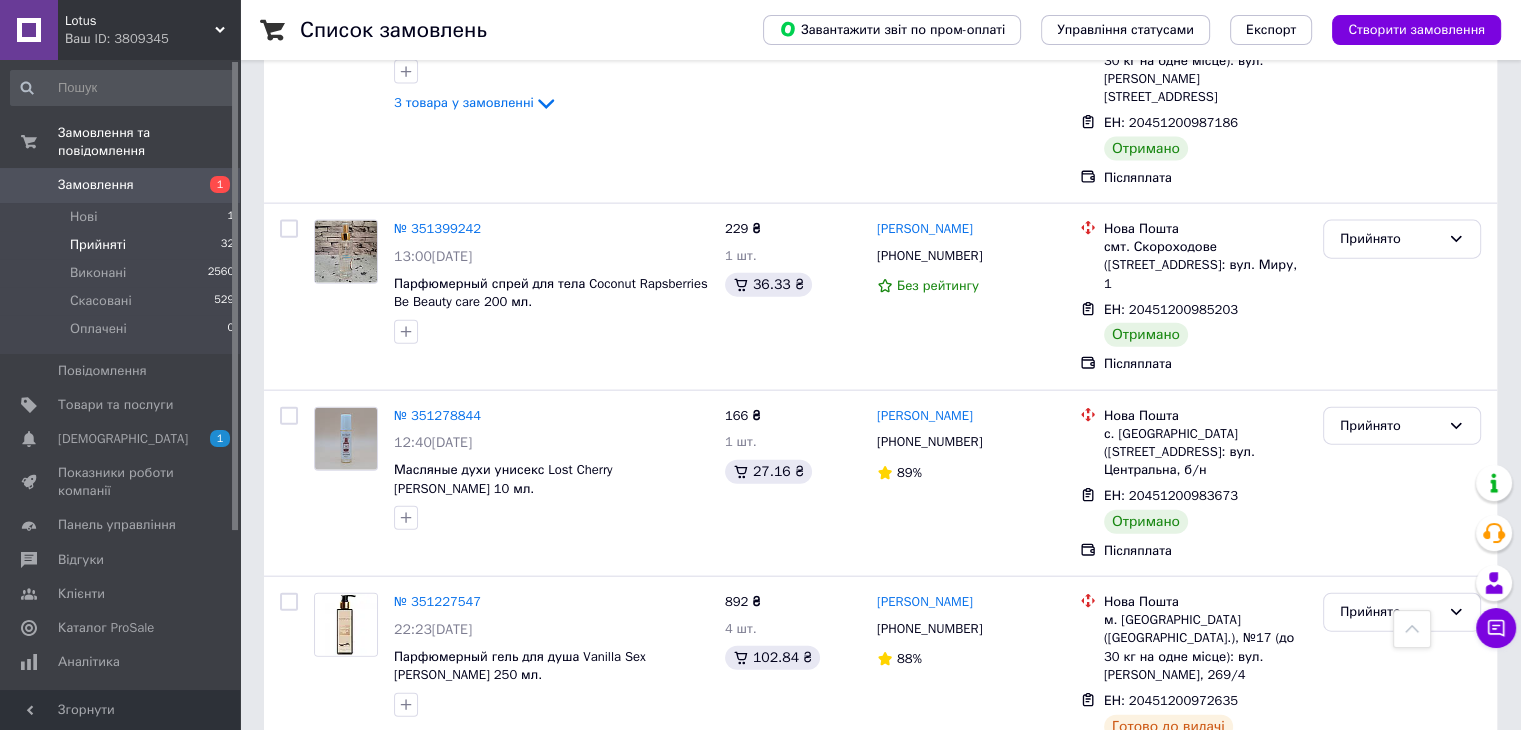 scroll, scrollTop: 4427, scrollLeft: 0, axis: vertical 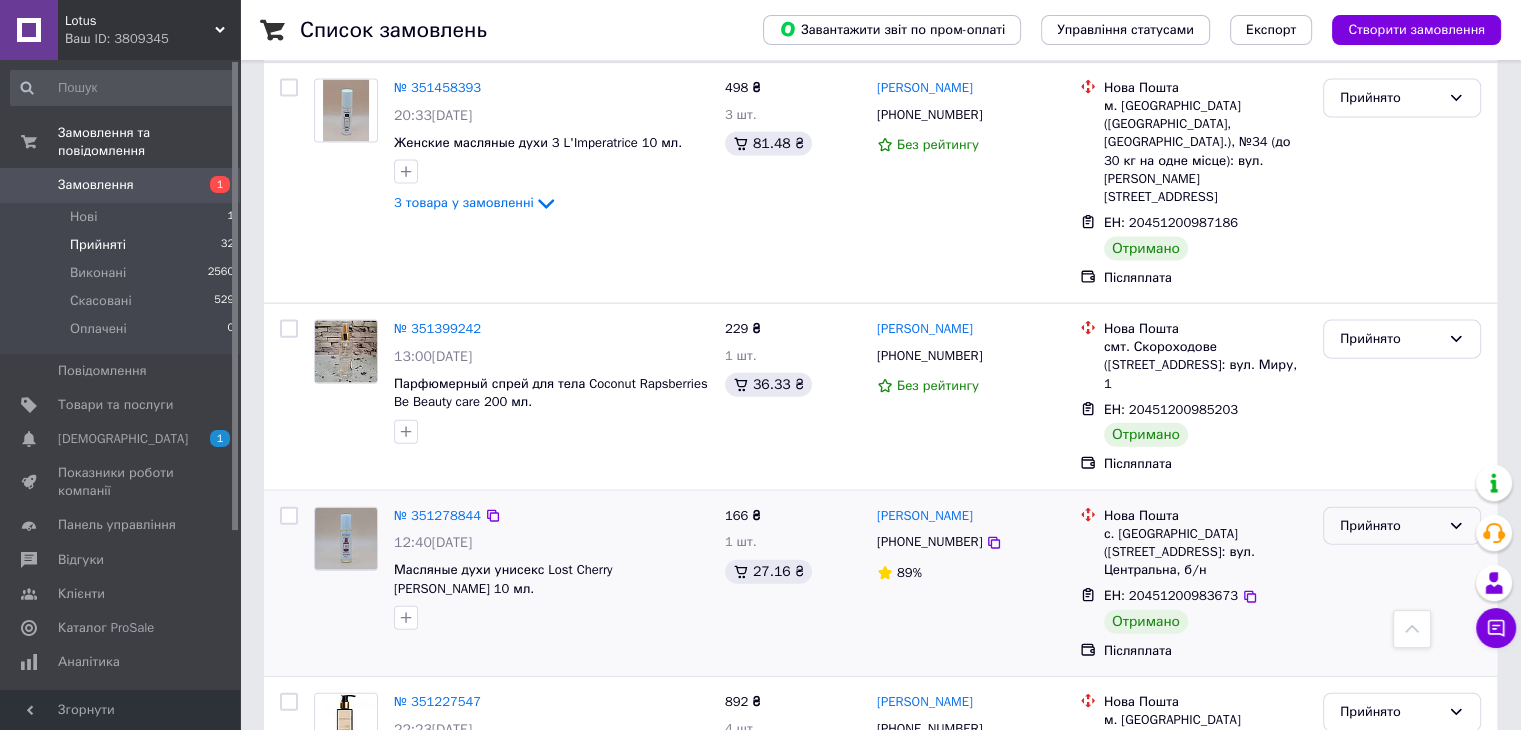 click on "Прийнято" at bounding box center (1402, 526) 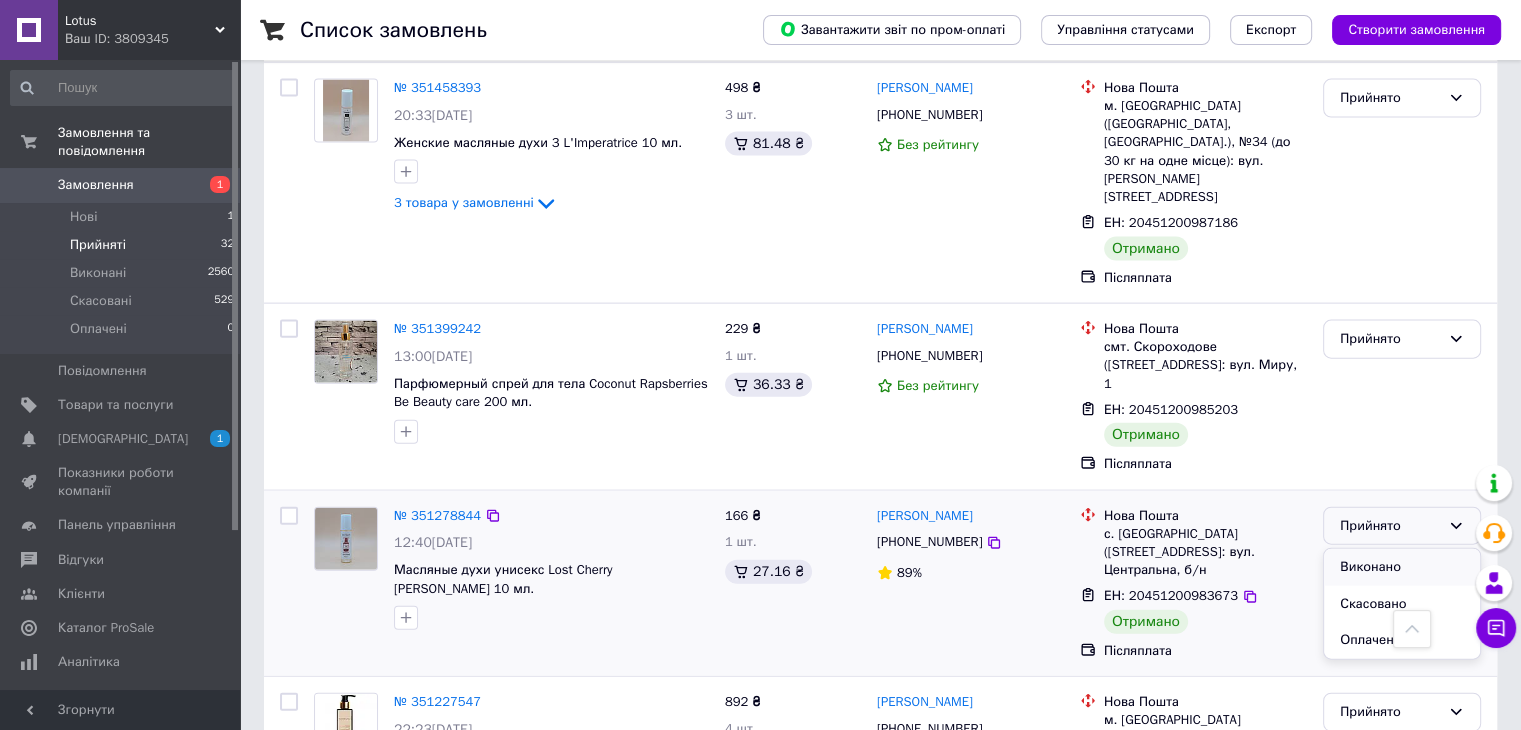 click on "Виконано" at bounding box center [1402, 567] 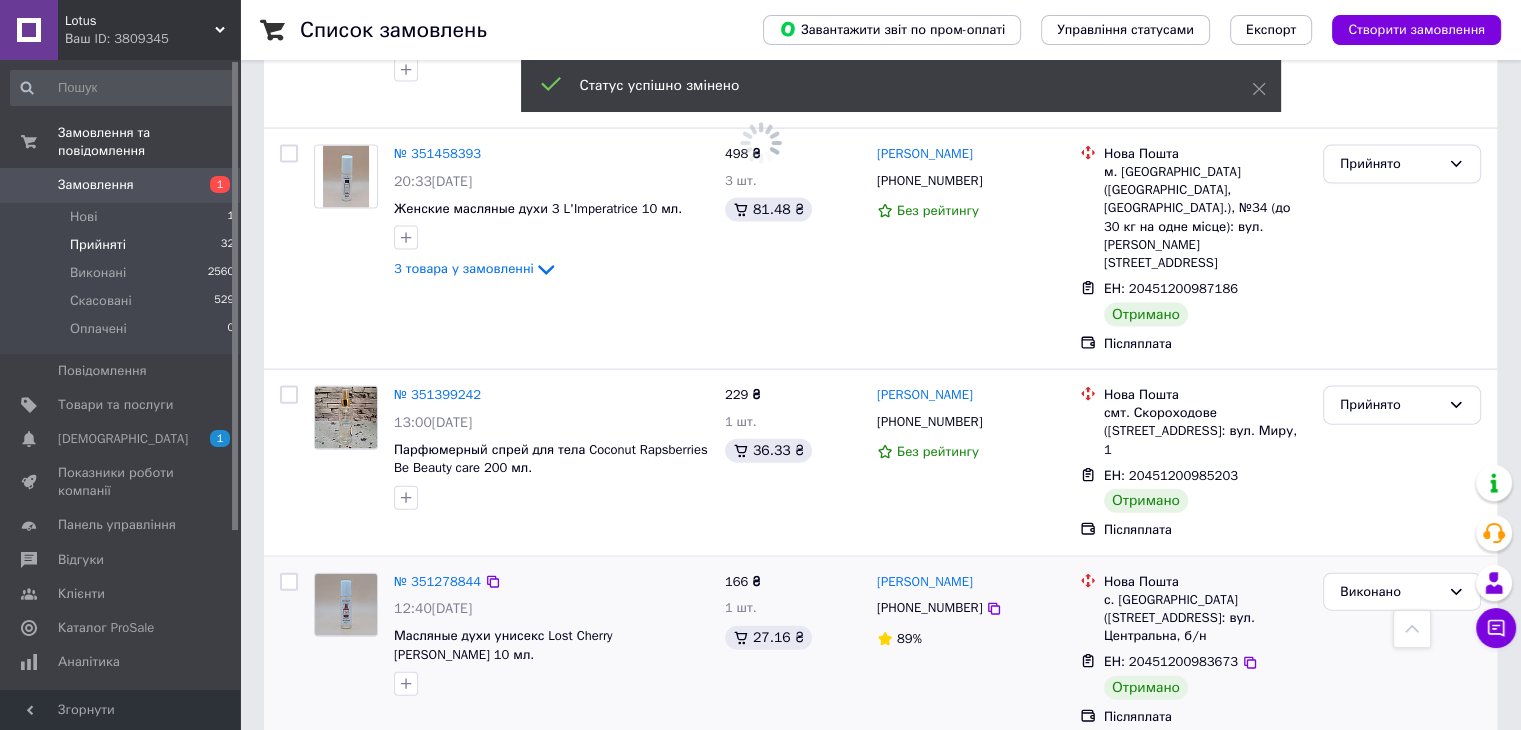 scroll, scrollTop: 4327, scrollLeft: 0, axis: vertical 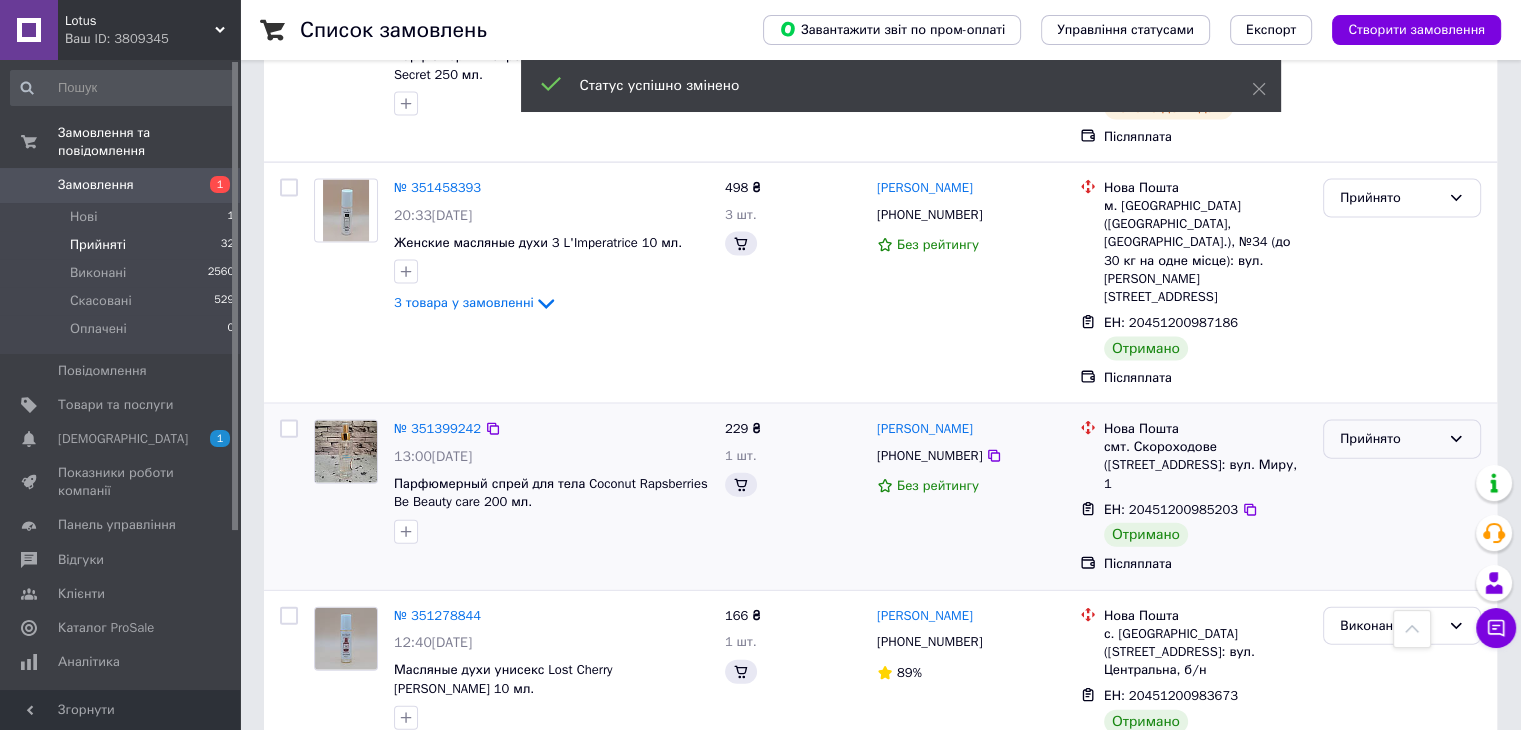 click on "Прийнято" at bounding box center (1390, 439) 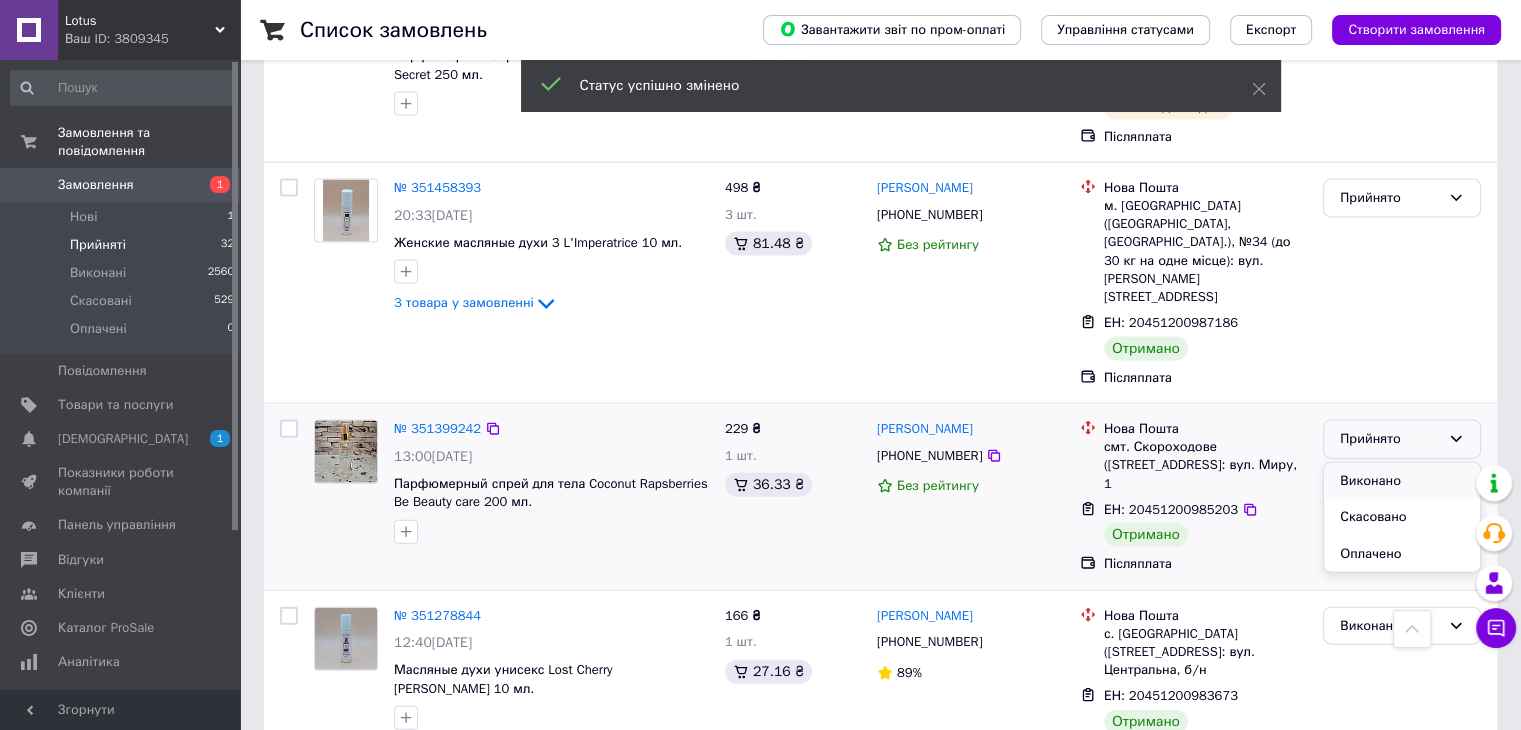 click on "Виконано" at bounding box center [1402, 481] 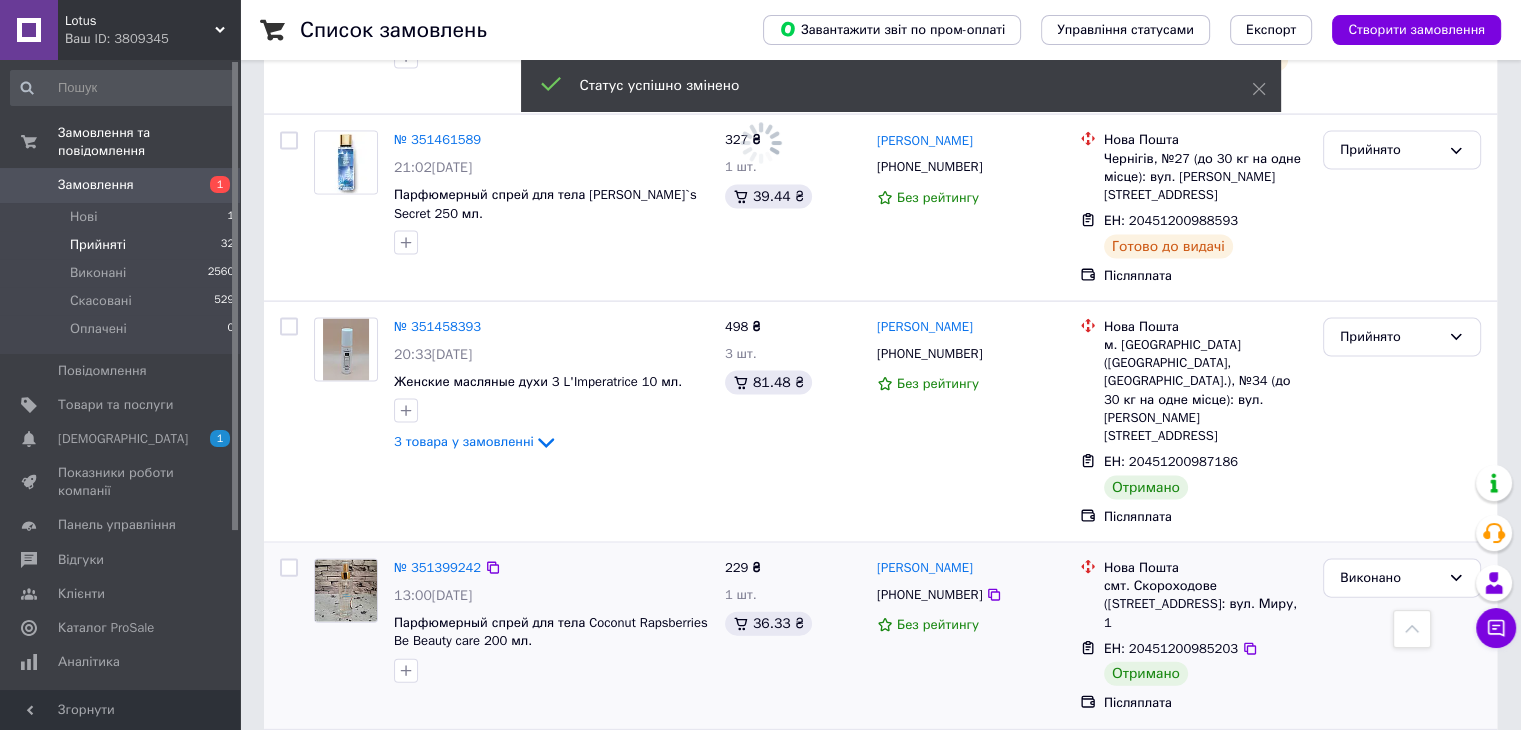 scroll, scrollTop: 4127, scrollLeft: 0, axis: vertical 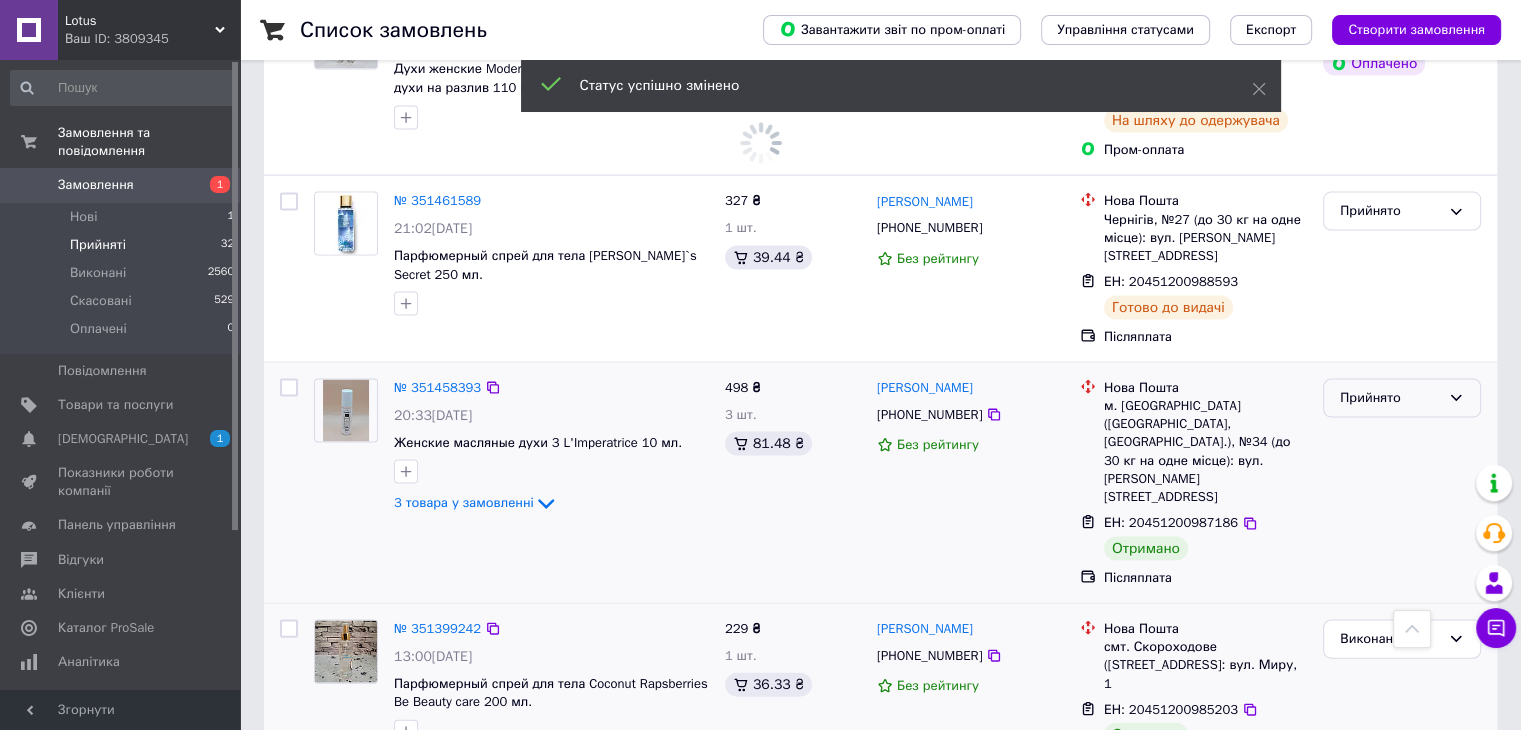 click on "Прийнято" at bounding box center [1402, 398] 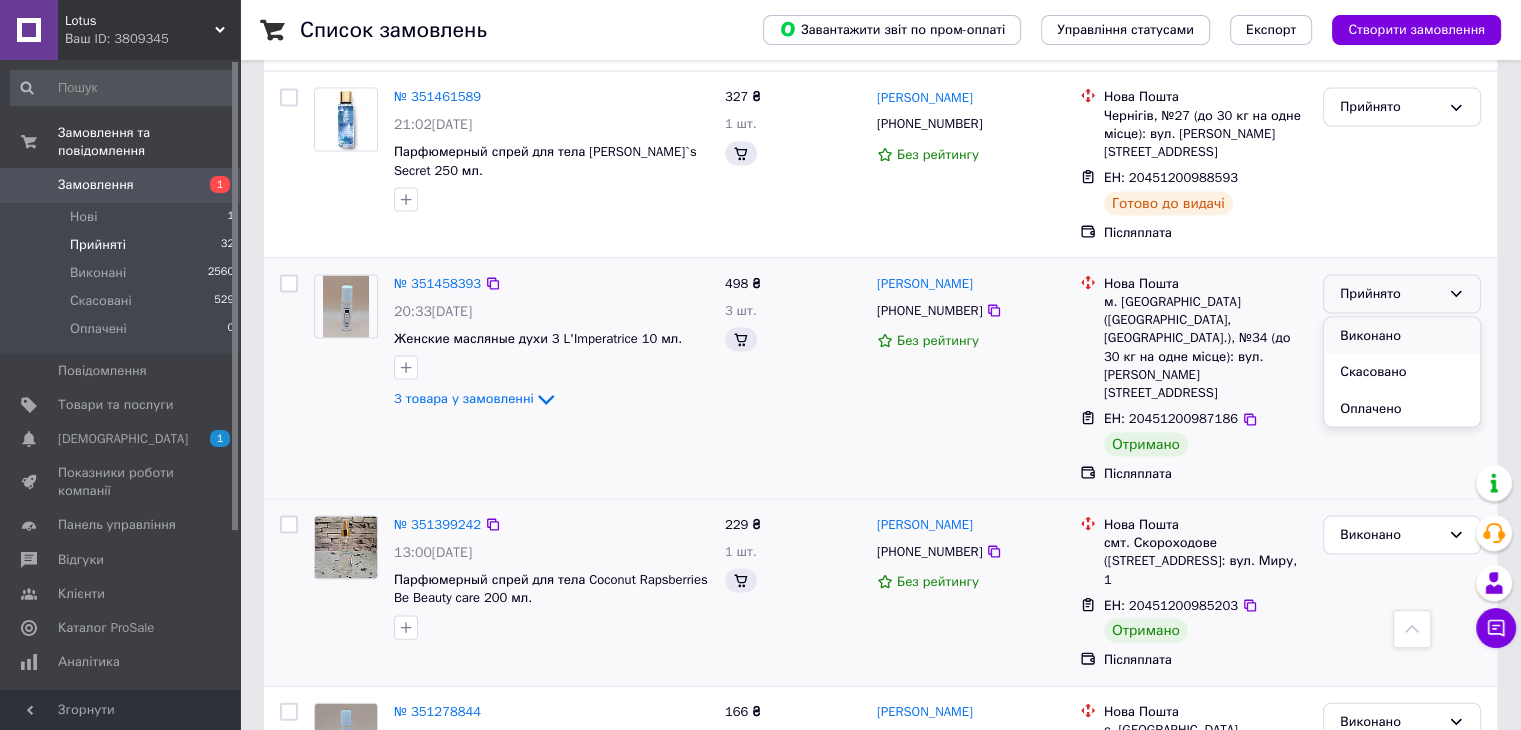 scroll, scrollTop: 4127, scrollLeft: 0, axis: vertical 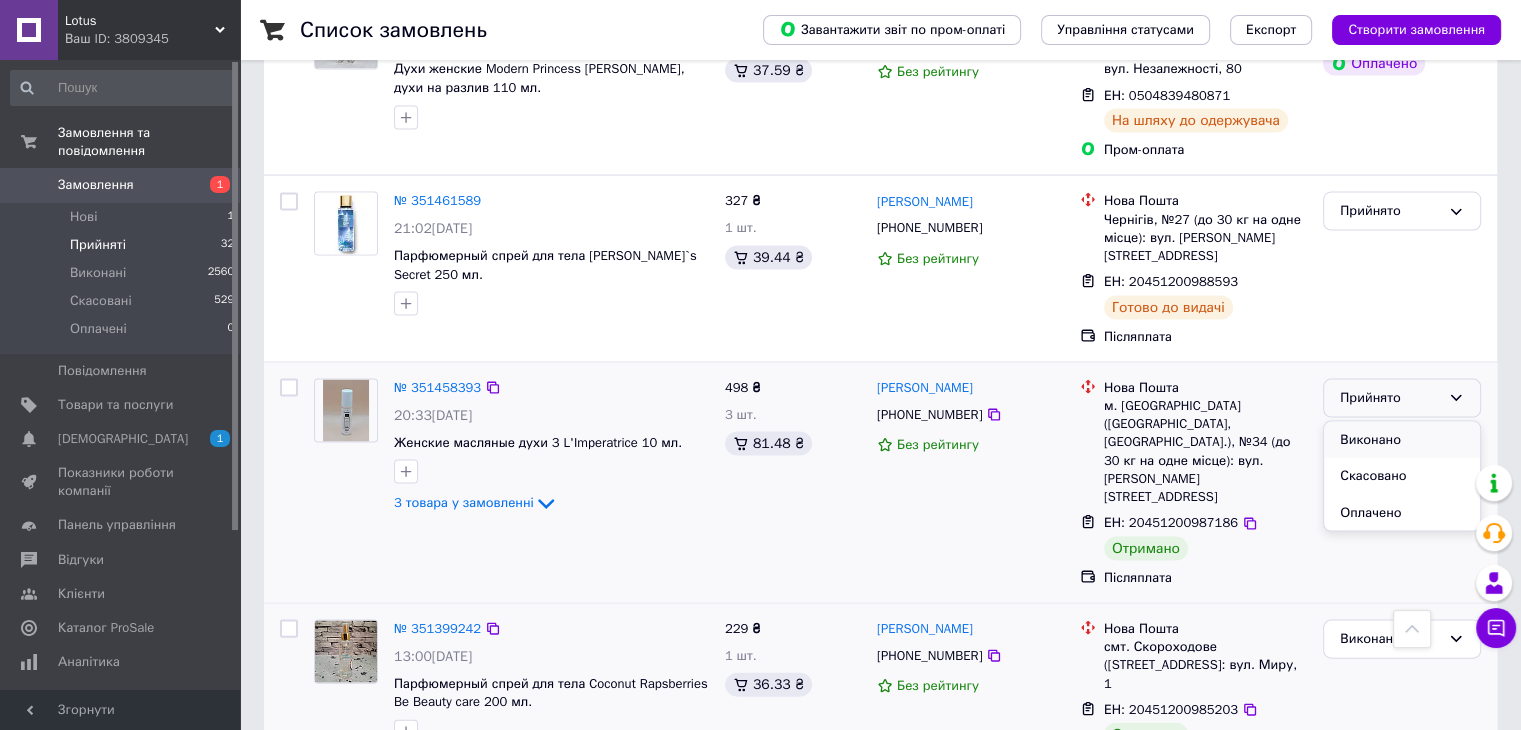 click on "Виконано" at bounding box center [1402, 440] 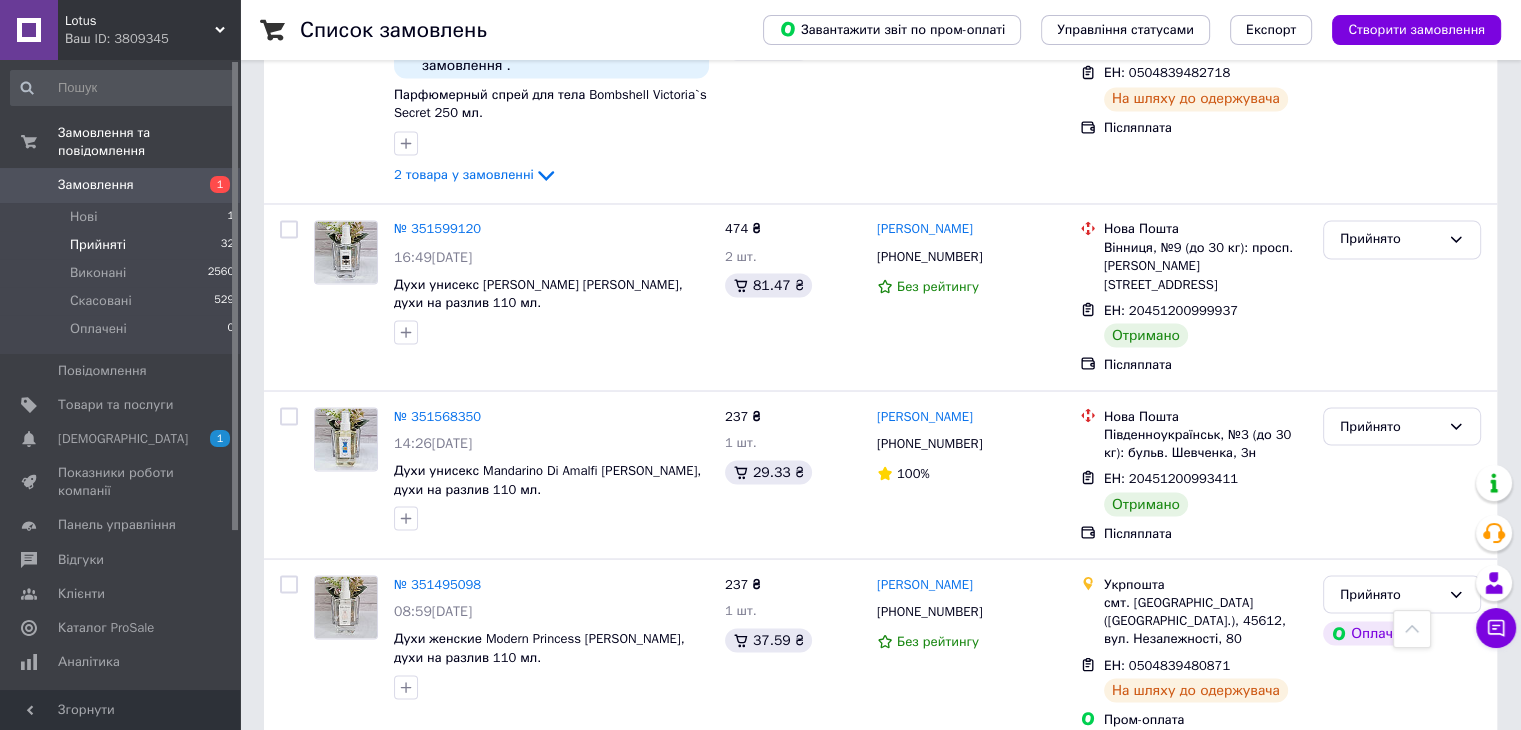 scroll, scrollTop: 3527, scrollLeft: 0, axis: vertical 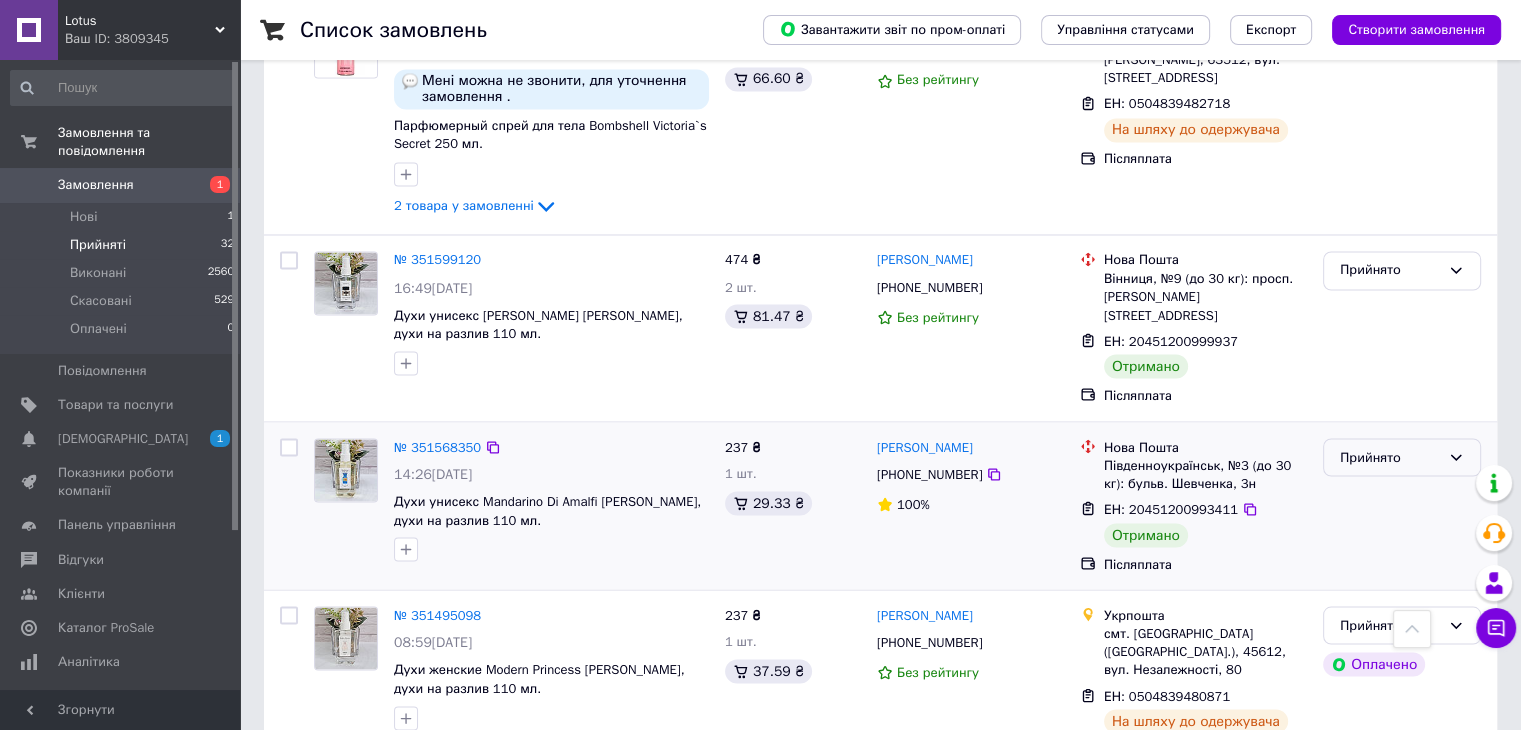 click on "Прийнято" at bounding box center [1390, 457] 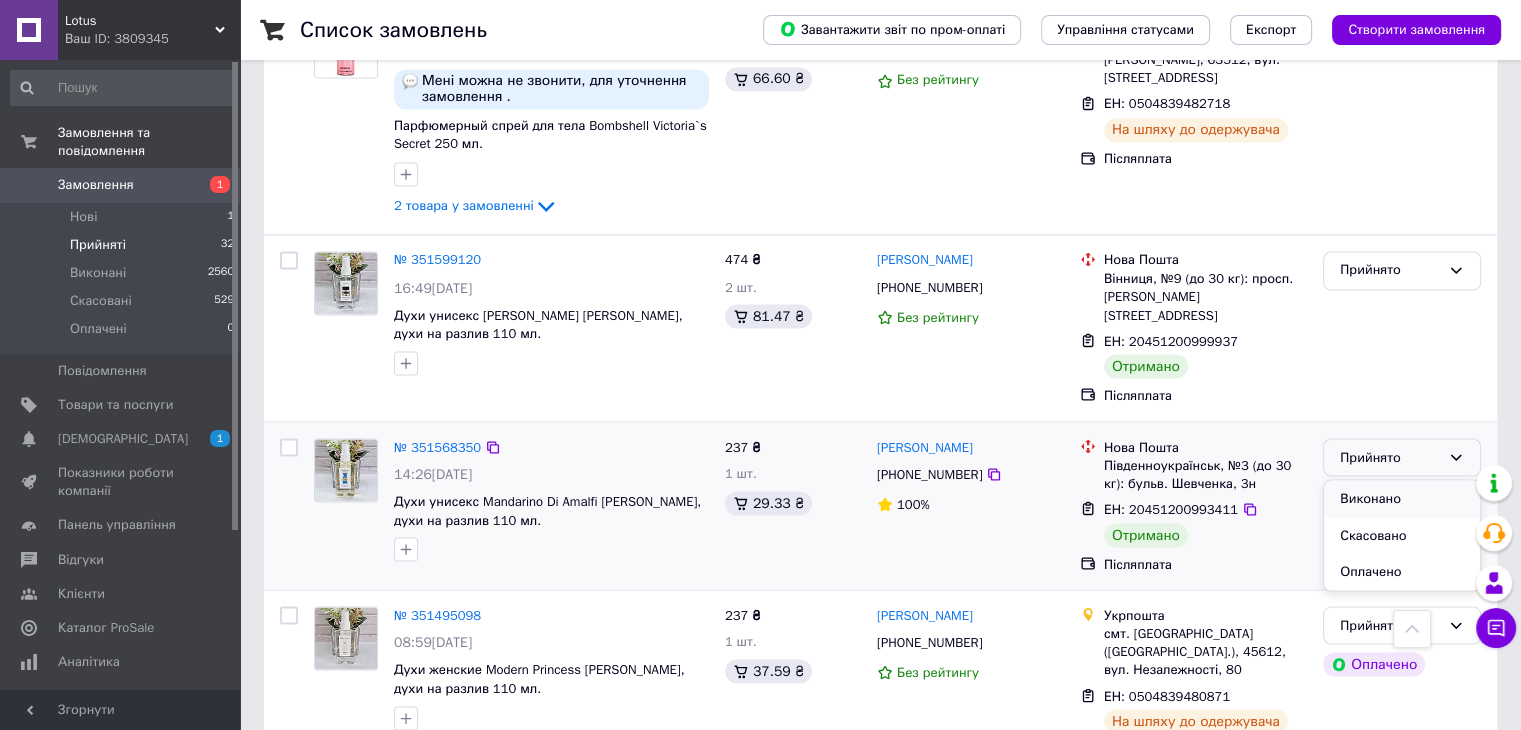 click on "Виконано" at bounding box center (1402, 498) 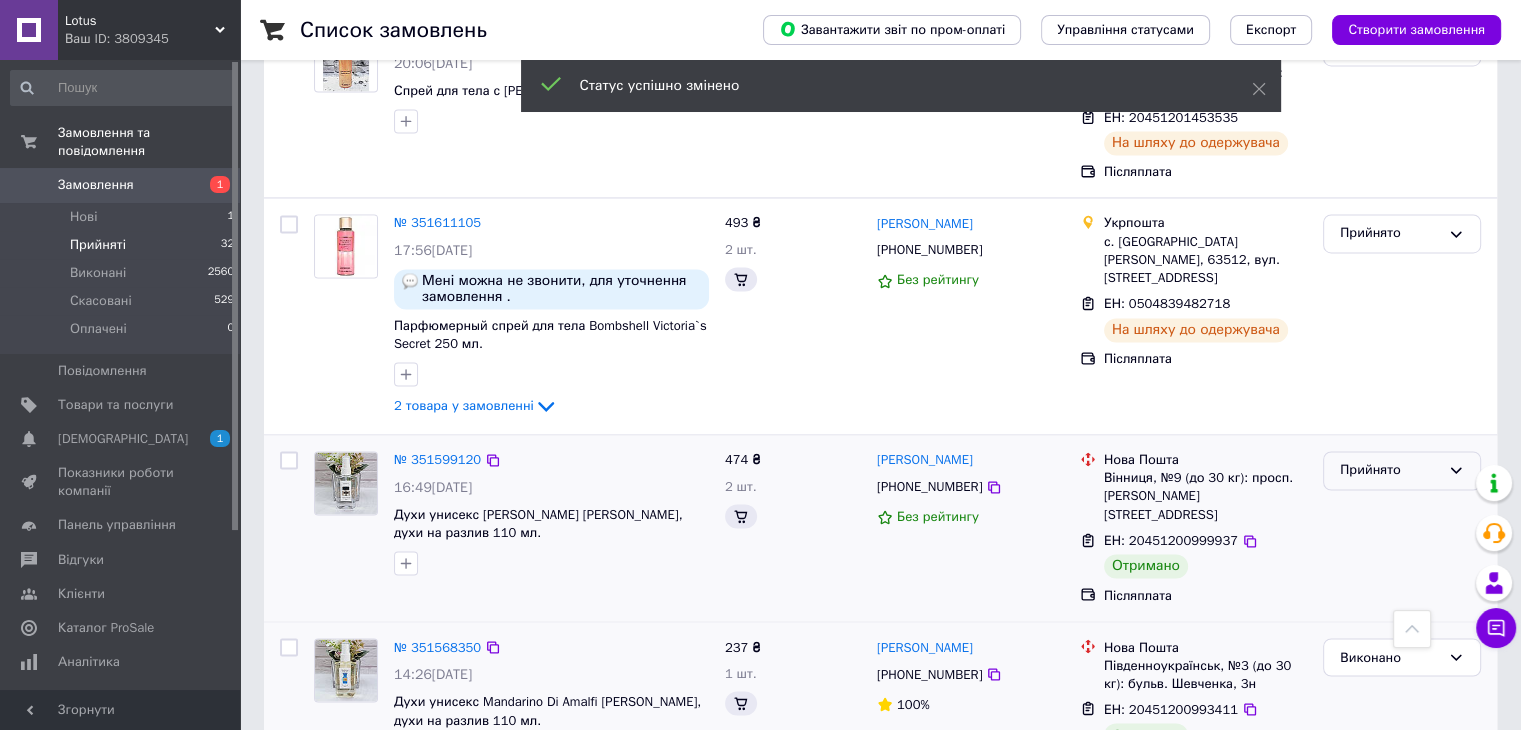 scroll, scrollTop: 3327, scrollLeft: 0, axis: vertical 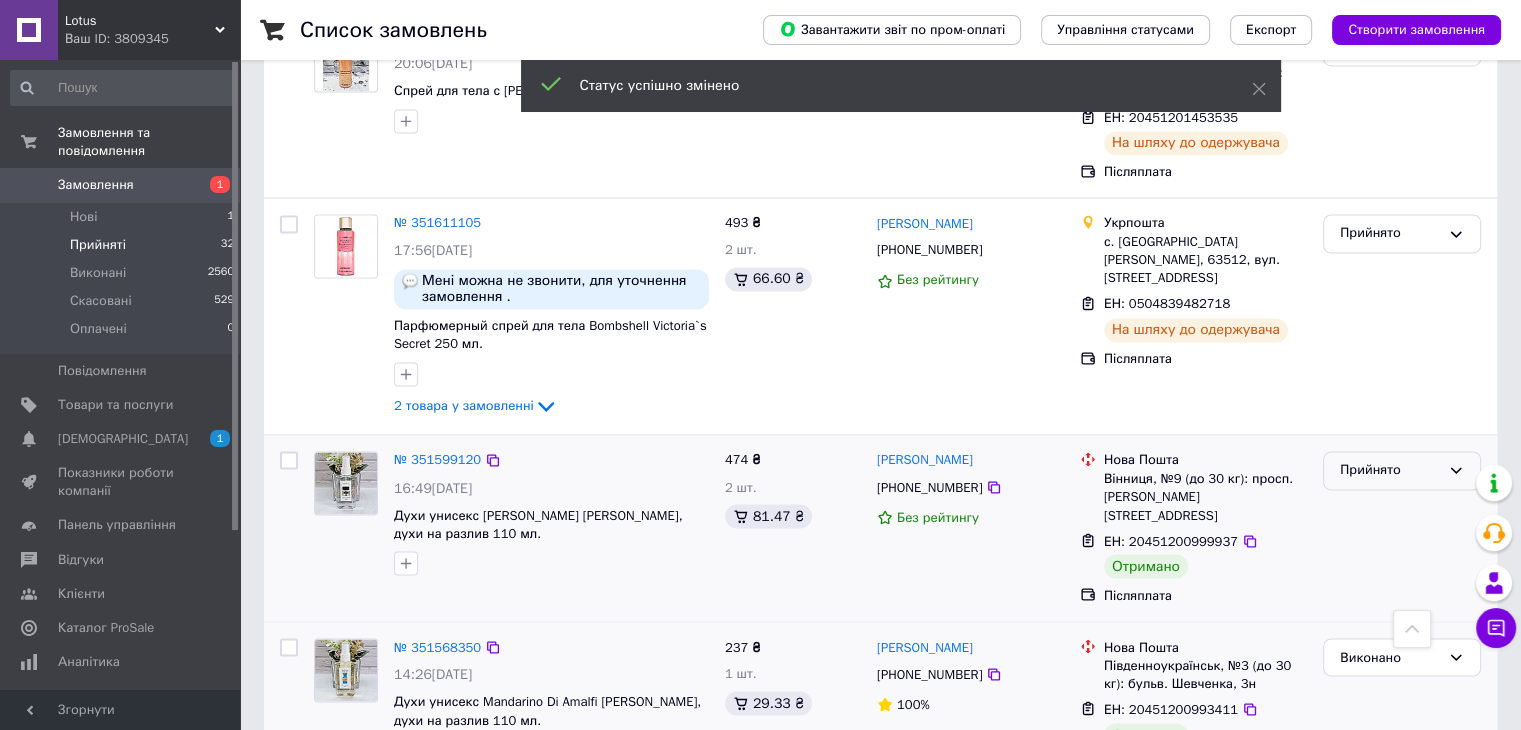click on "Прийнято" at bounding box center [1390, 470] 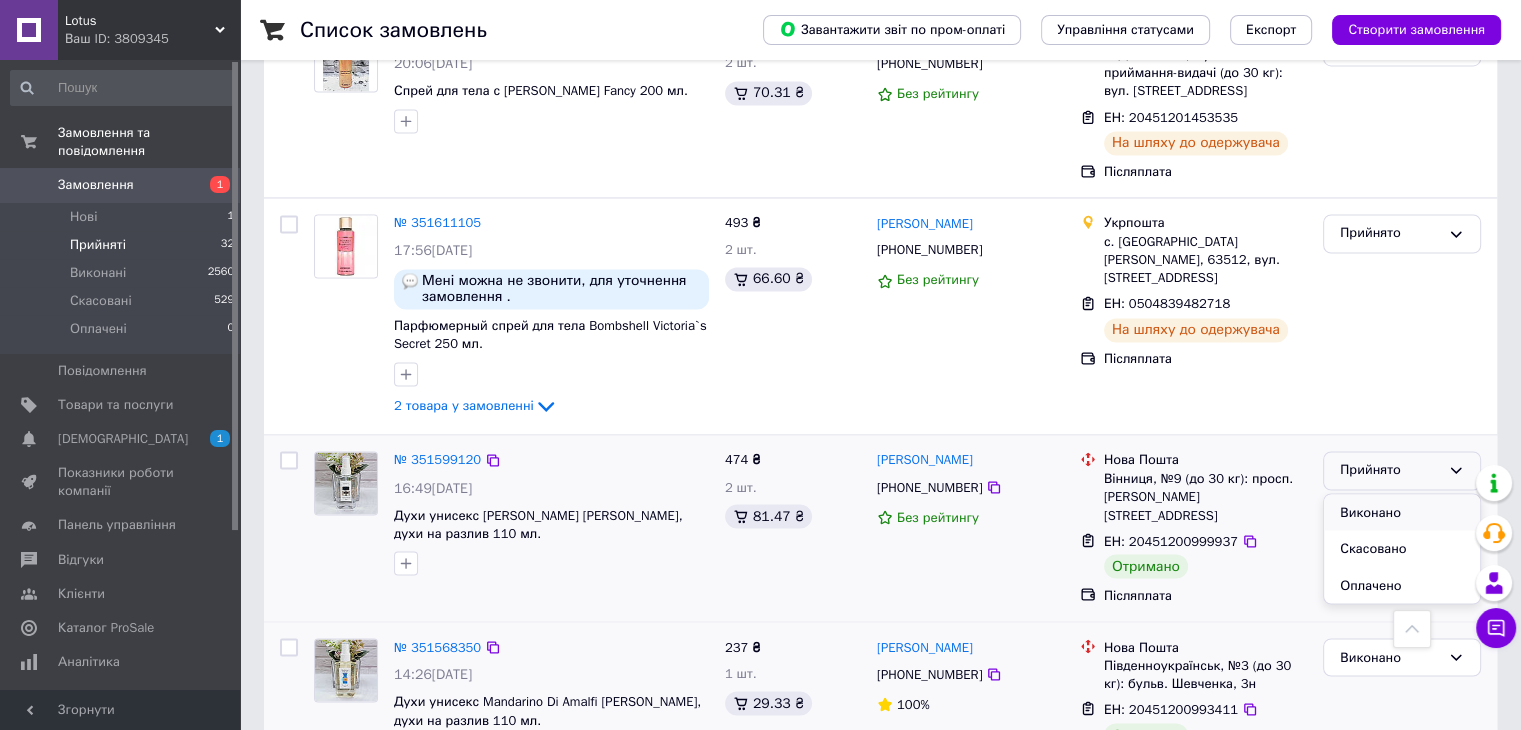 click on "Виконано" at bounding box center [1402, 512] 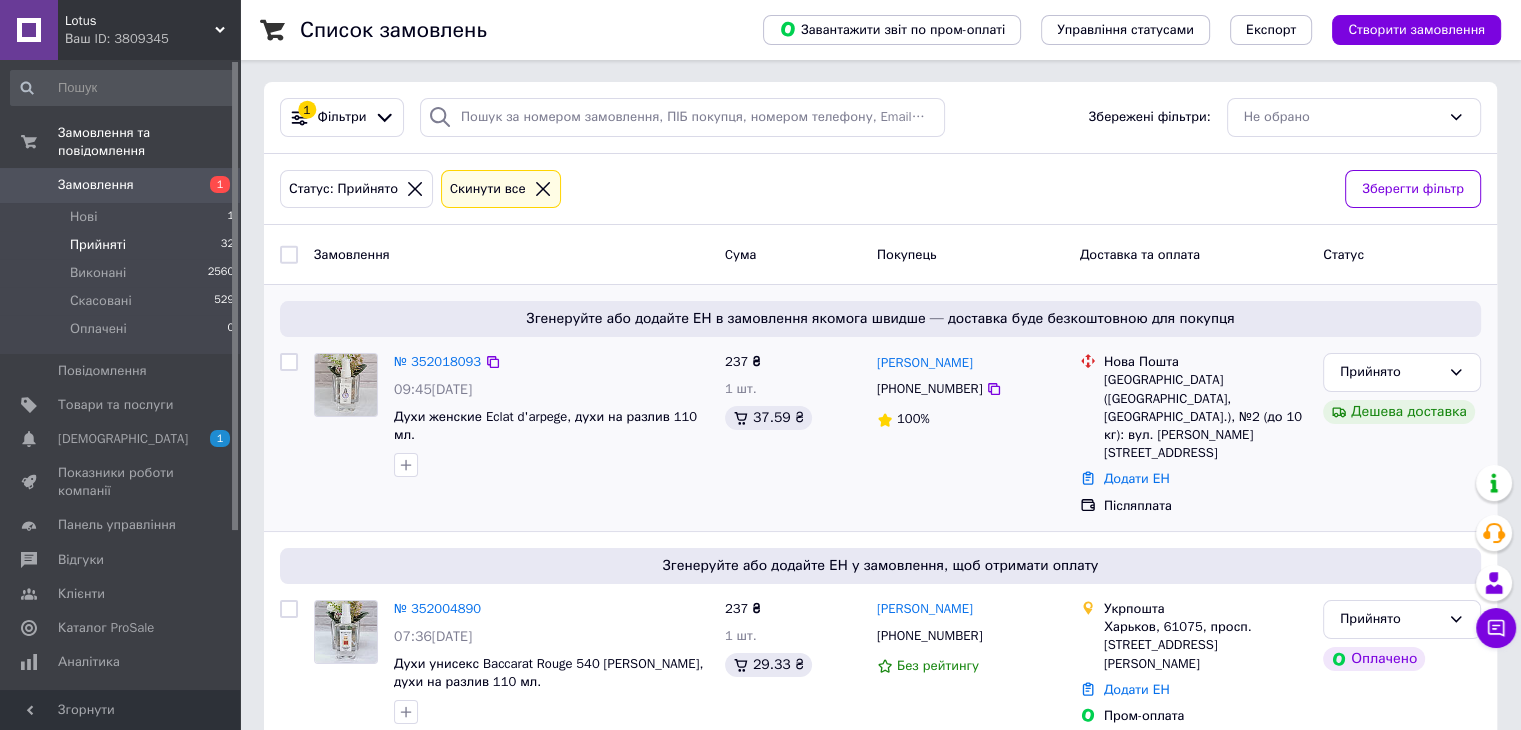 scroll, scrollTop: 0, scrollLeft: 0, axis: both 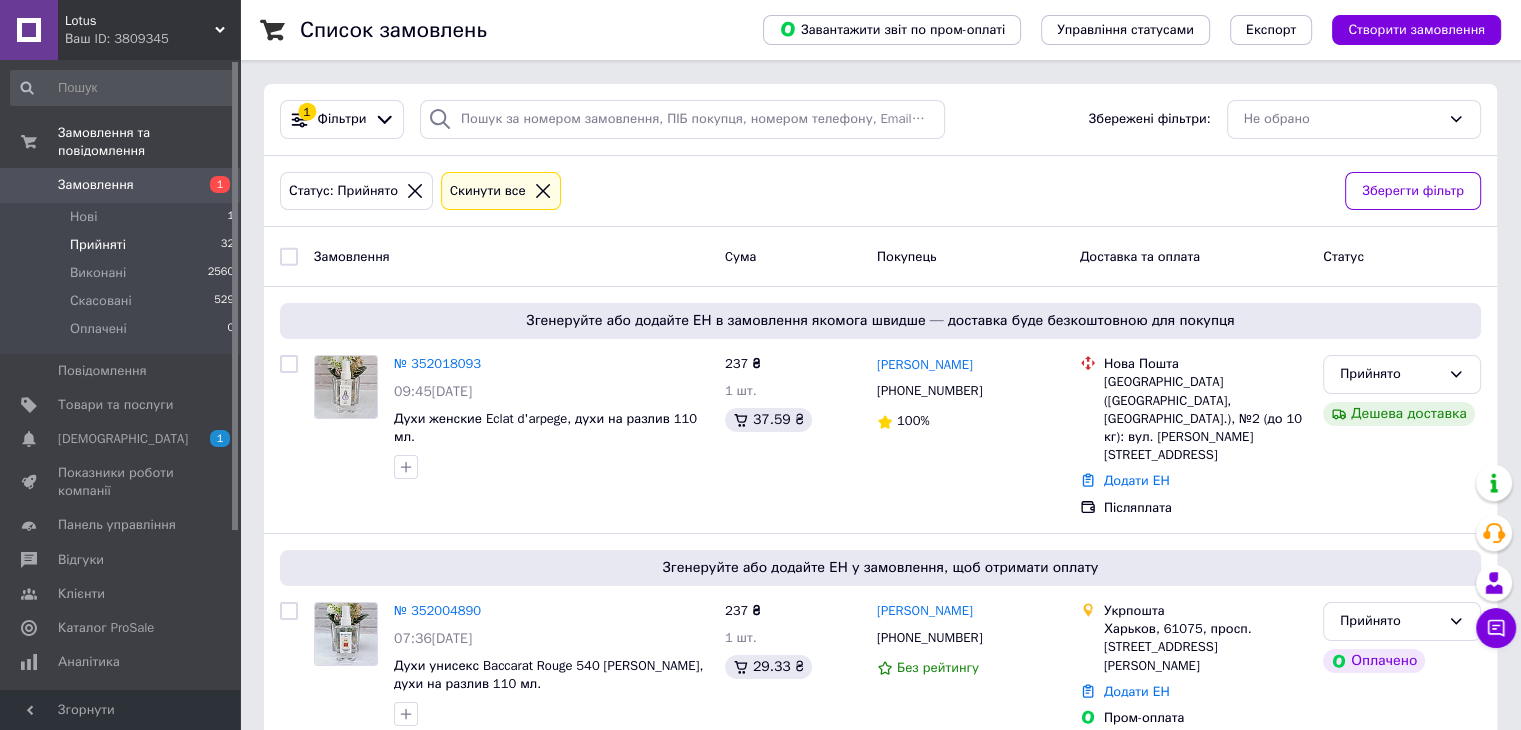click on "1" at bounding box center [212, 185] 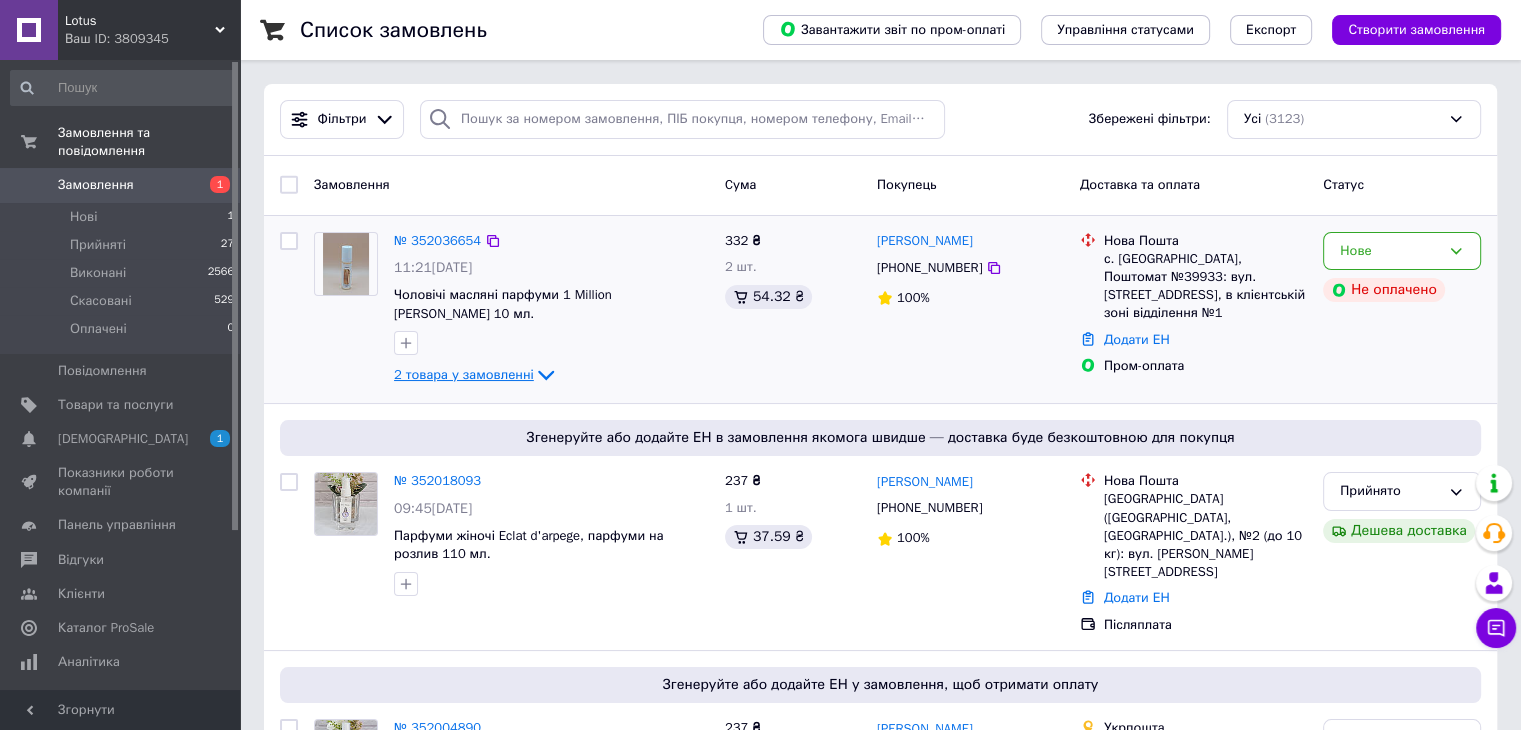 click 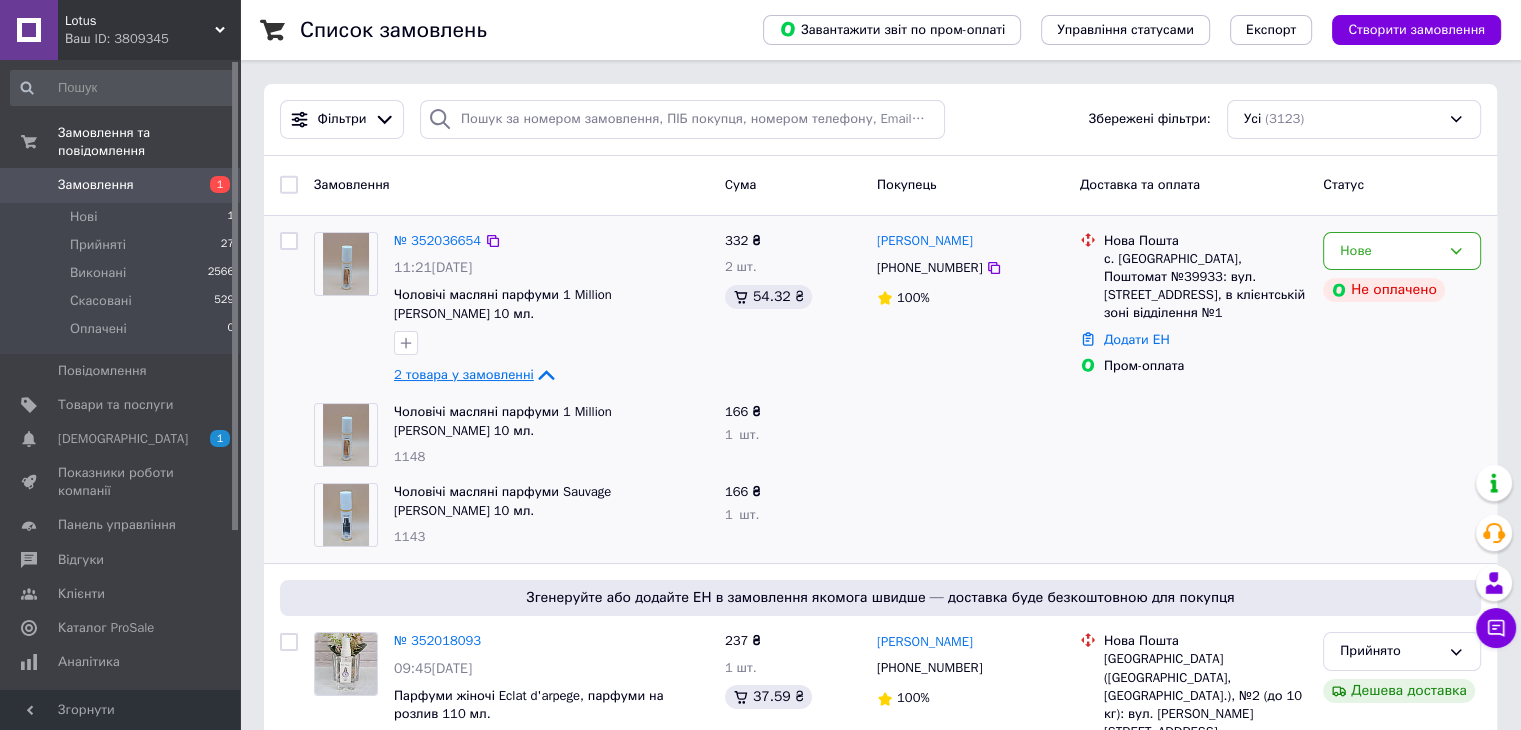 click 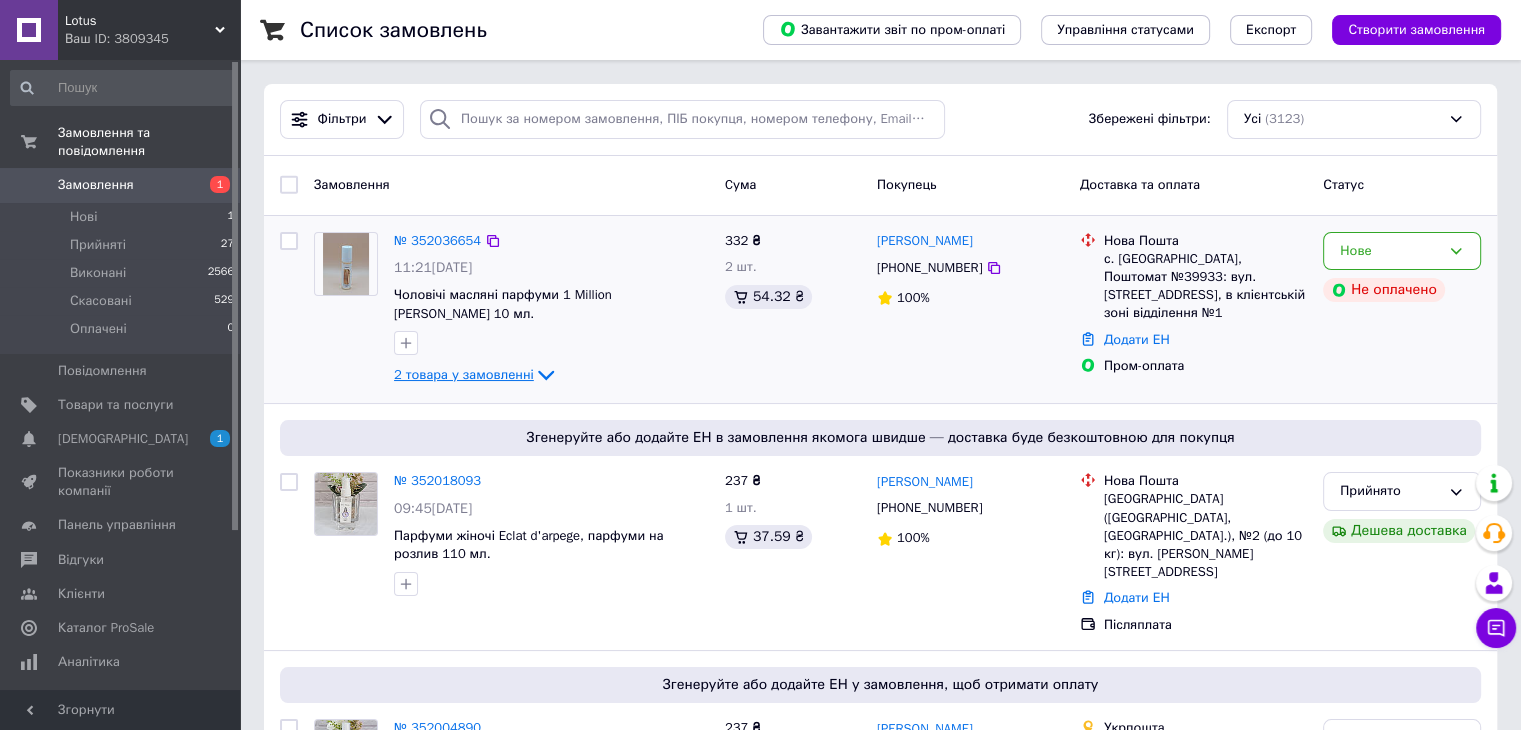 drag, startPoint x: 891, startPoint y: 249, endPoint x: 935, endPoint y: 257, distance: 44.72136 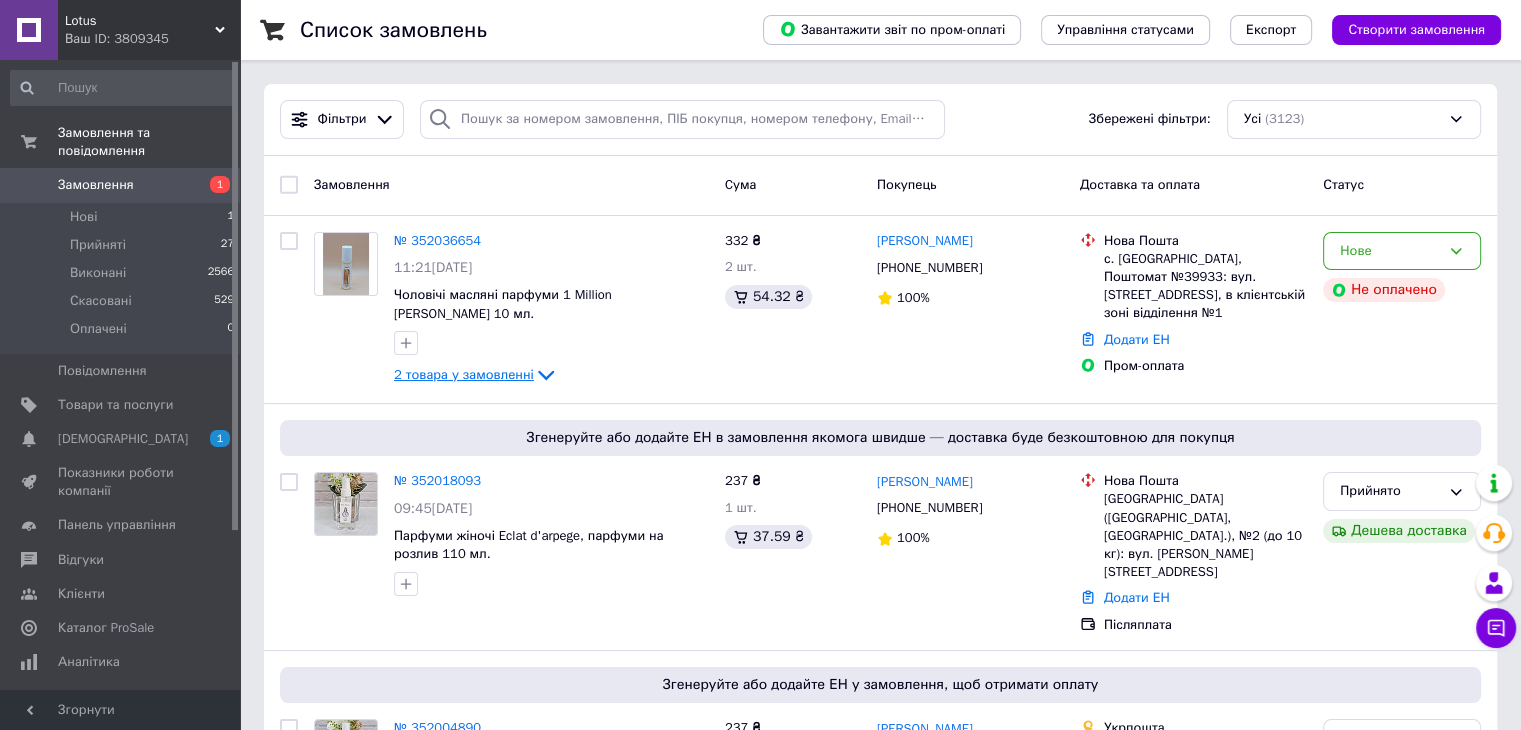 click on "Замовлення" at bounding box center [121, 185] 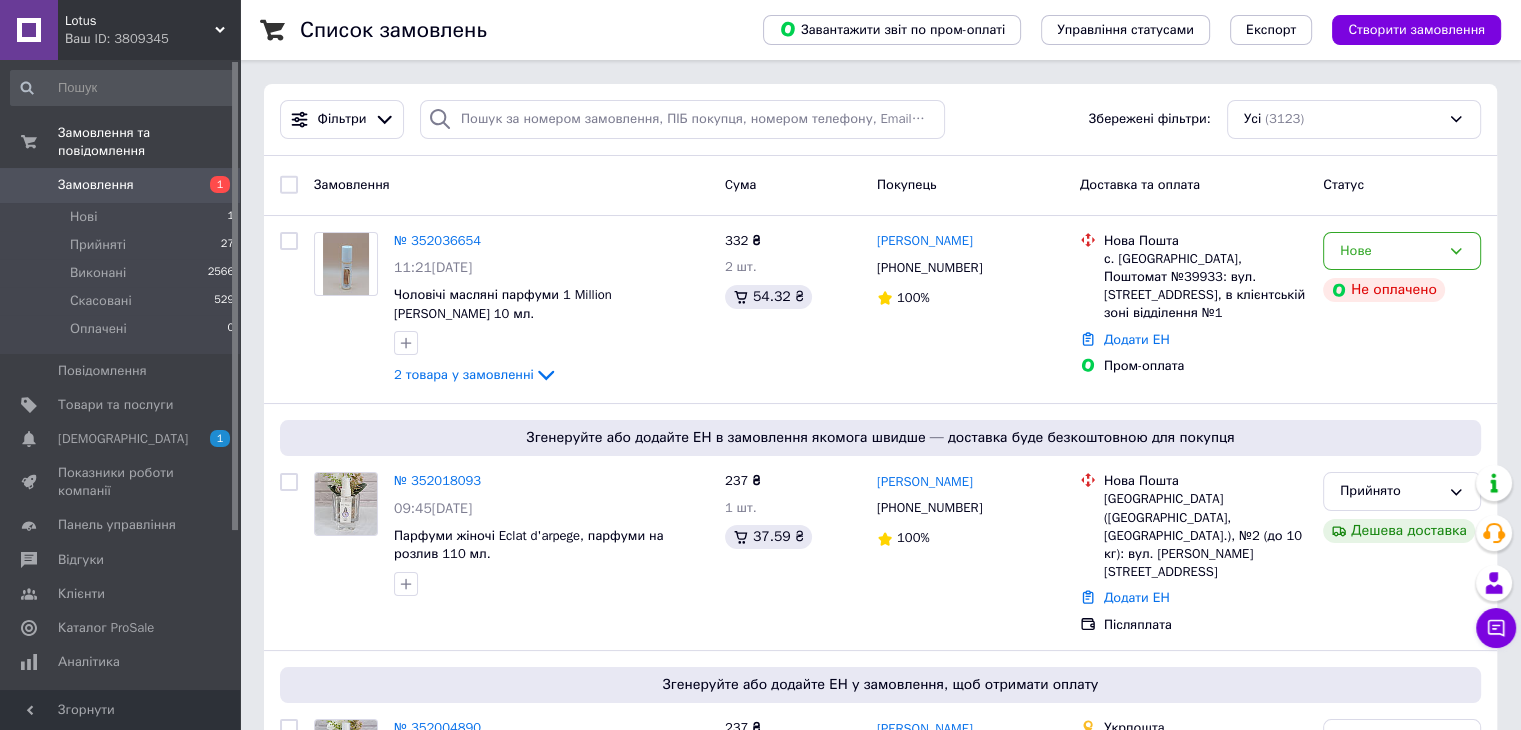 click on "Замовлення" at bounding box center (96, 185) 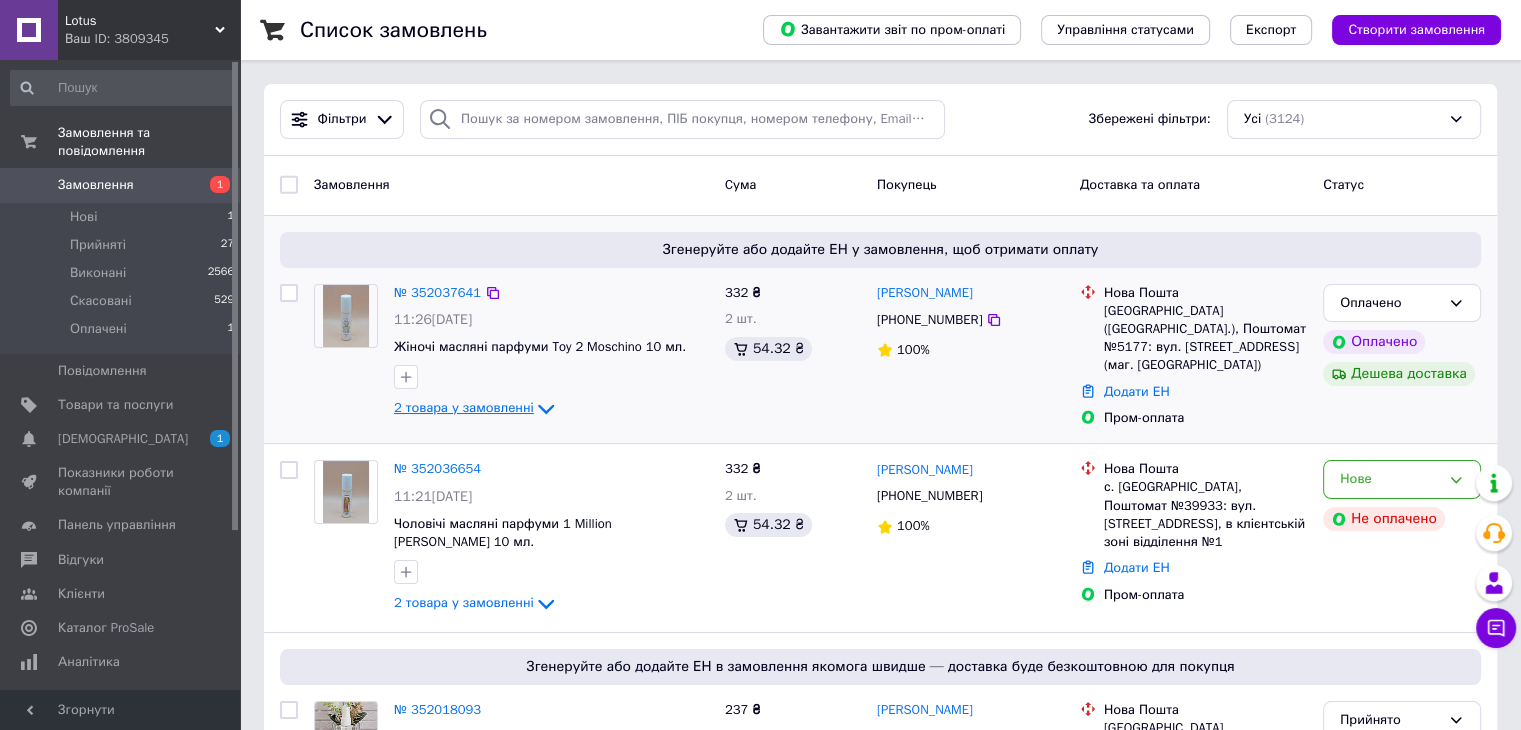 click 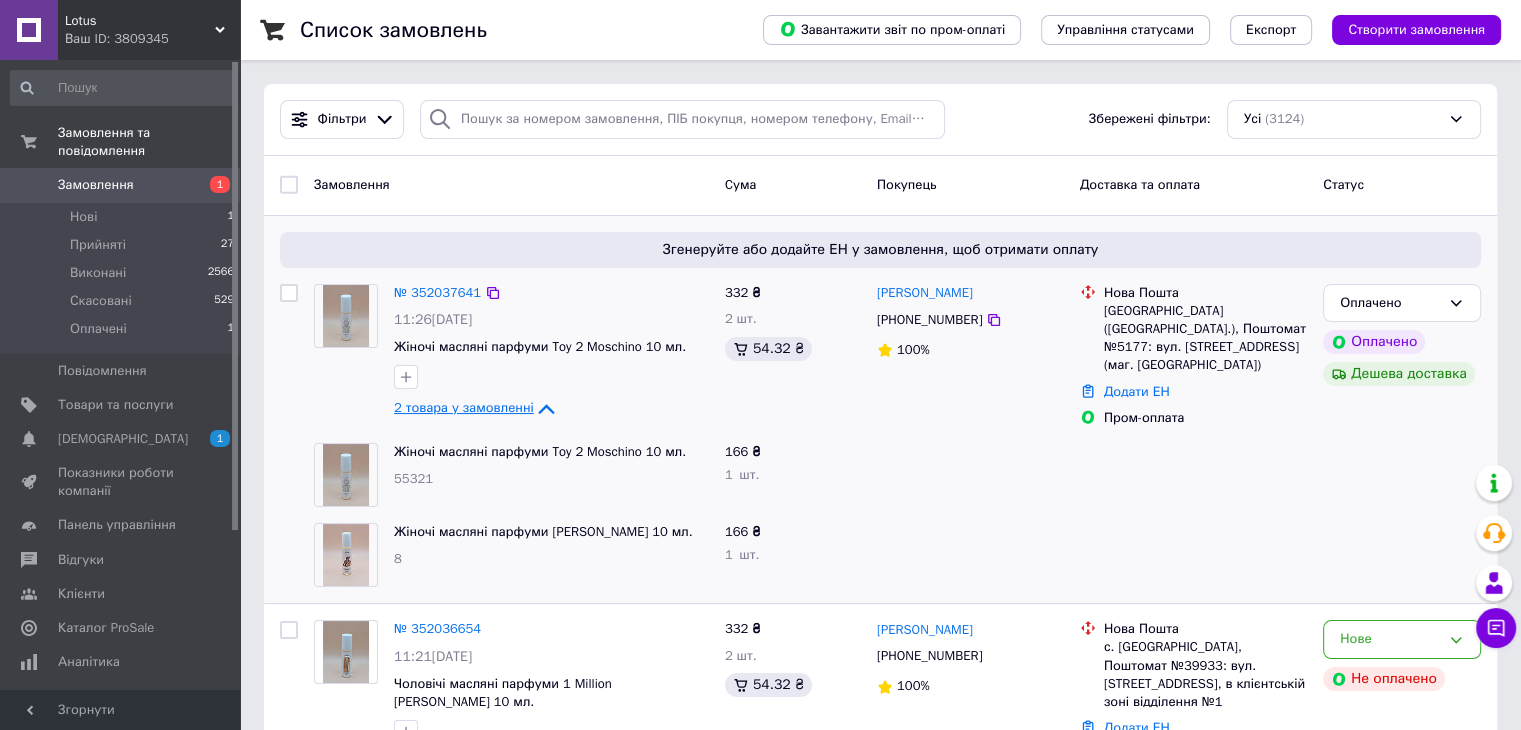 click 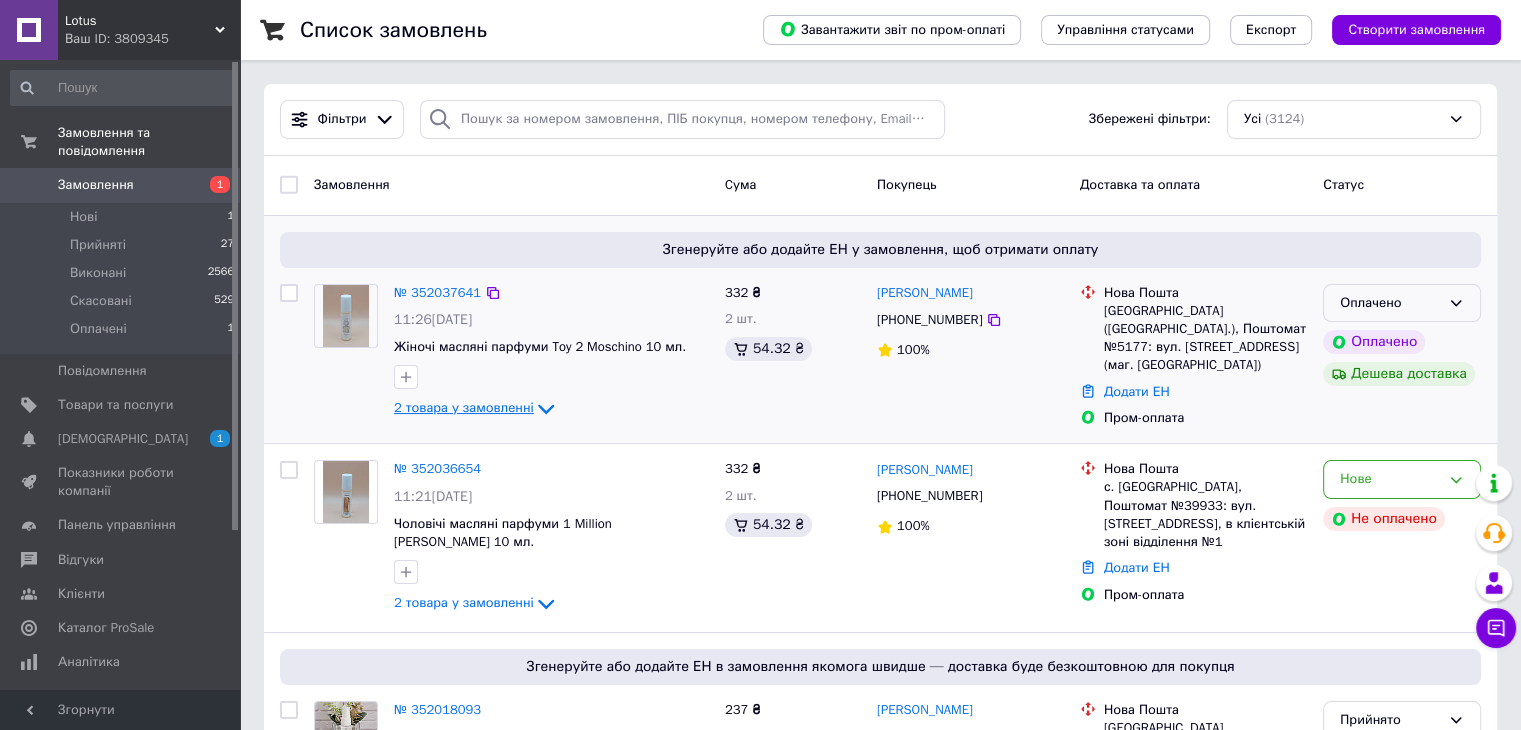 click 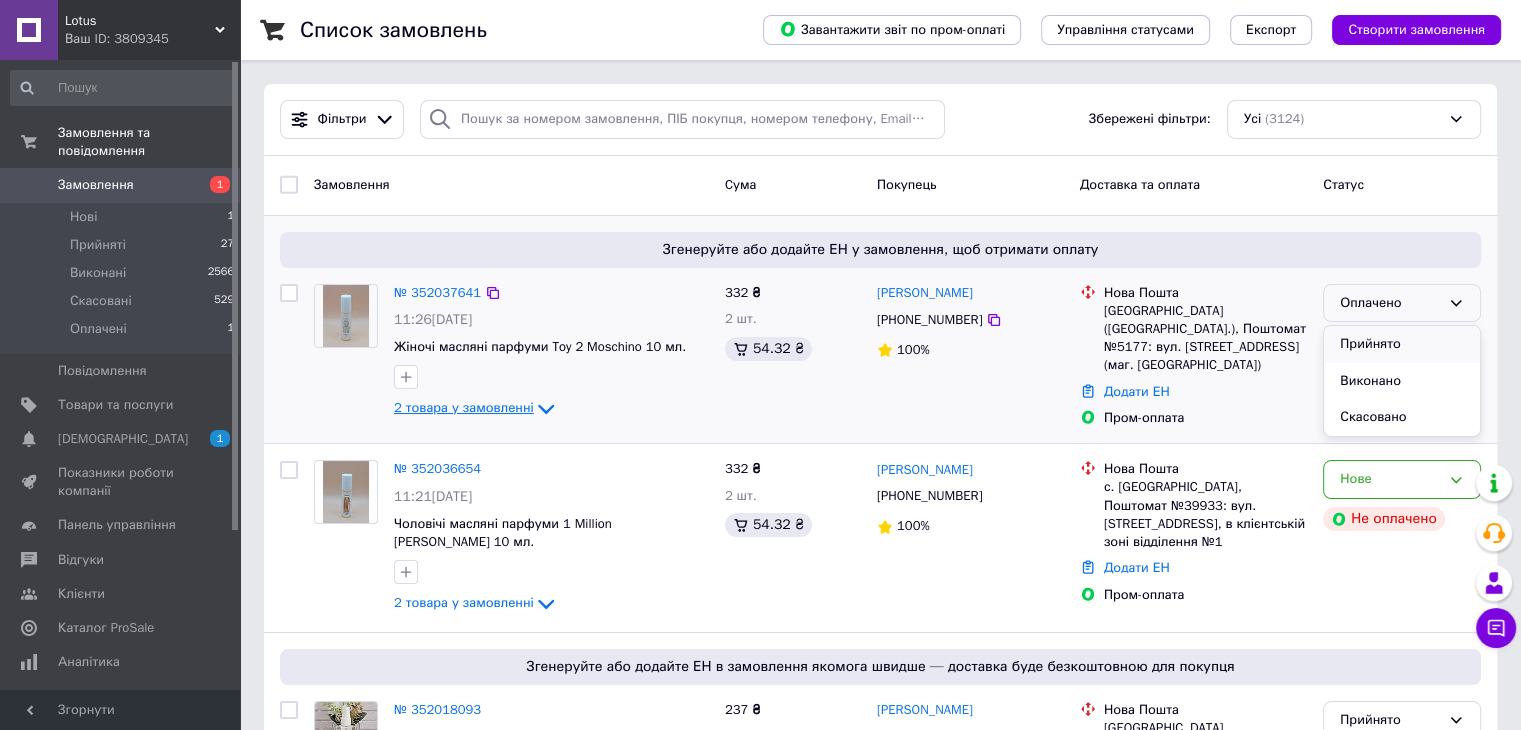 click on "Прийнято" at bounding box center [1402, 344] 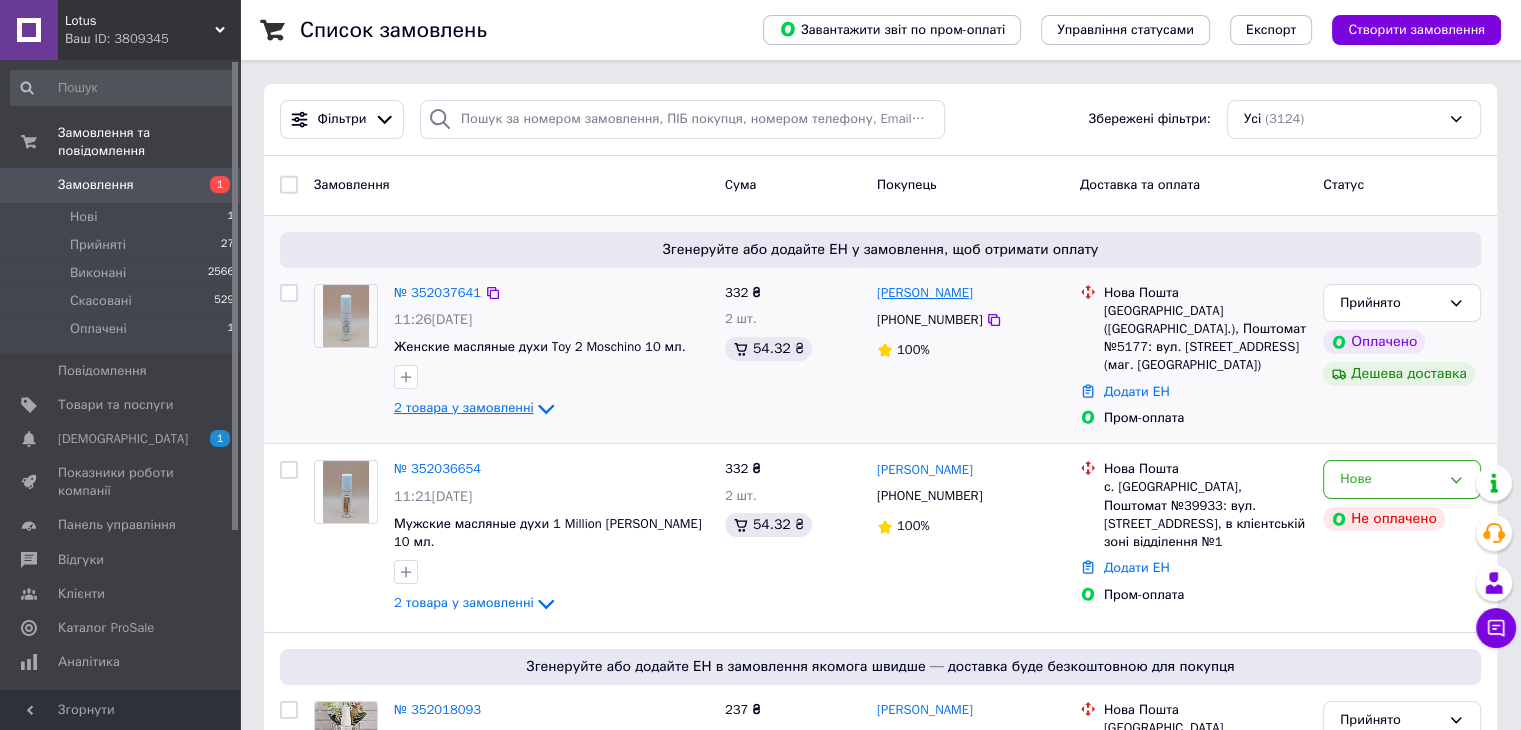 drag, startPoint x: 928, startPoint y: 286, endPoint x: 915, endPoint y: 289, distance: 13.341664 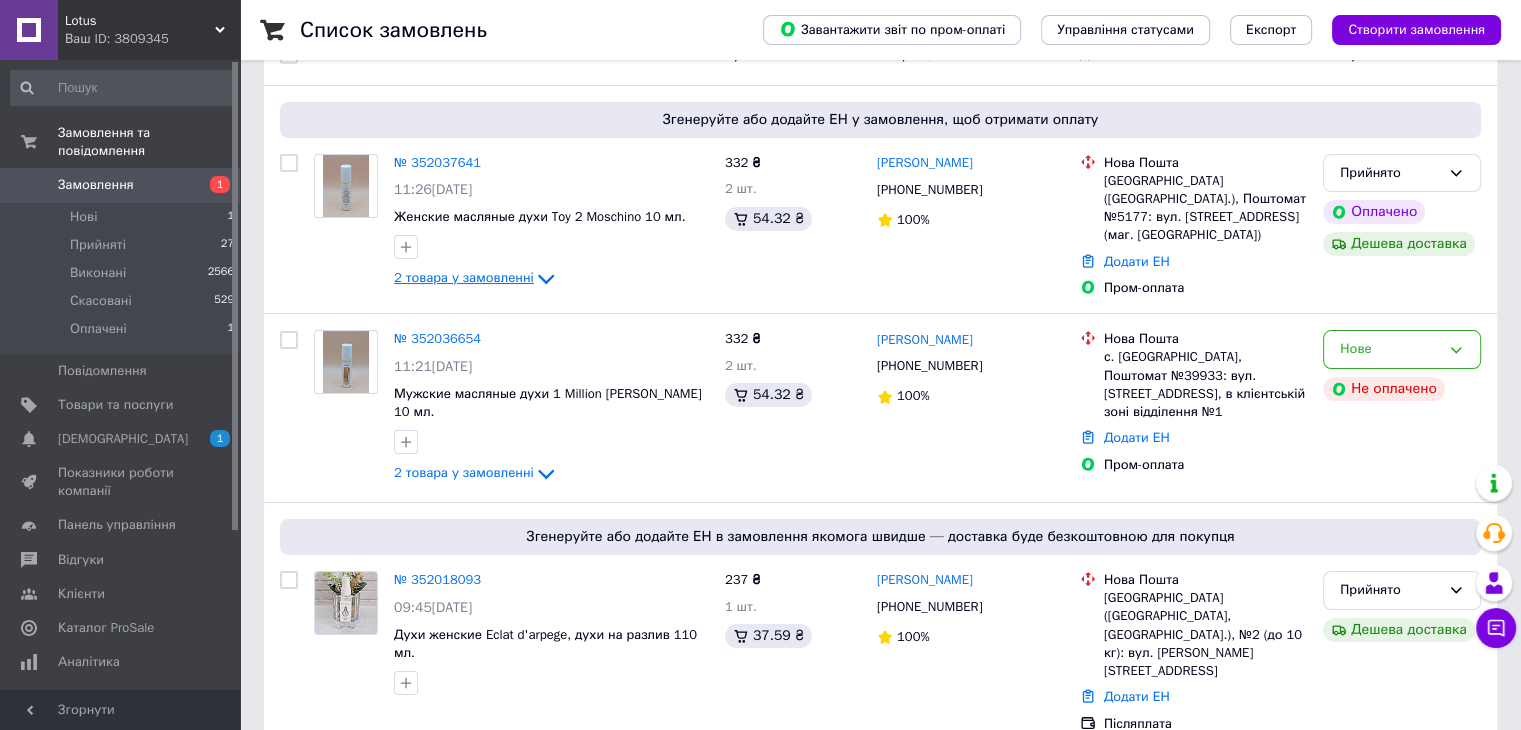 scroll, scrollTop: 100, scrollLeft: 0, axis: vertical 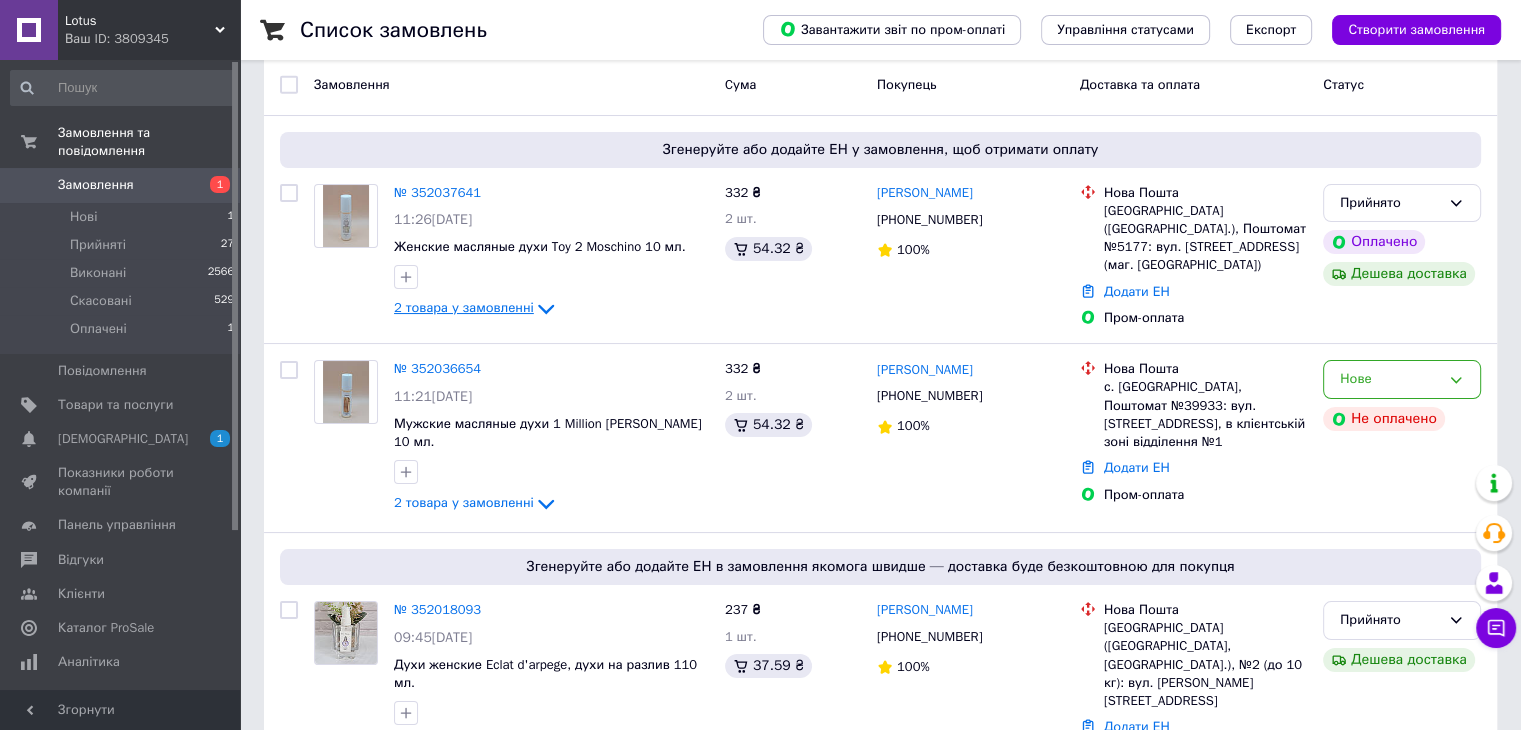 click on "Замовлення" at bounding box center (96, 185) 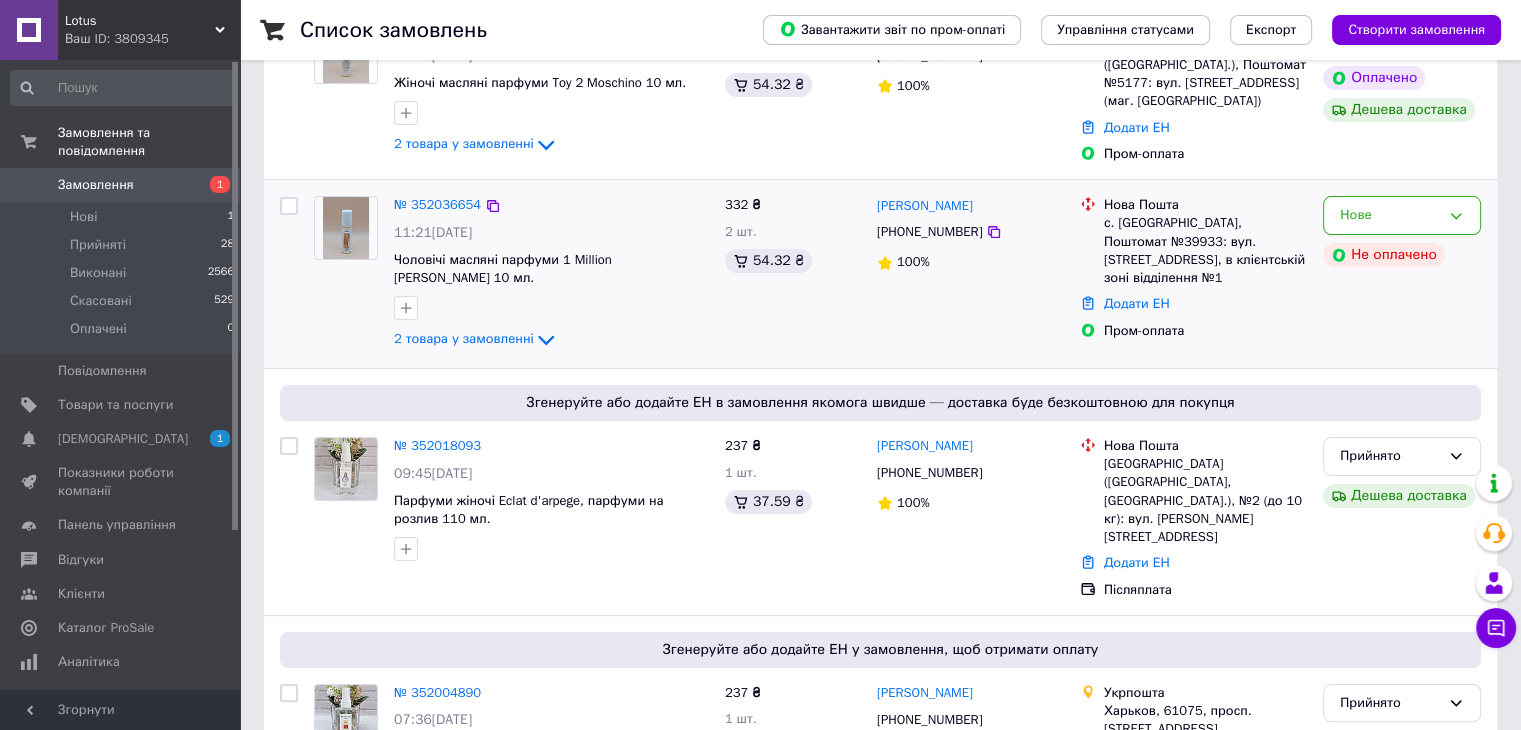 scroll, scrollTop: 300, scrollLeft: 0, axis: vertical 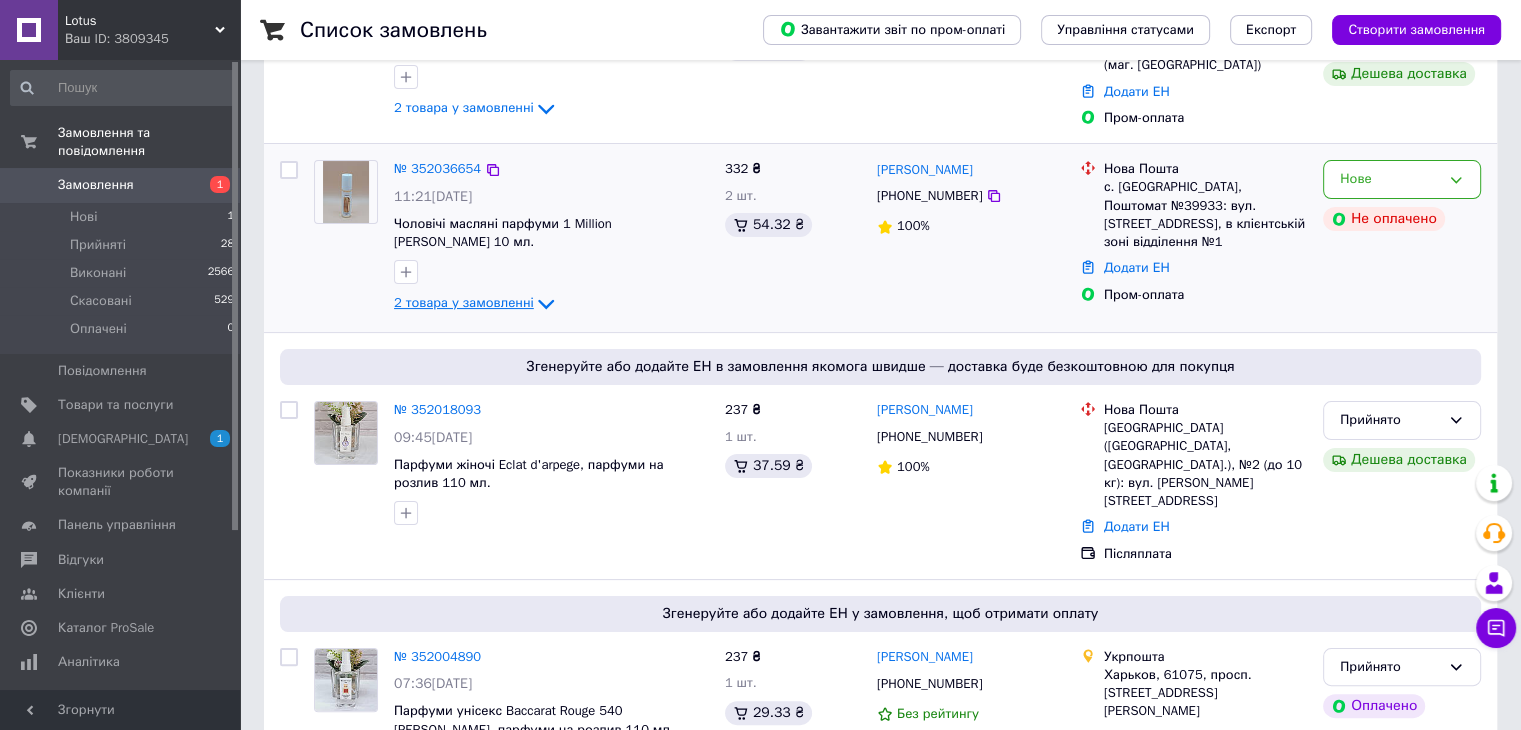 click 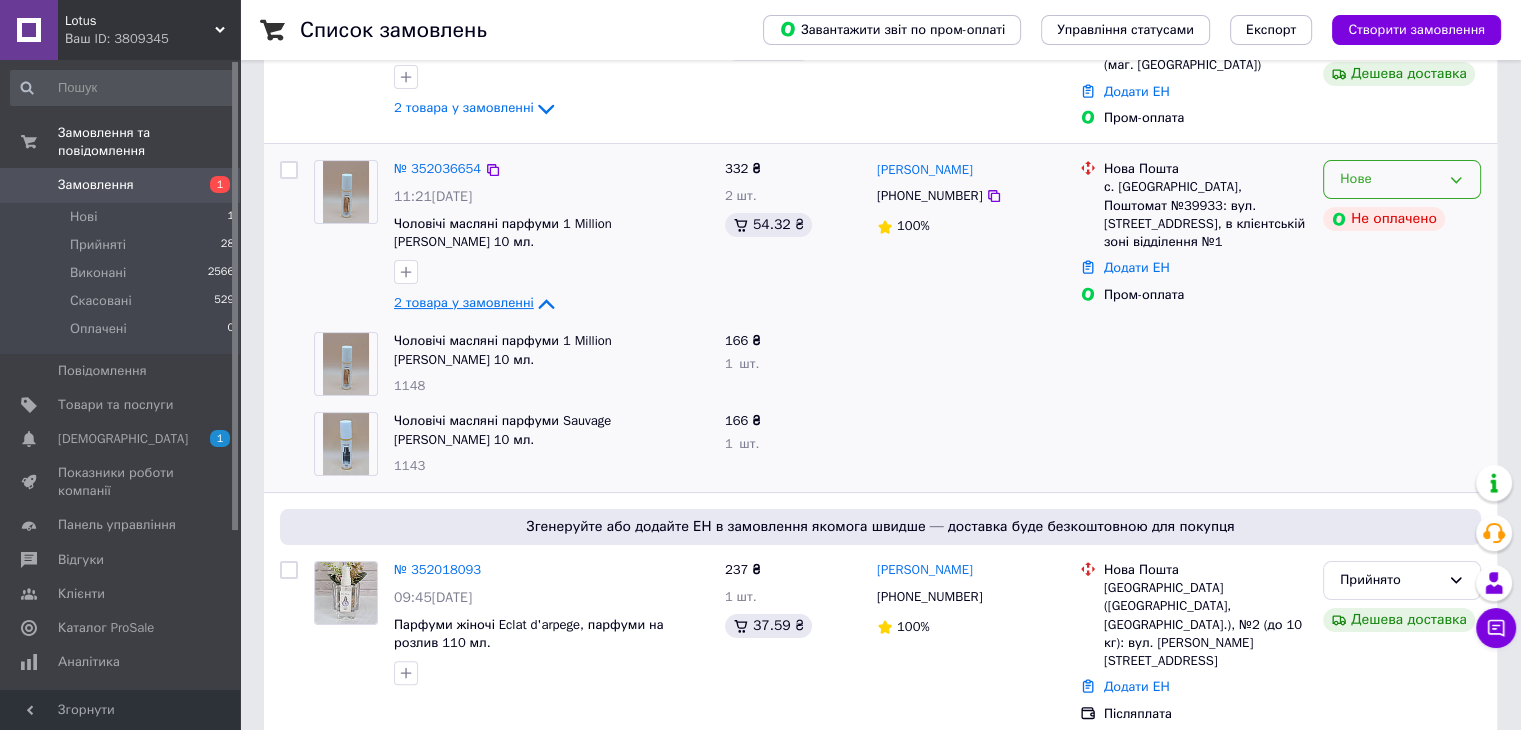 click on "Нове" at bounding box center [1390, 179] 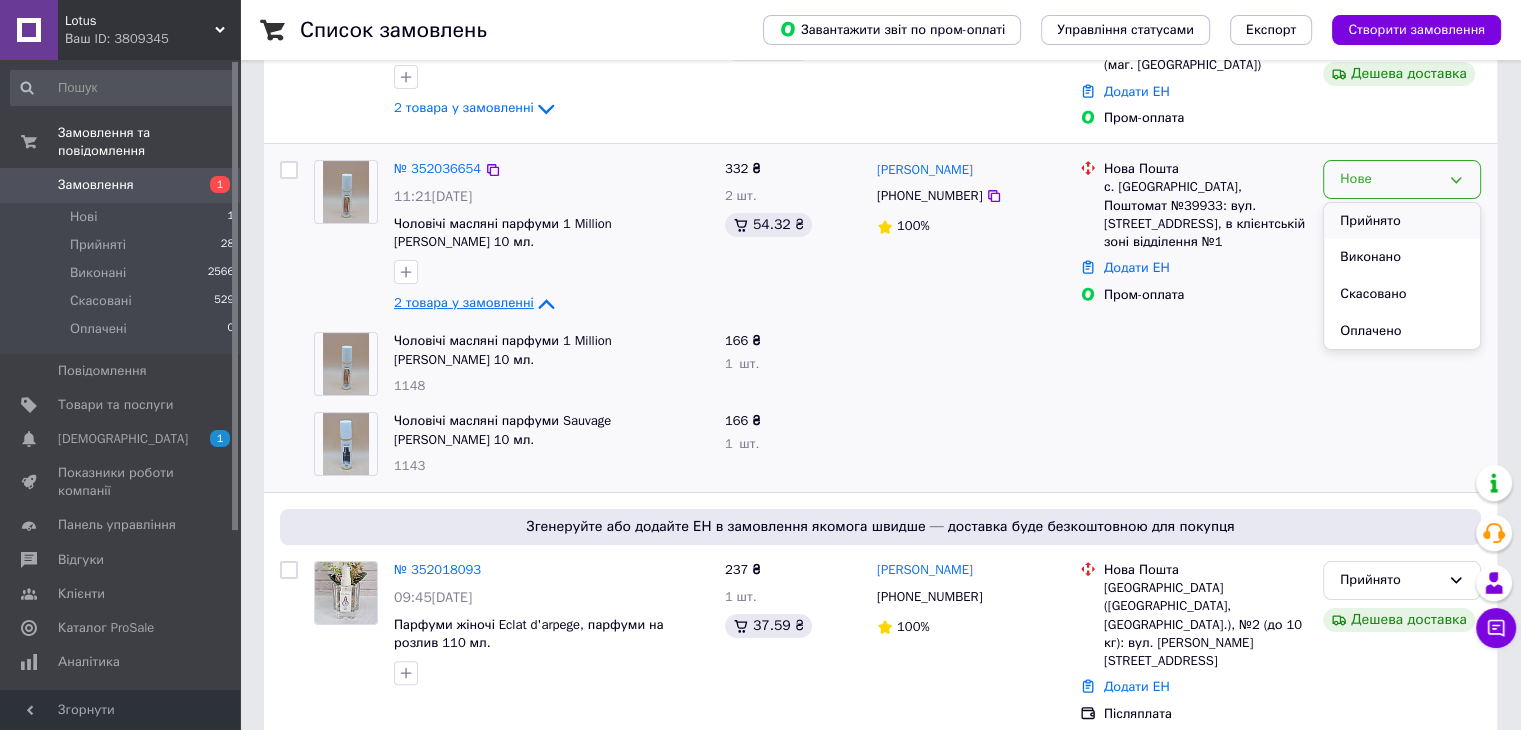 click on "Прийнято" at bounding box center [1402, 221] 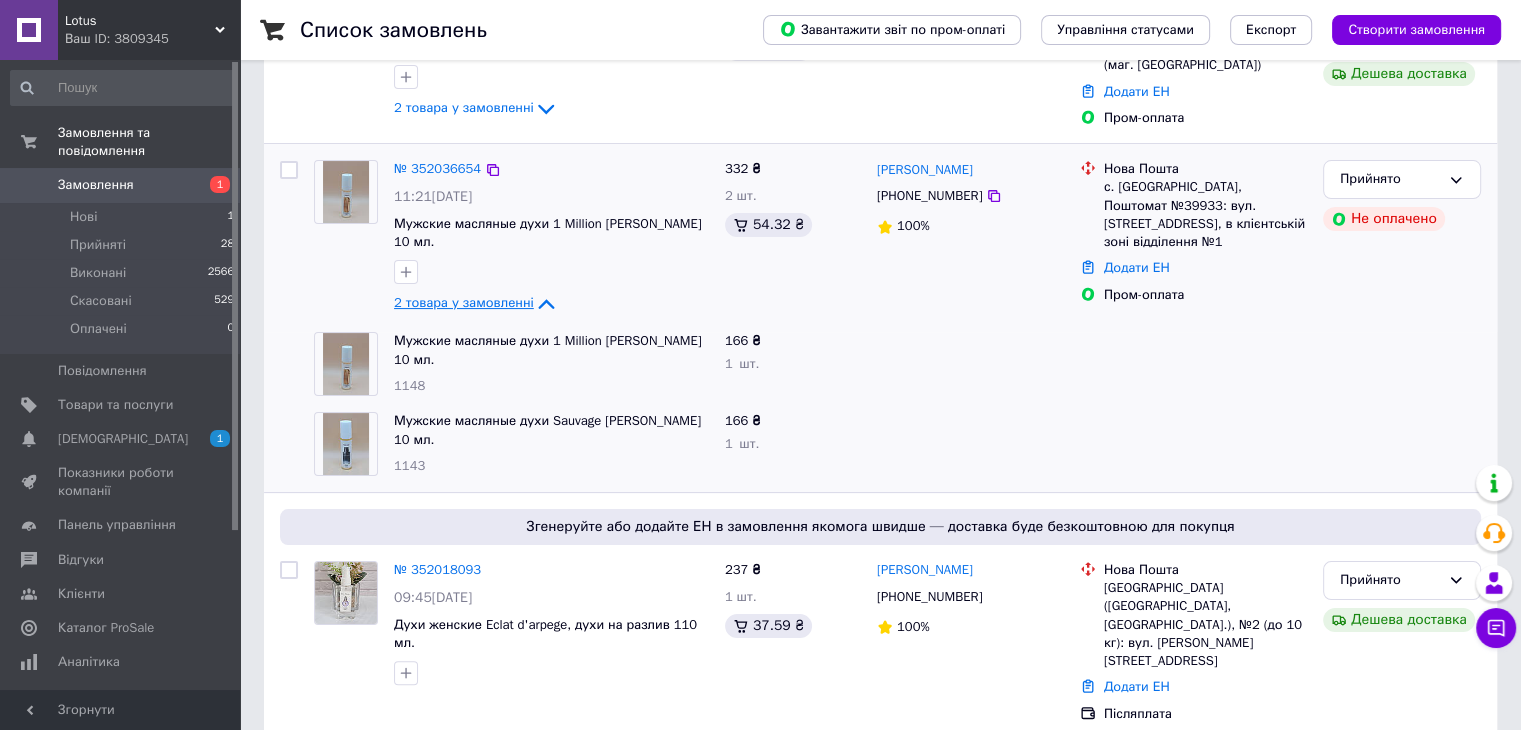 click 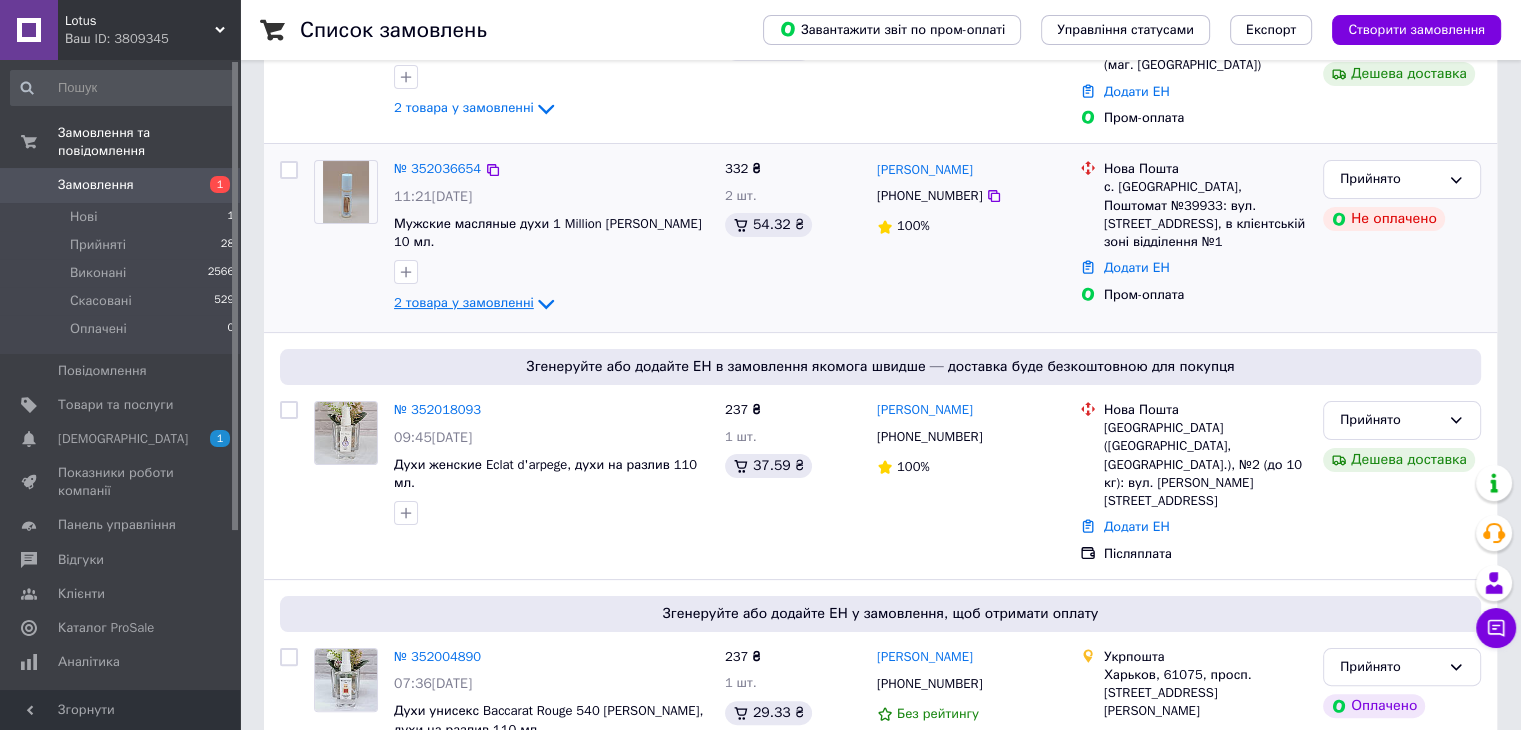 click on "Замовлення" at bounding box center [96, 185] 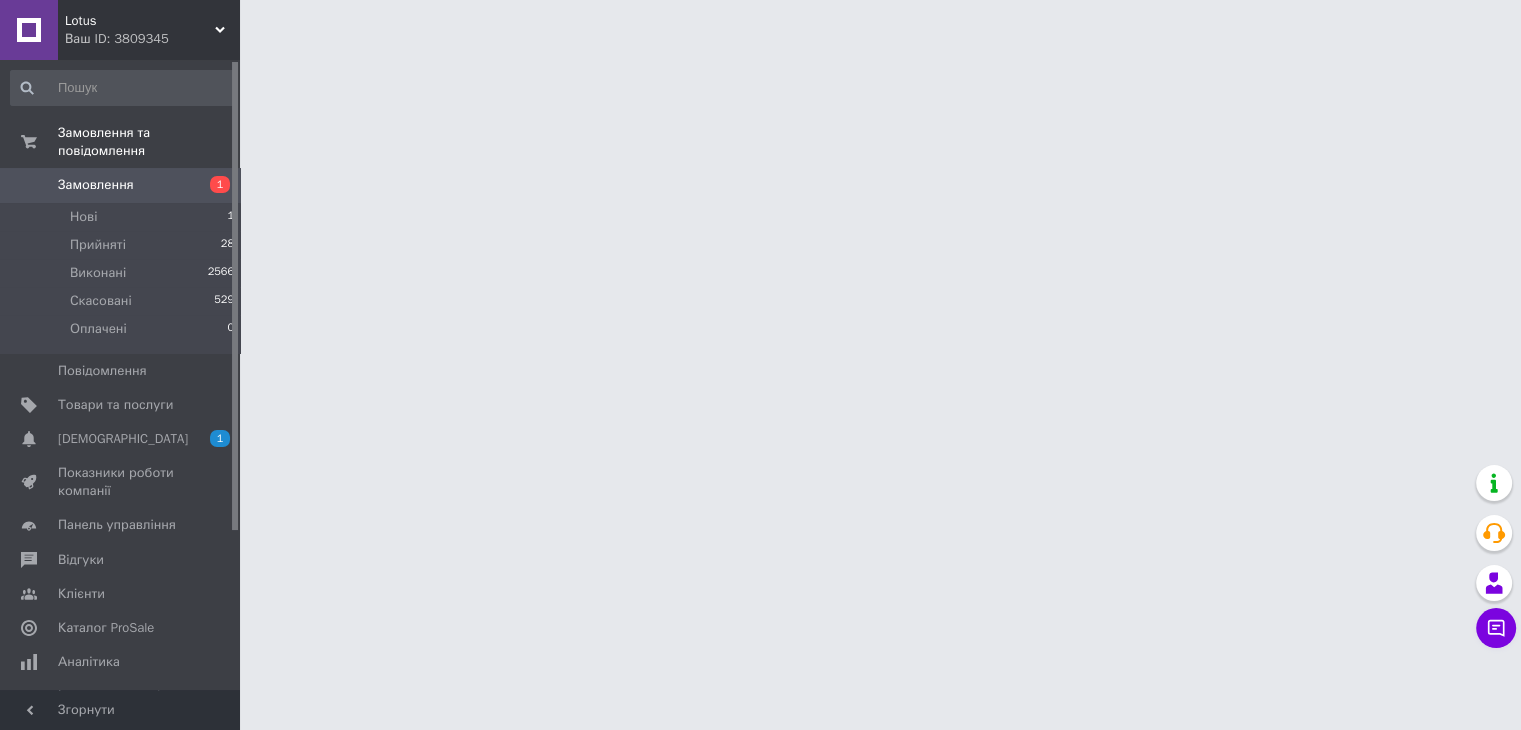scroll, scrollTop: 0, scrollLeft: 0, axis: both 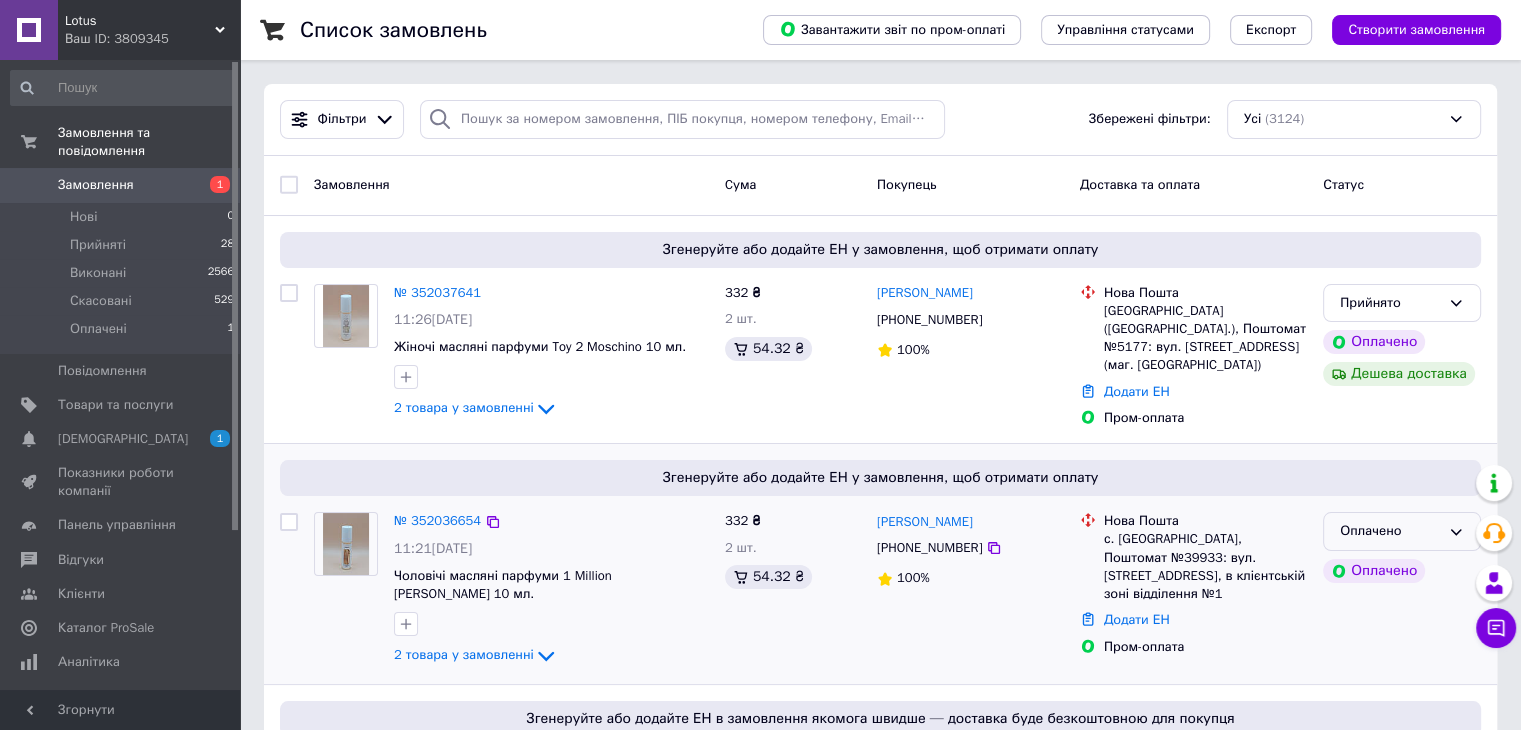 click 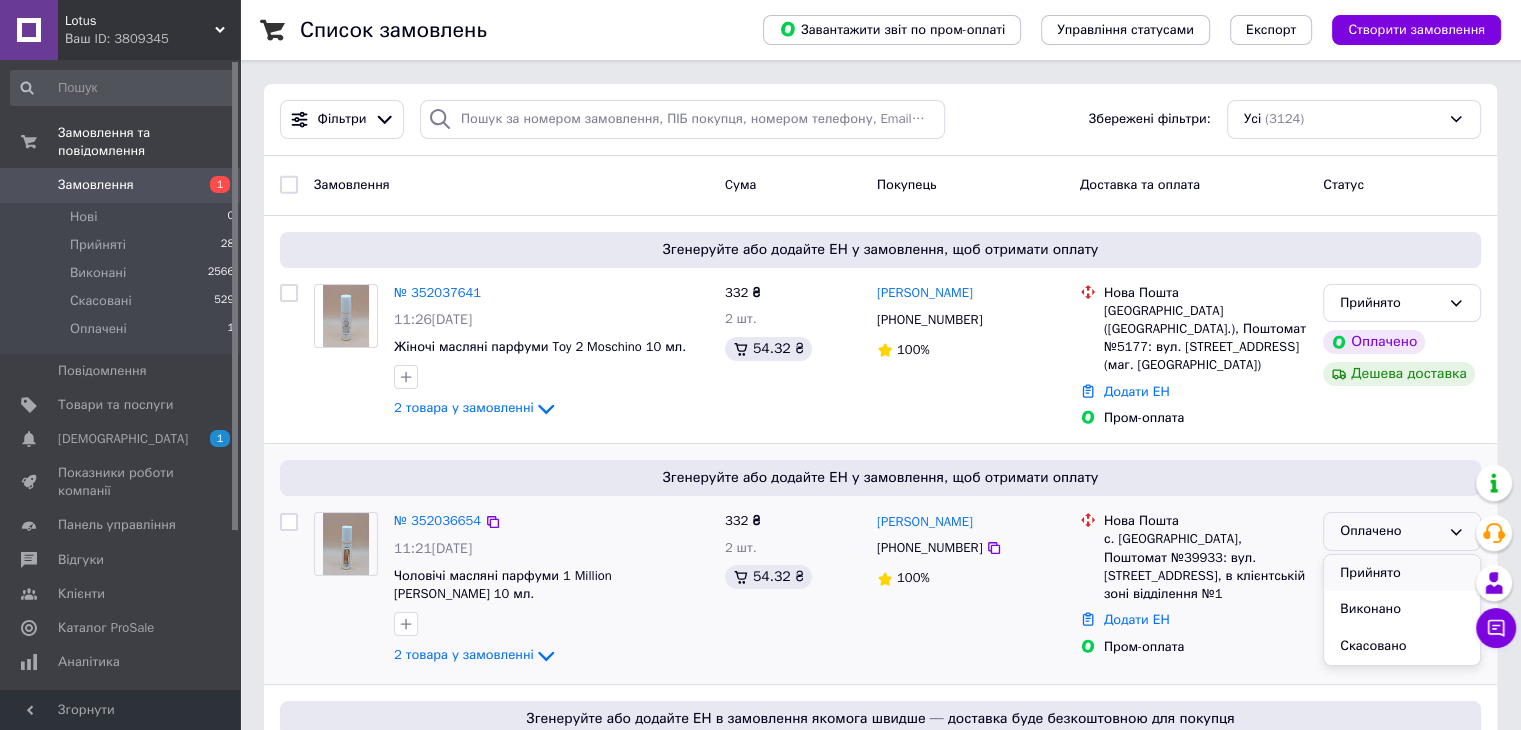 click on "Прийнято" at bounding box center [1402, 573] 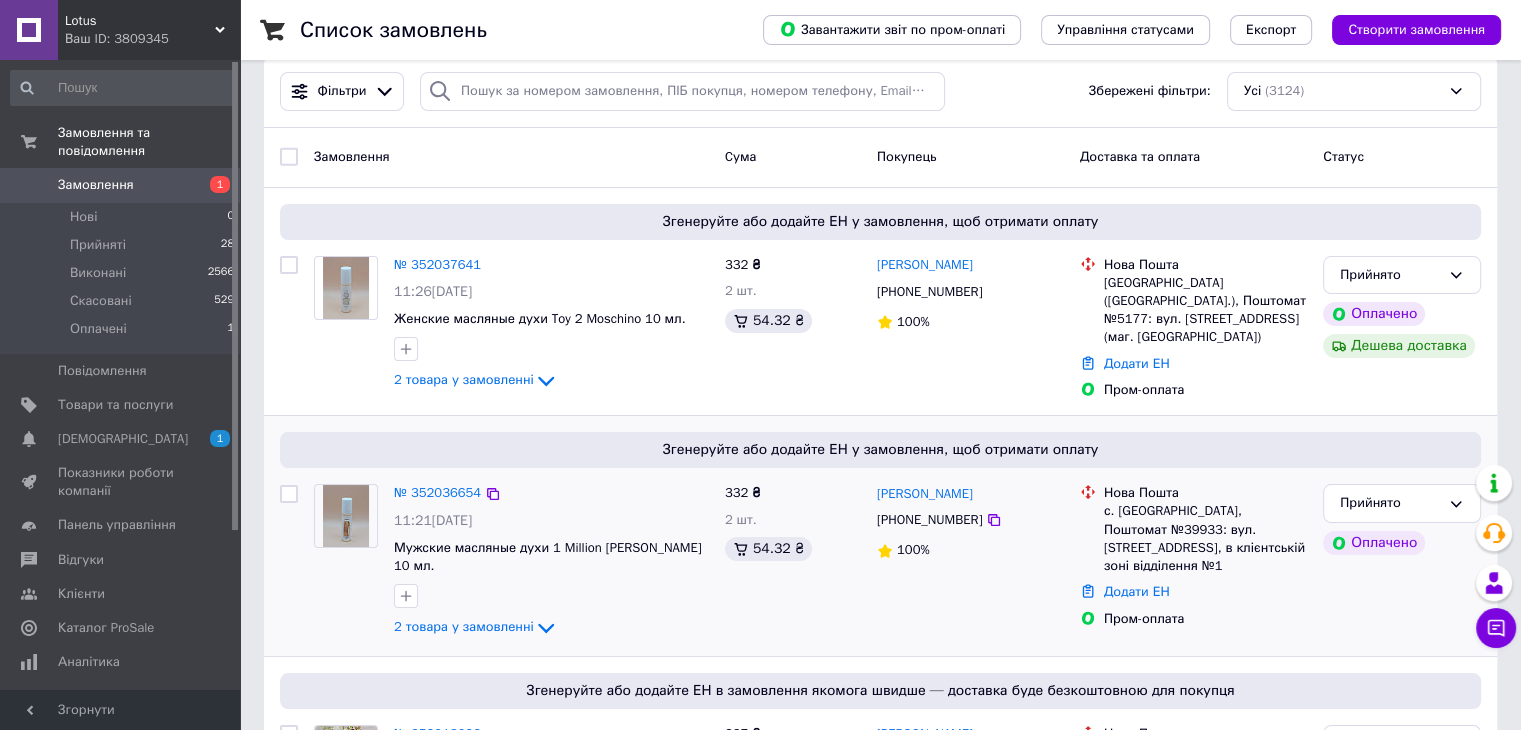 scroll, scrollTop: 0, scrollLeft: 0, axis: both 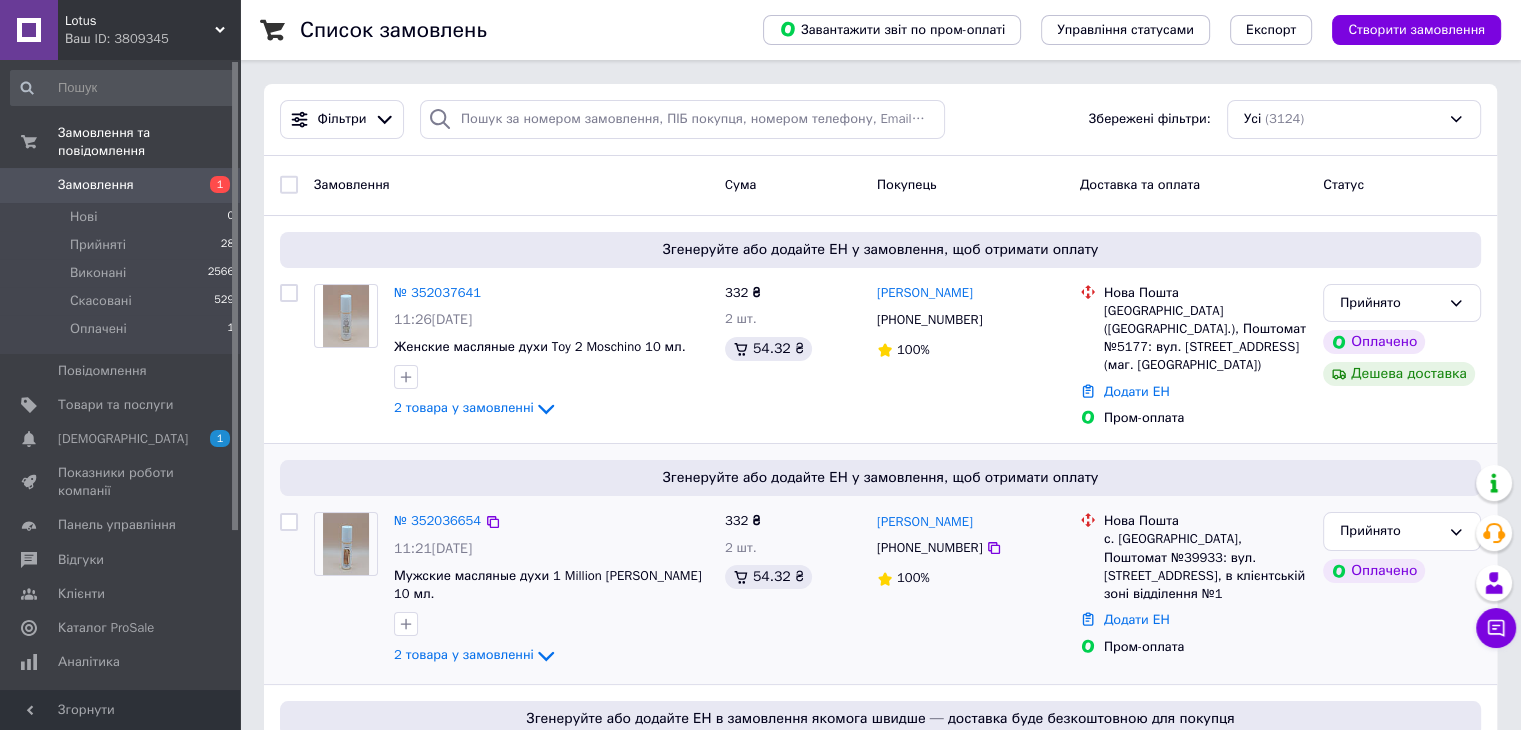 click on "Замовлення" at bounding box center (121, 185) 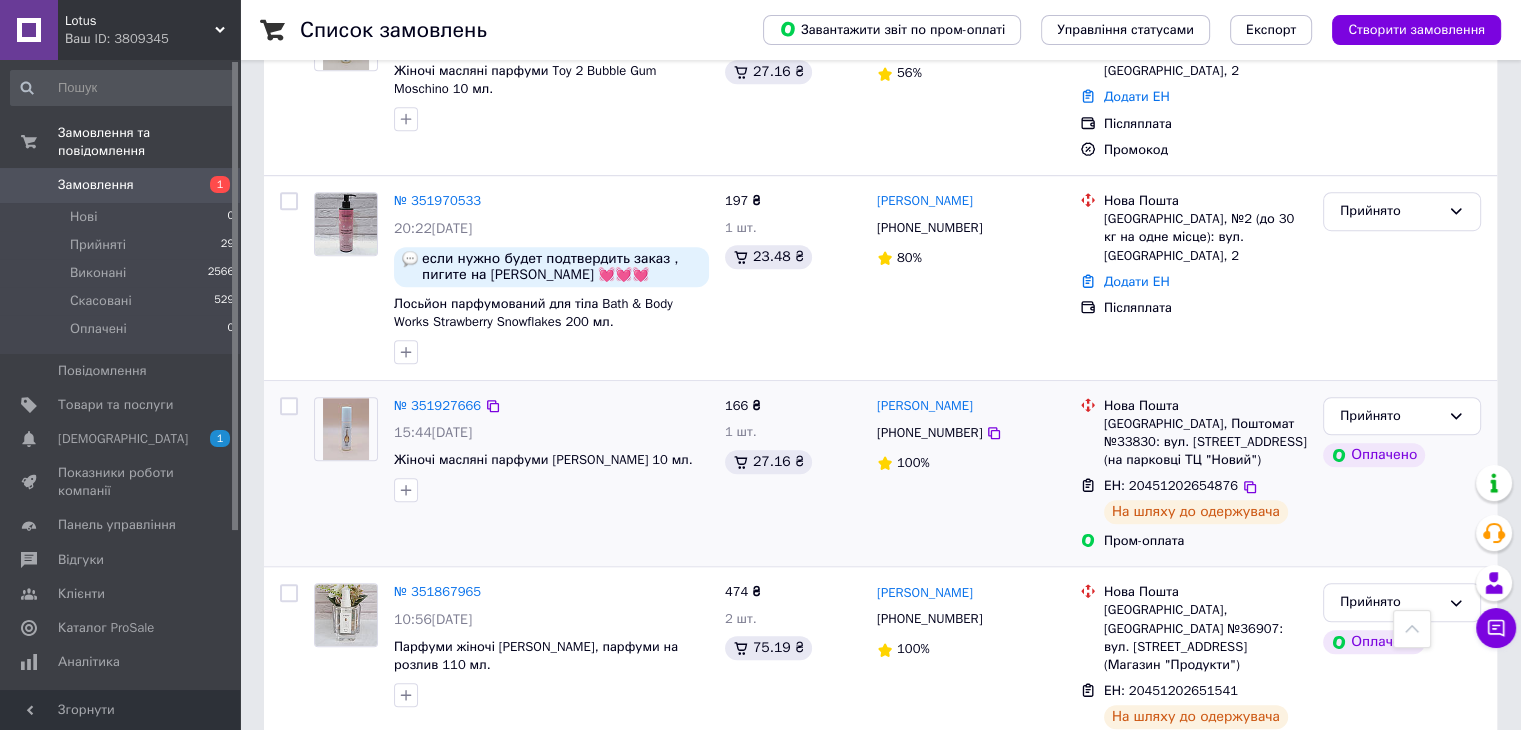 scroll, scrollTop: 1300, scrollLeft: 0, axis: vertical 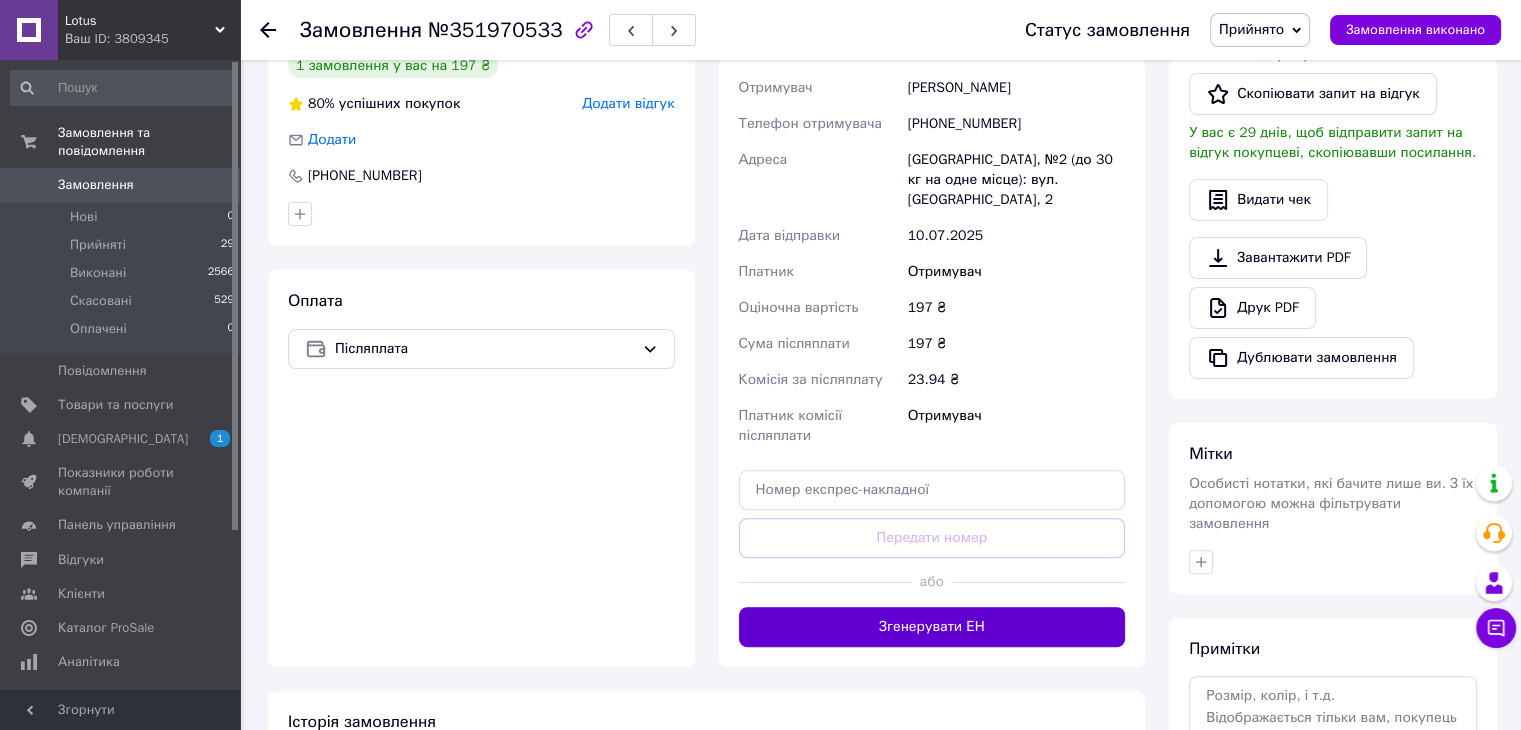 click on "Згенерувати ЕН" at bounding box center (932, 627) 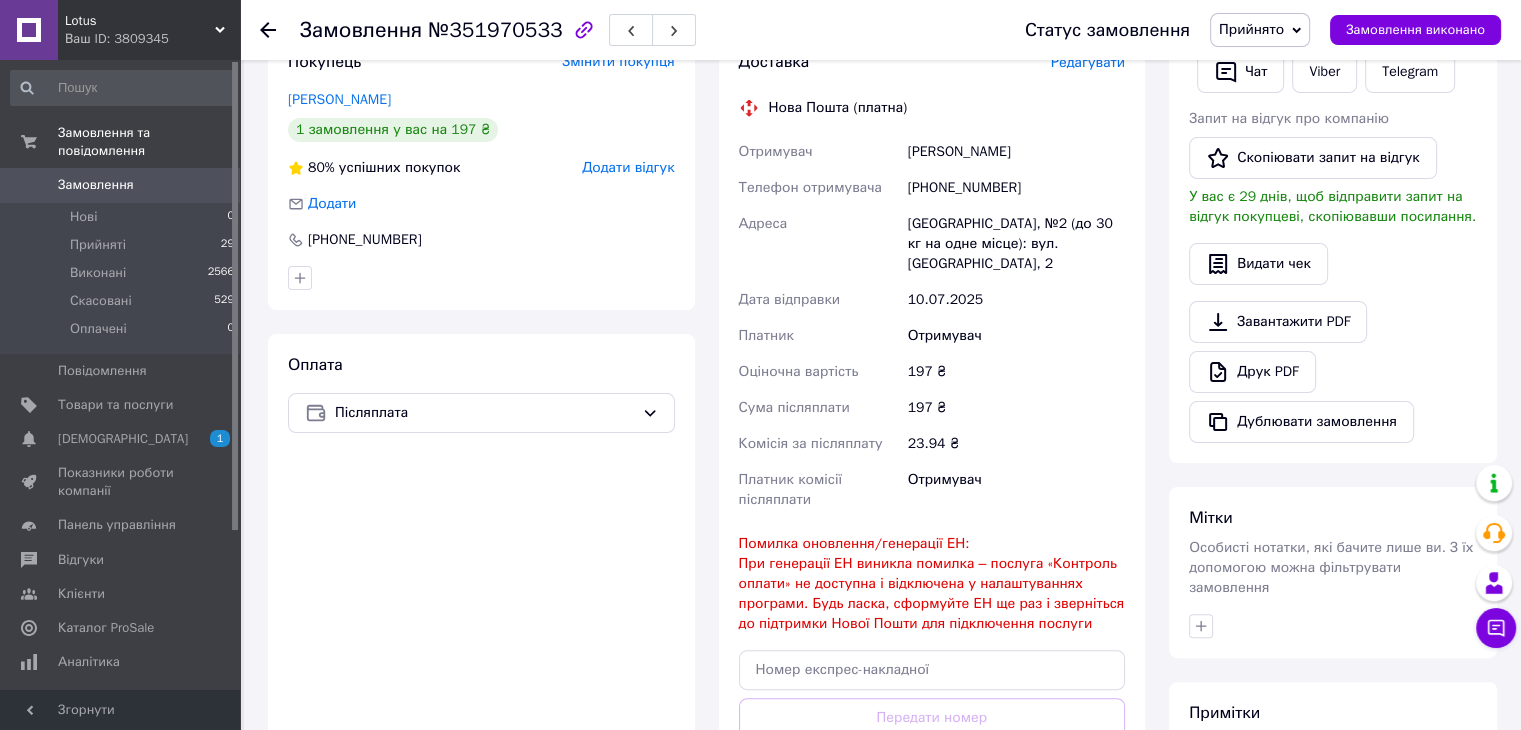 scroll, scrollTop: 500, scrollLeft: 0, axis: vertical 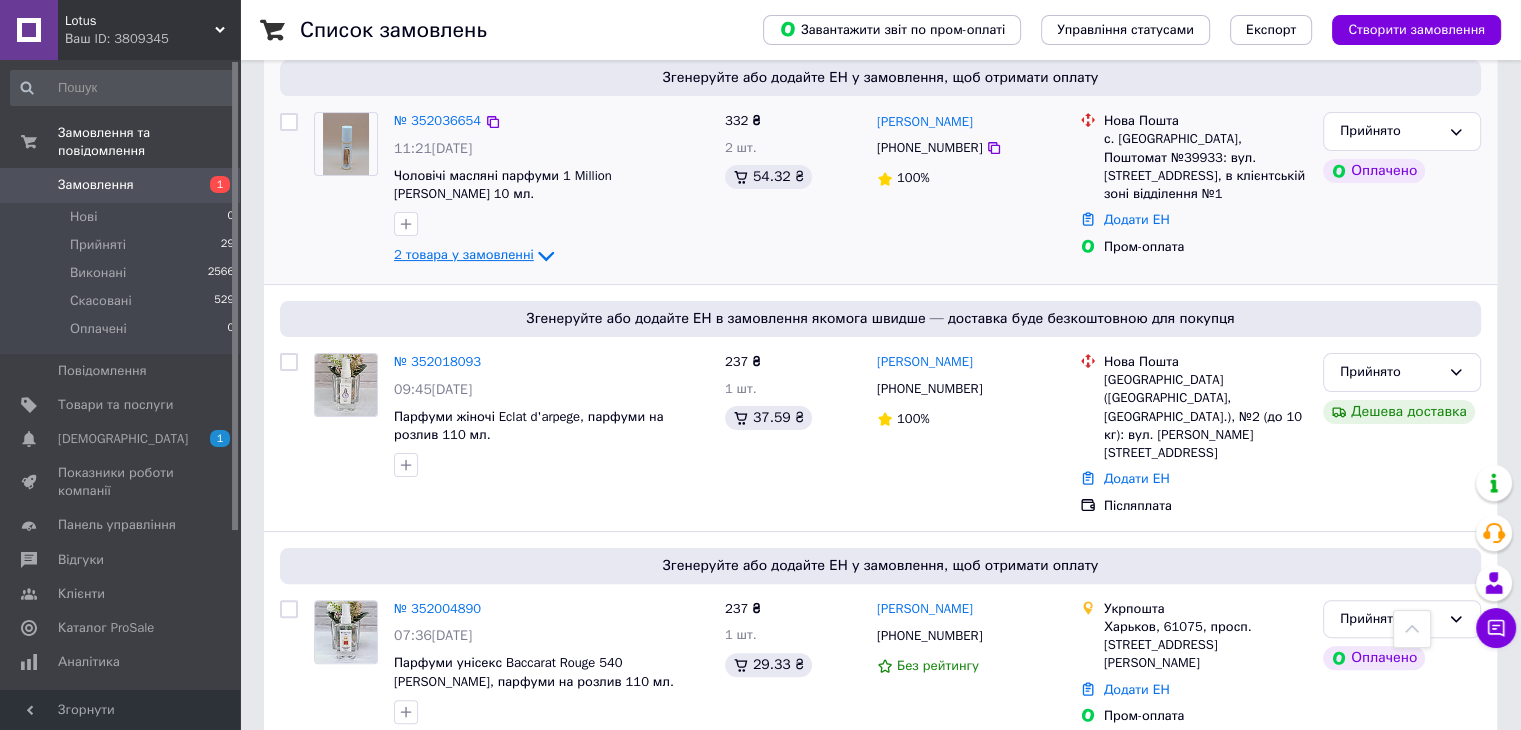 click 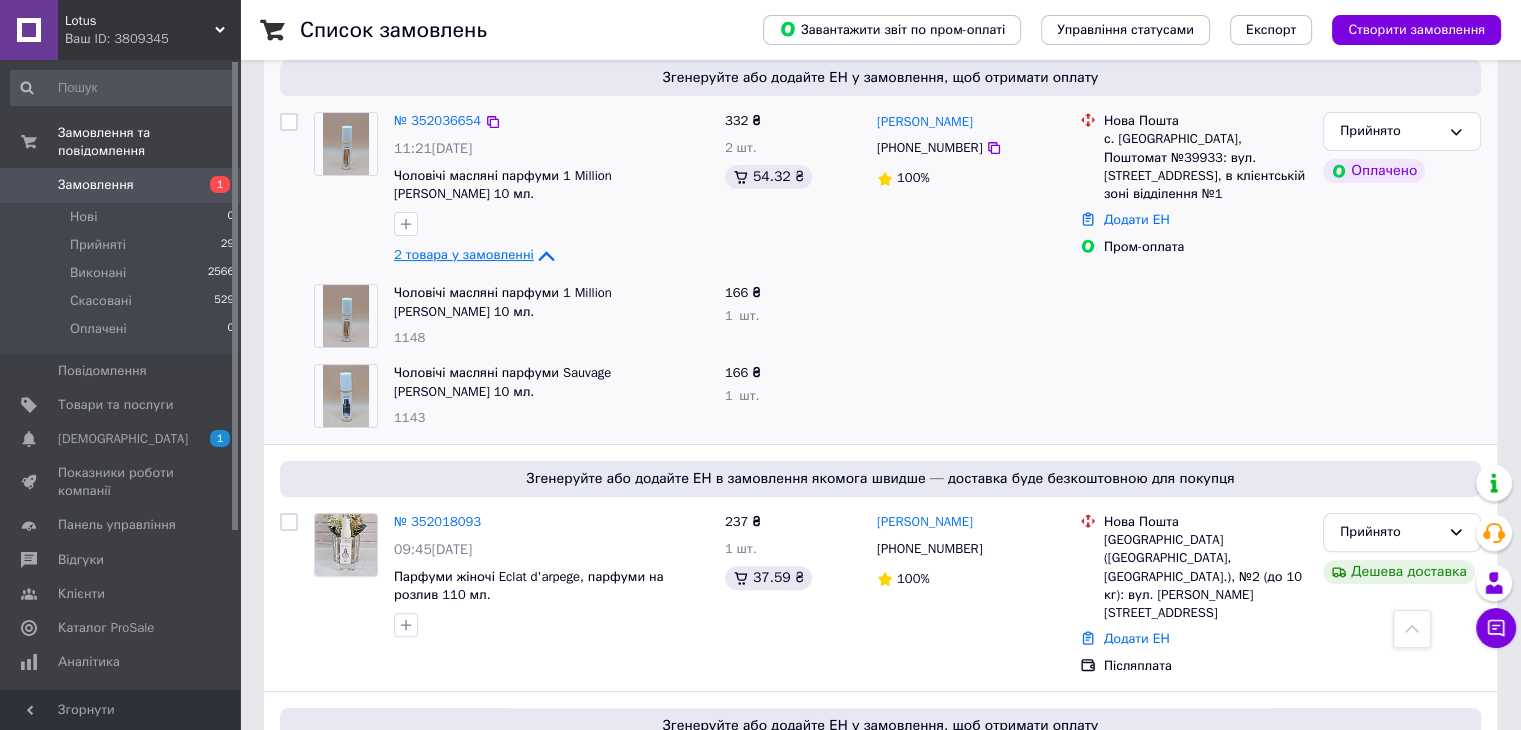 click 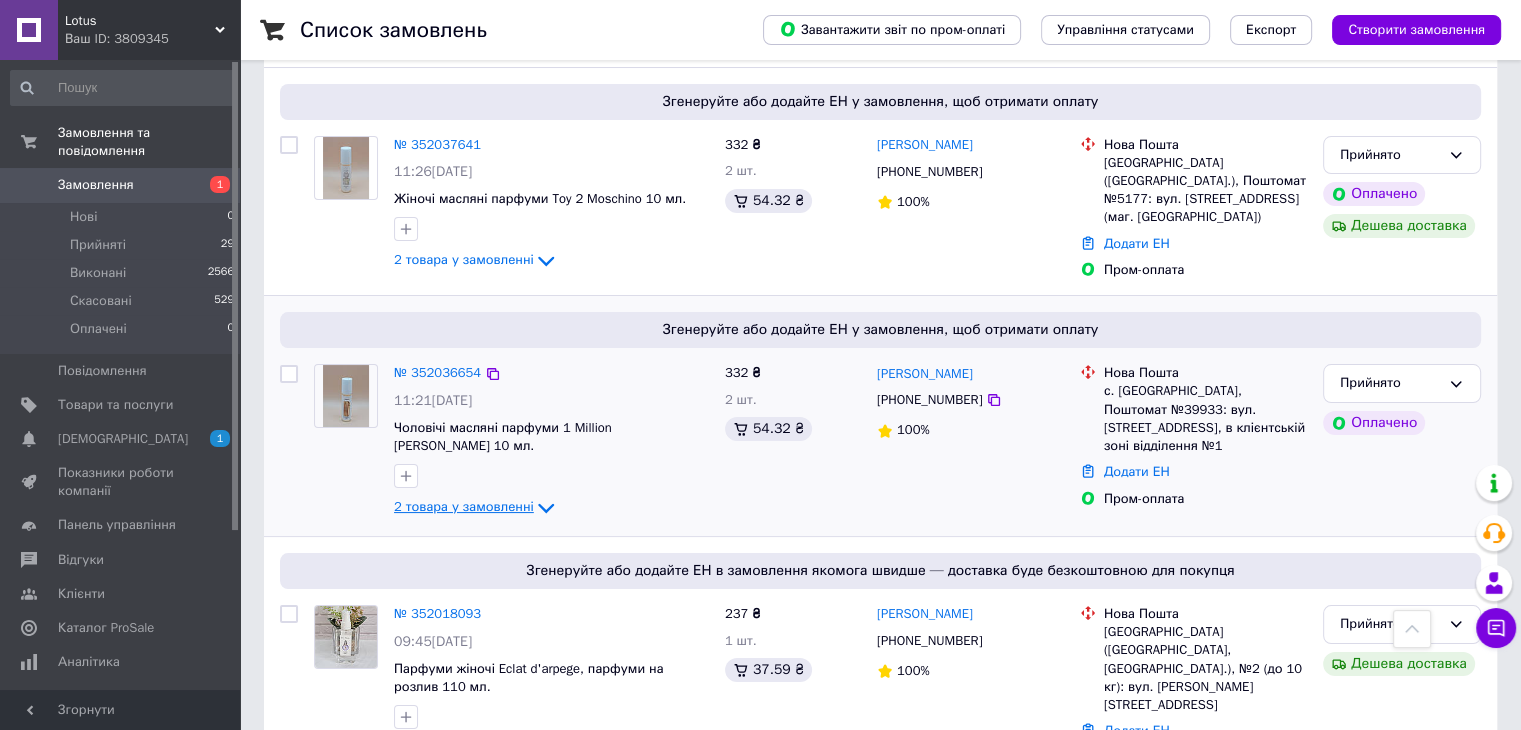 scroll, scrollTop: 100, scrollLeft: 0, axis: vertical 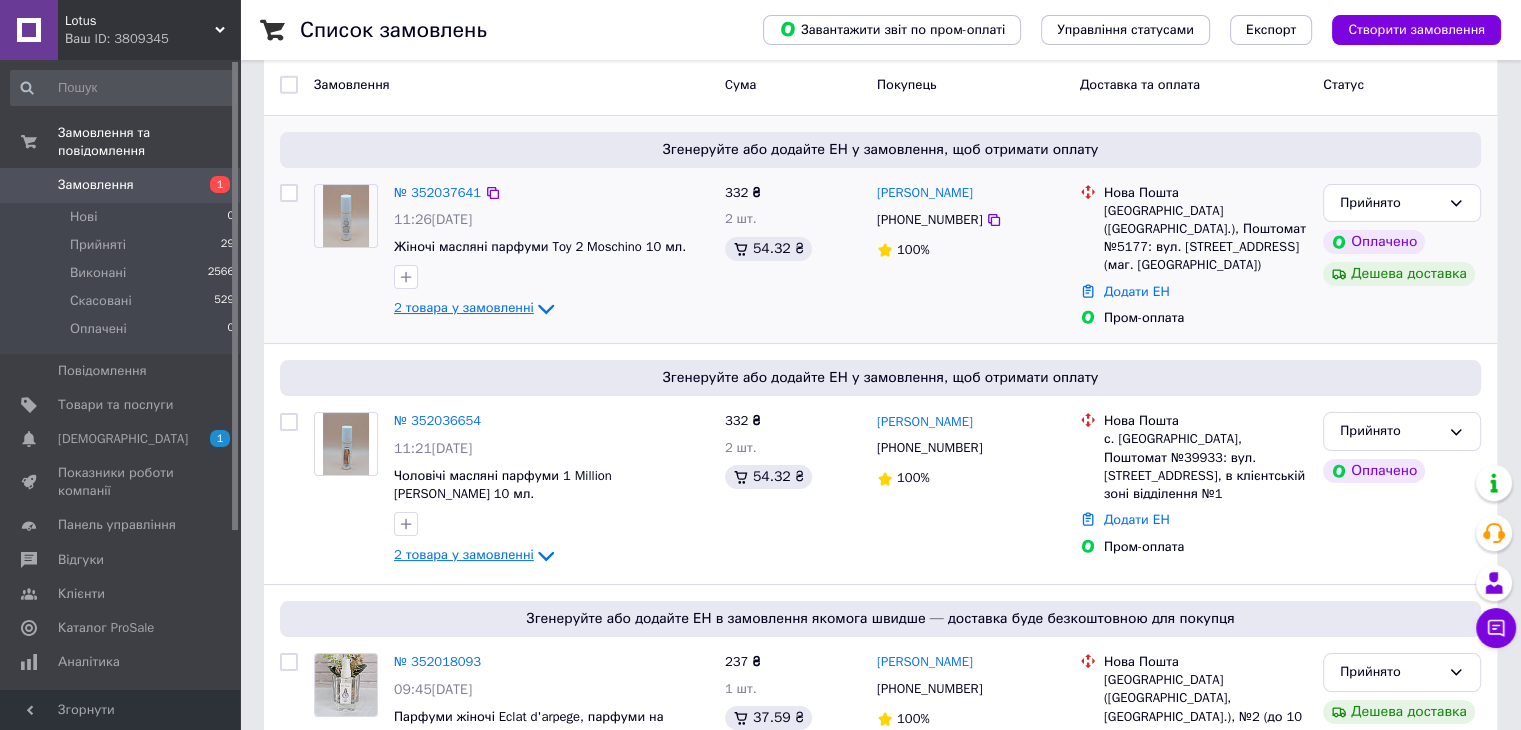 click 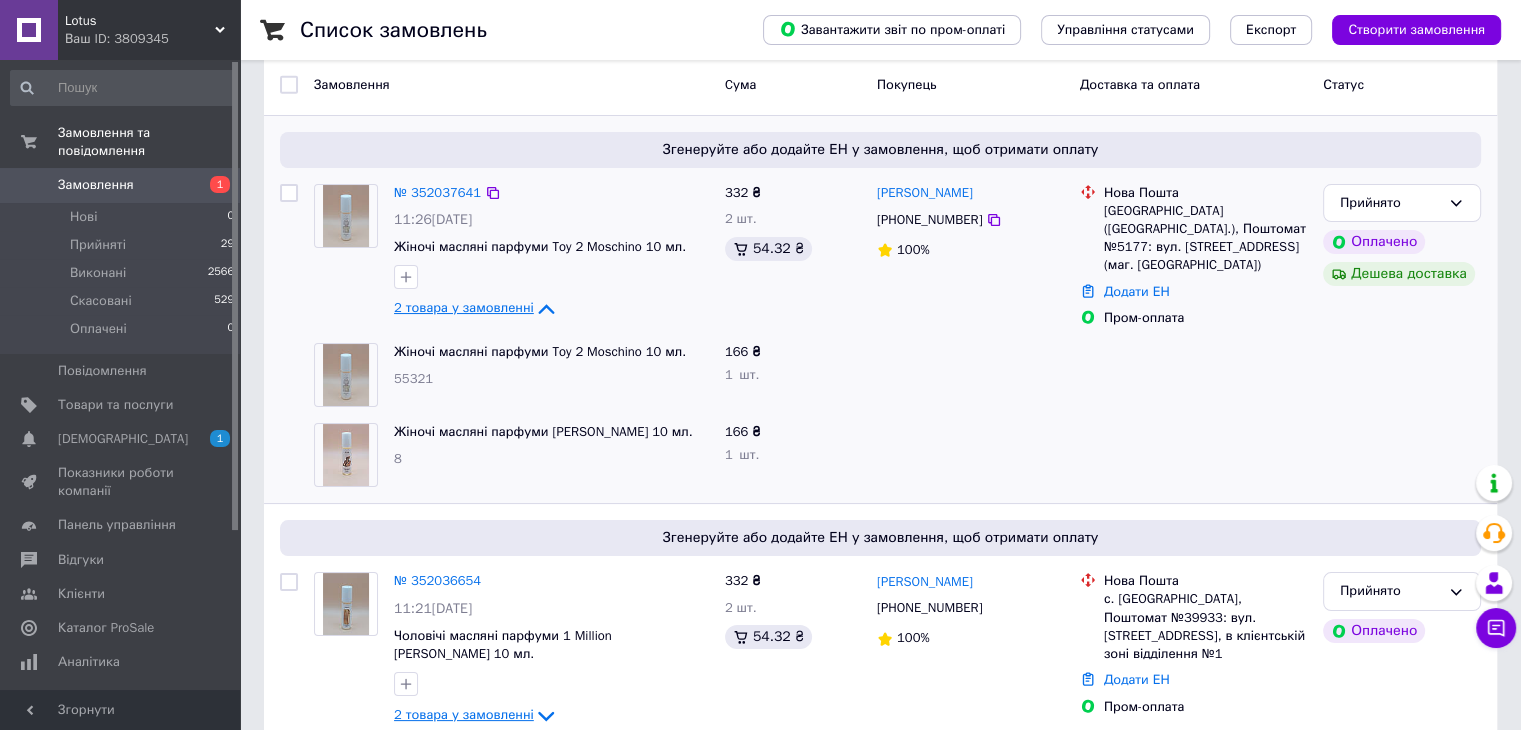 click 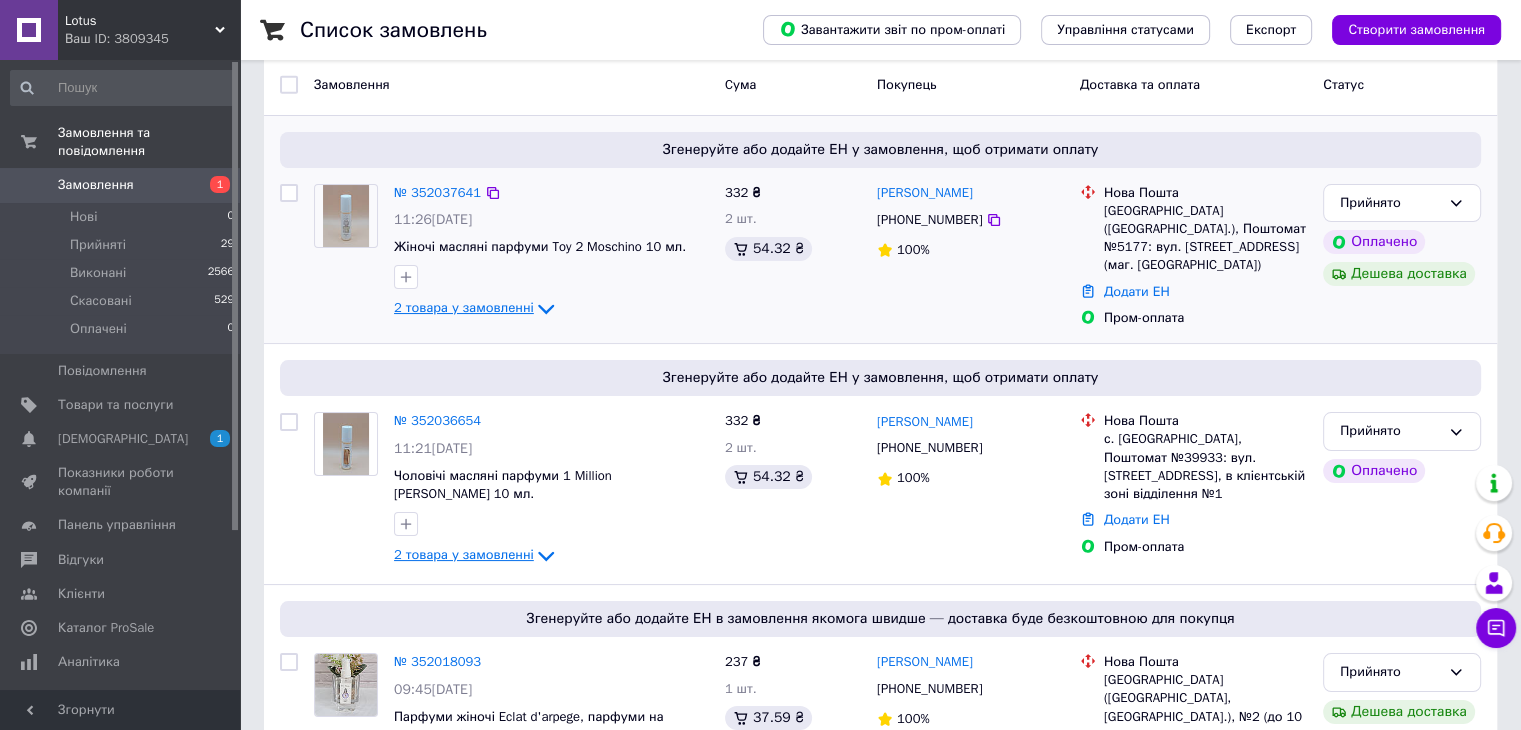 click 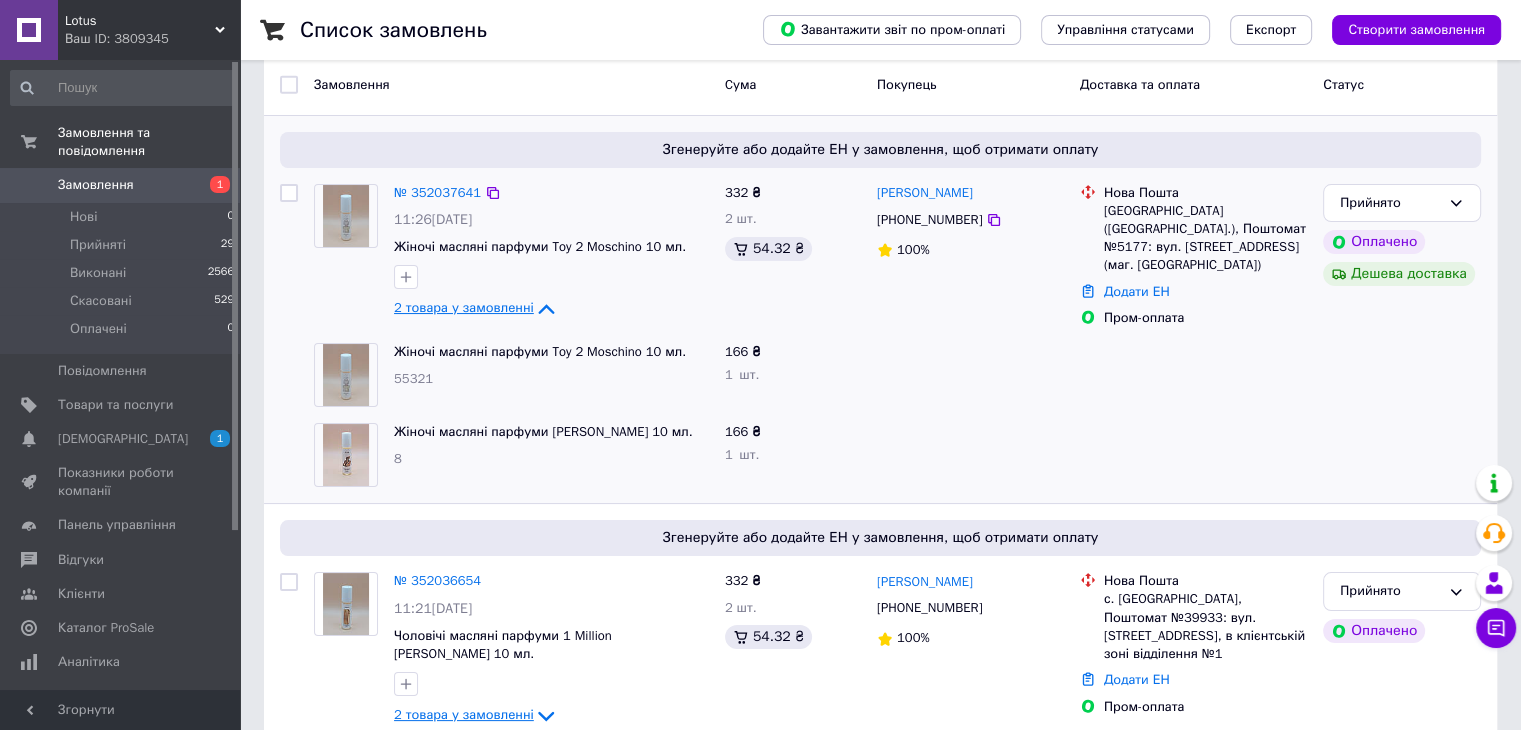 click 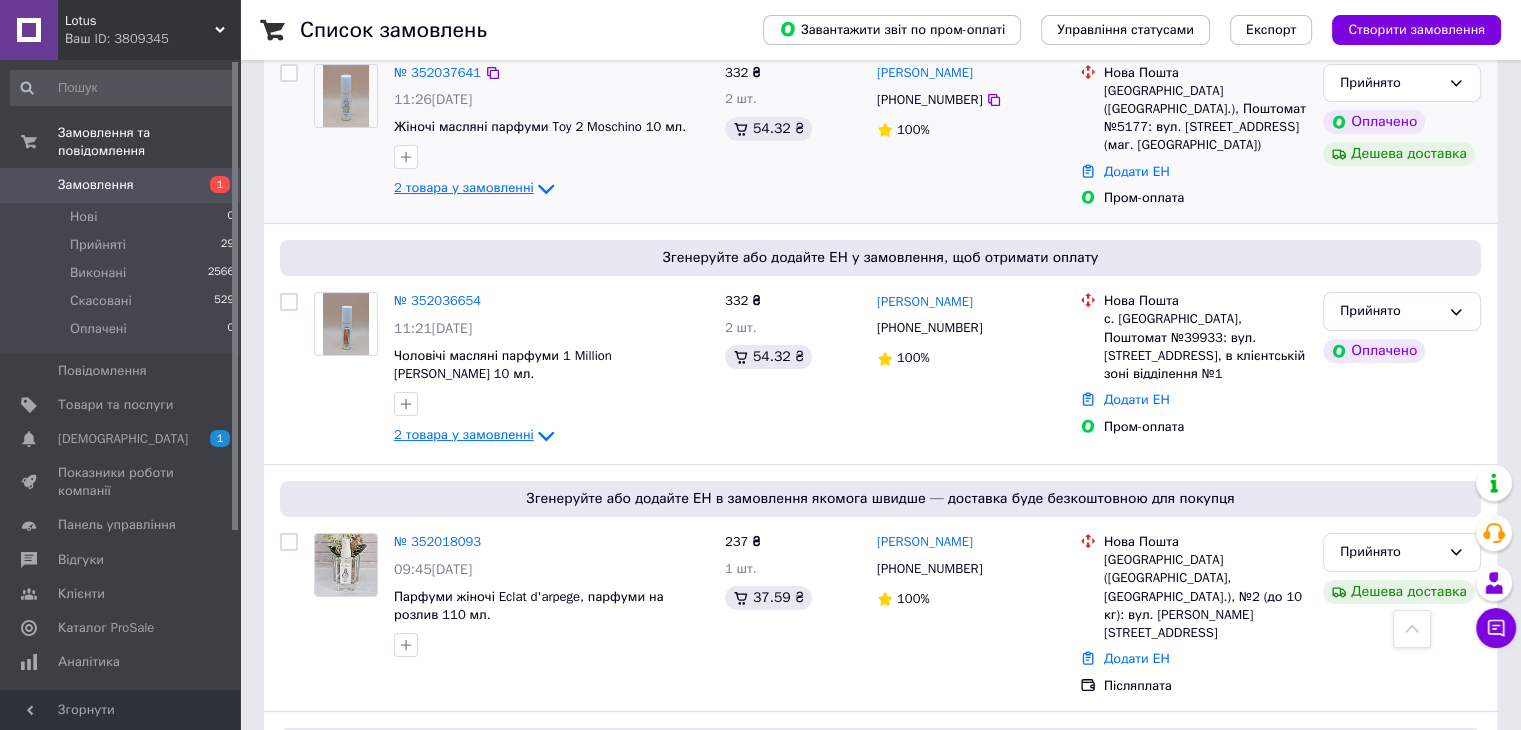 scroll, scrollTop: 0, scrollLeft: 0, axis: both 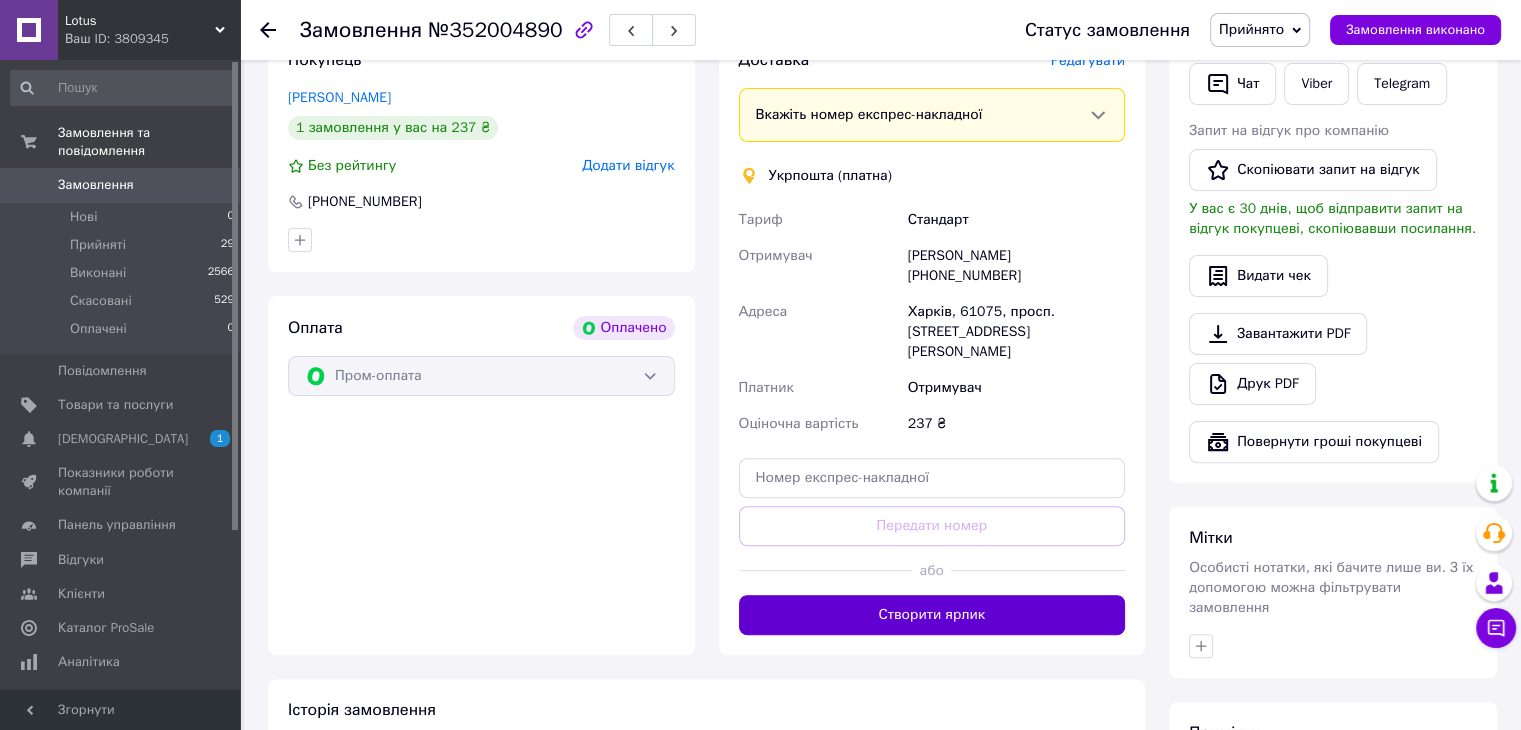 click on "Створити ярлик" at bounding box center (932, 615) 